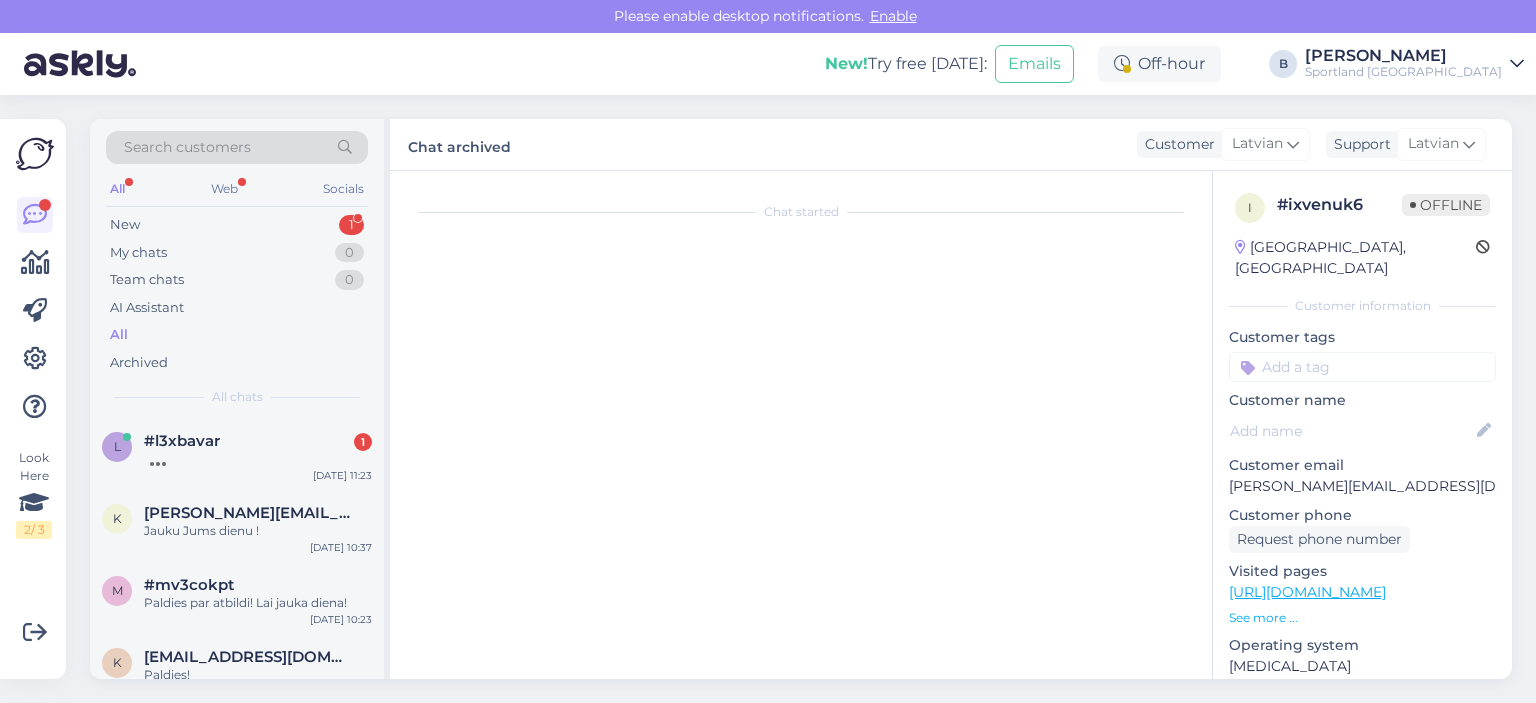 scroll, scrollTop: 0, scrollLeft: 0, axis: both 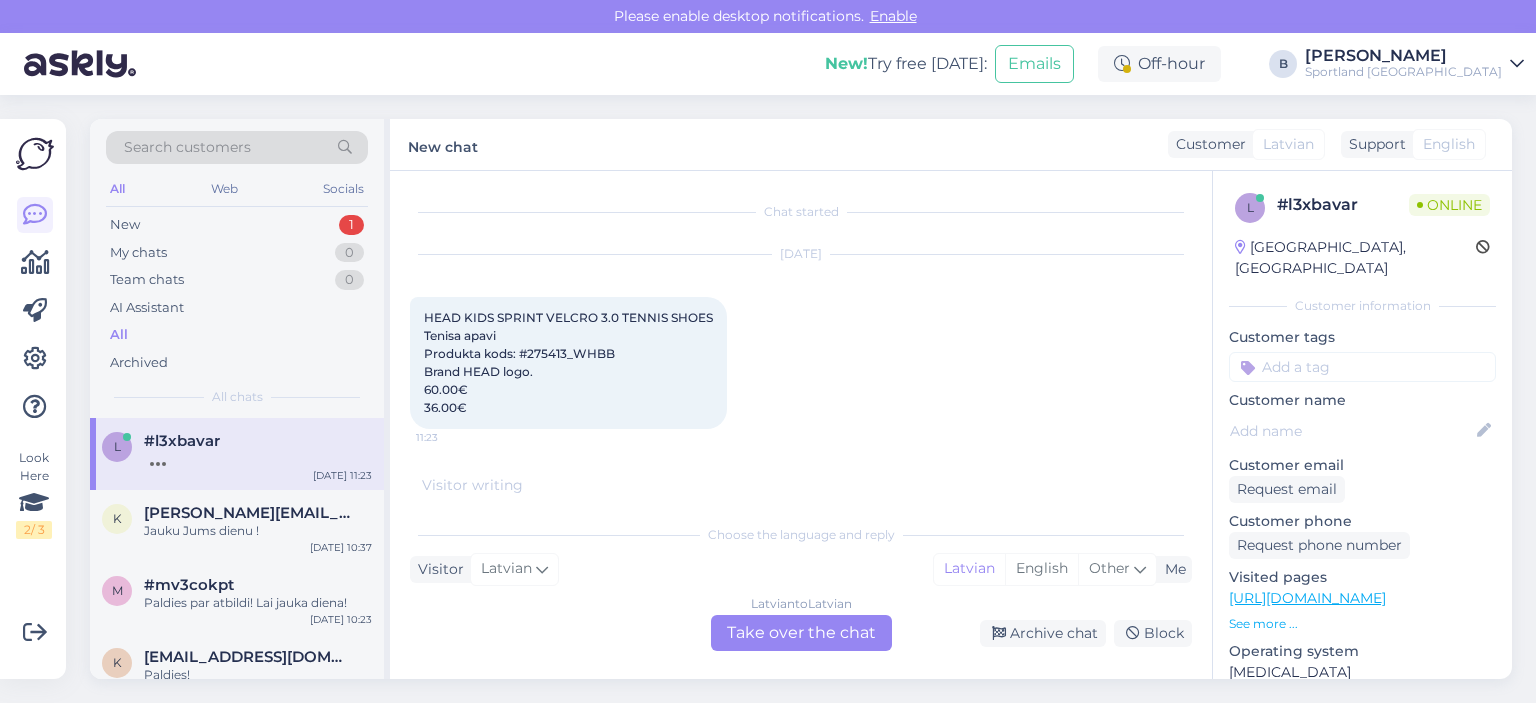 click on "[DATE] HEAD KIDS SPRINT VELCRO 3.0 TENNIS SHOES
Tenisa apavi
Produkta kods: #275413_WHBB
Brand HEAD logo.
60.00€
36.00€ 11:23" at bounding box center [801, 342] 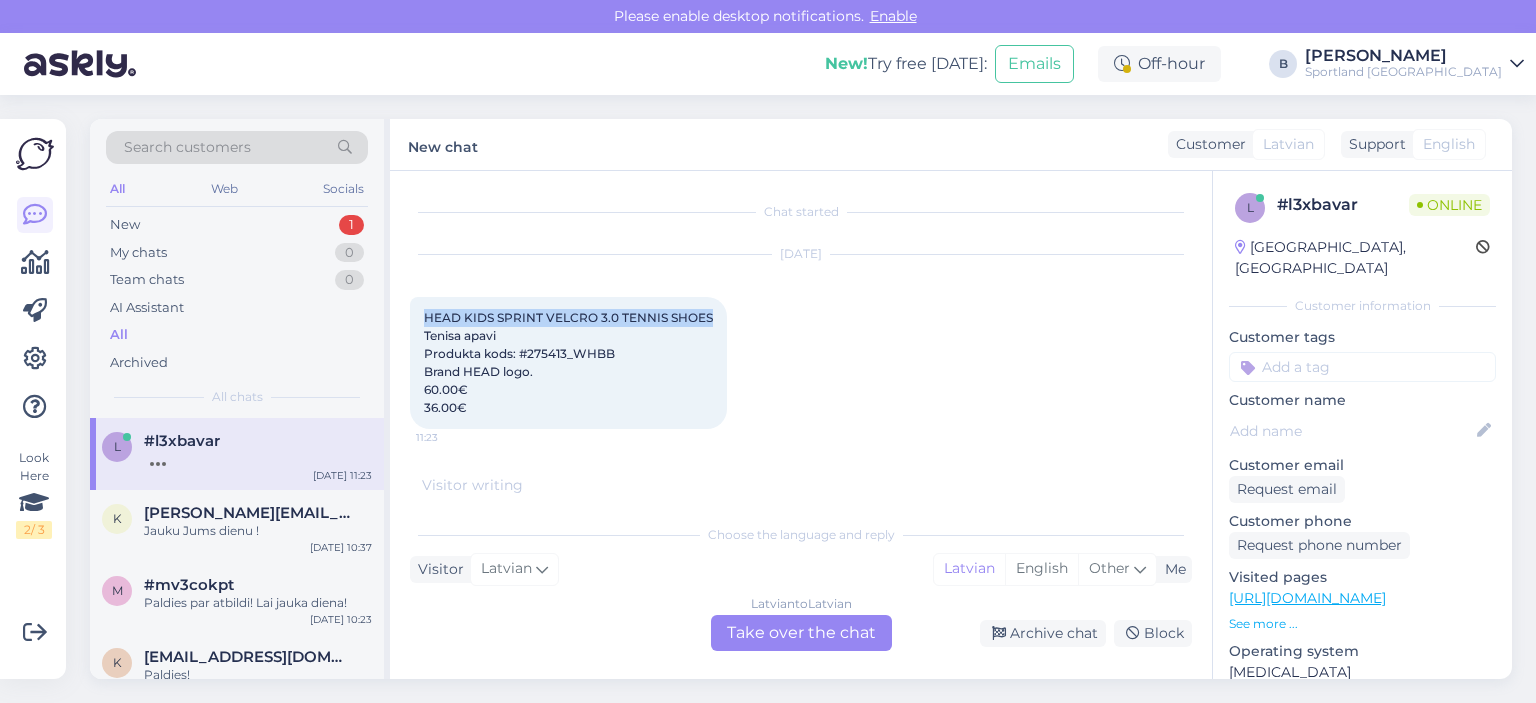 drag, startPoint x: 719, startPoint y: 314, endPoint x: 424, endPoint y: 315, distance: 295.0017 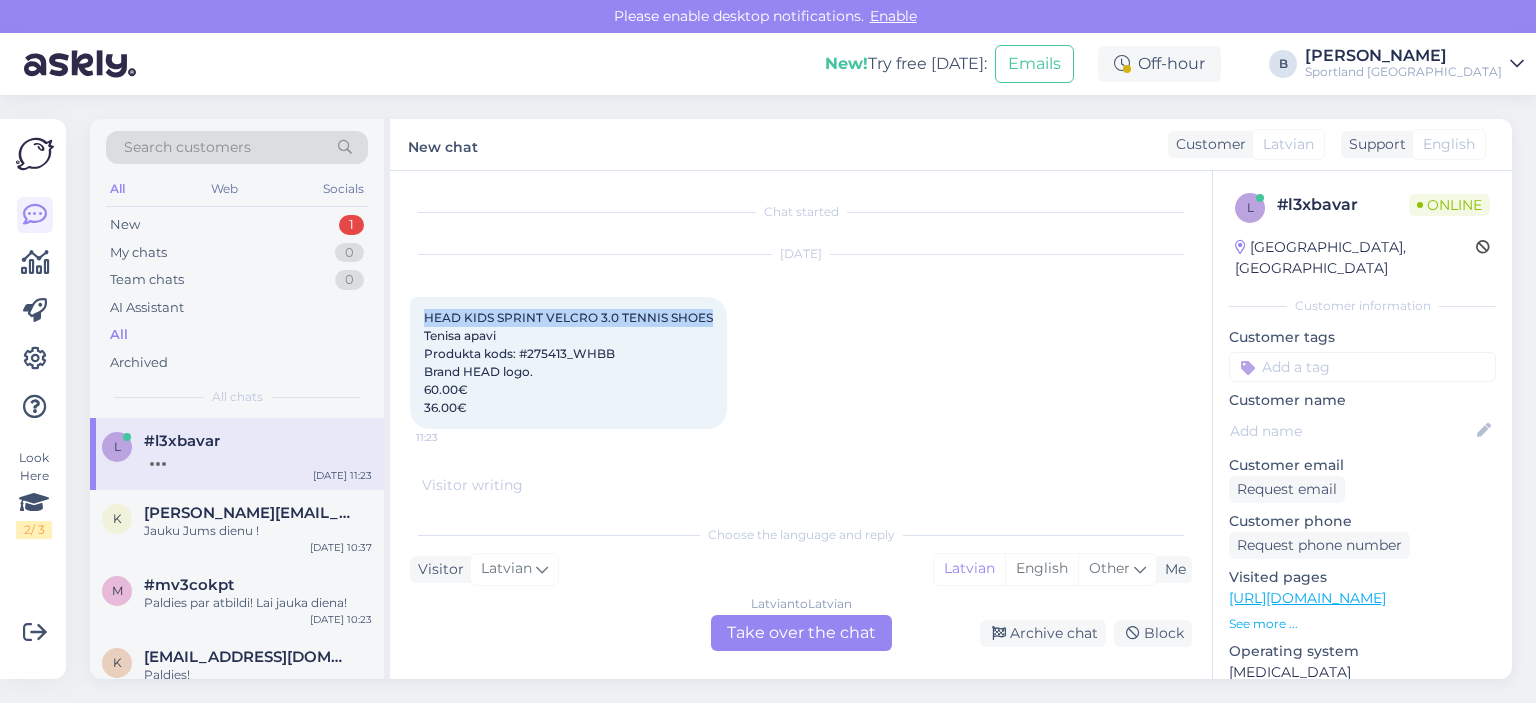 click on "HEAD KIDS SPRINT VELCRO 3.0 TENNIS SHOES
Tenisa apavi
Produkta kods: #275413_WHBB
Brand HEAD logo.
60.00€
36.00€ 11:23" at bounding box center [568, 363] 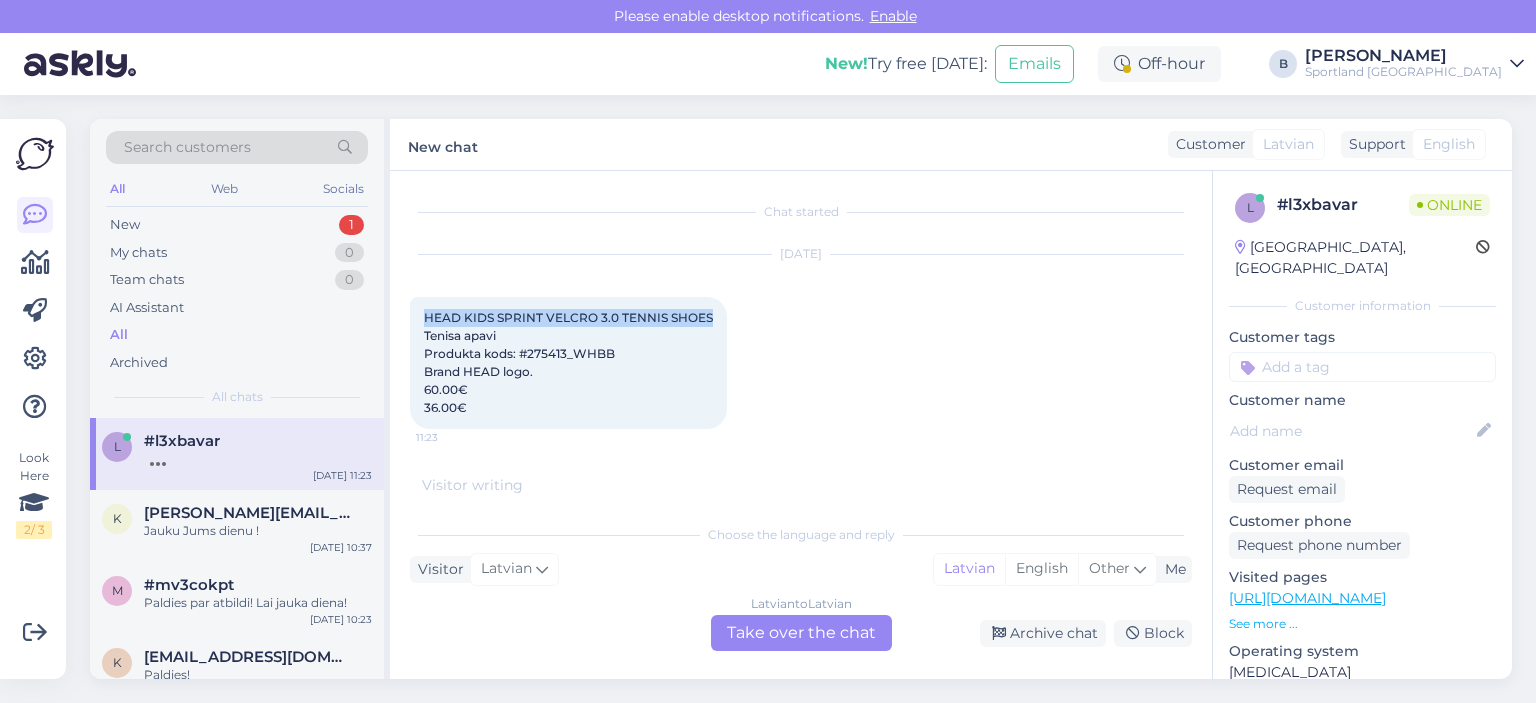copy on "HEAD KIDS SPRINT VELCRO 3.0 TENNIS SHOES" 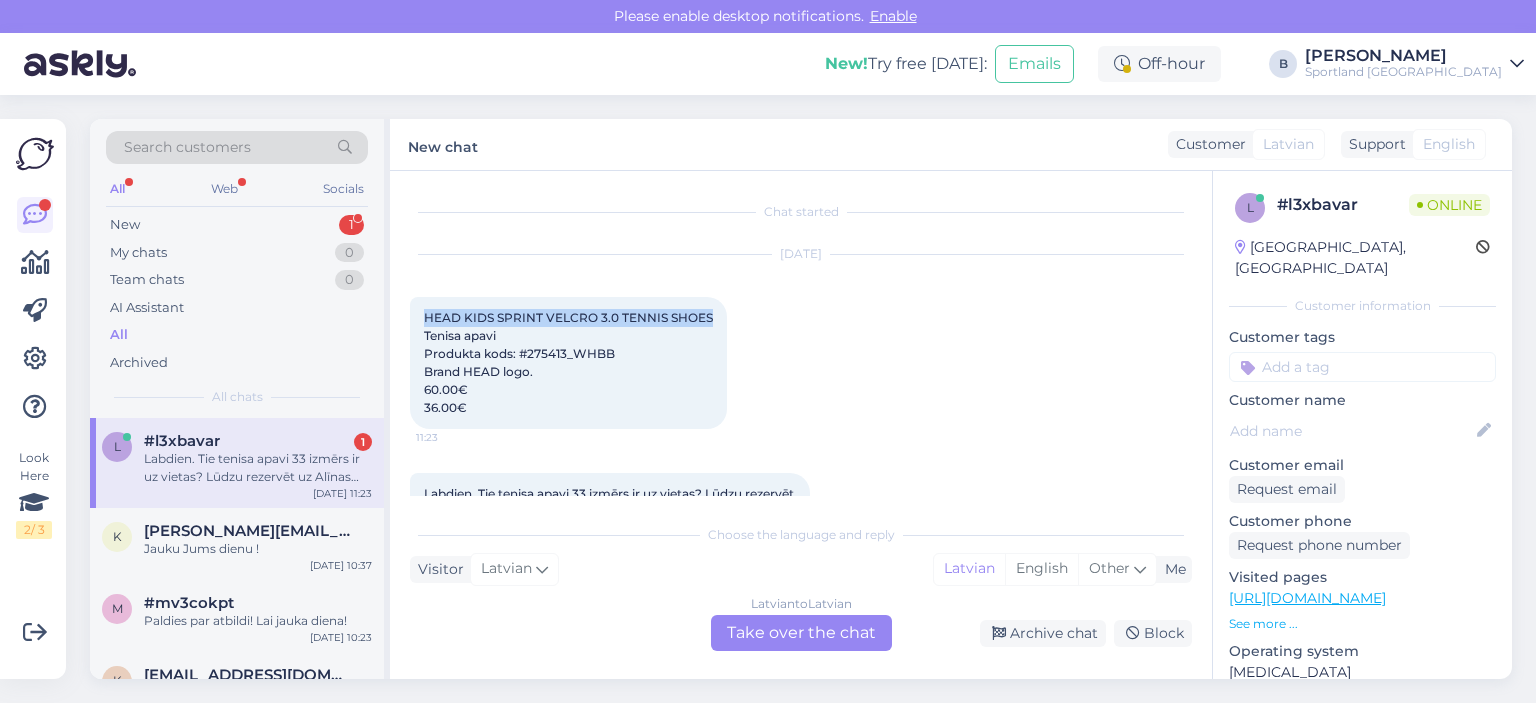 scroll, scrollTop: 76, scrollLeft: 0, axis: vertical 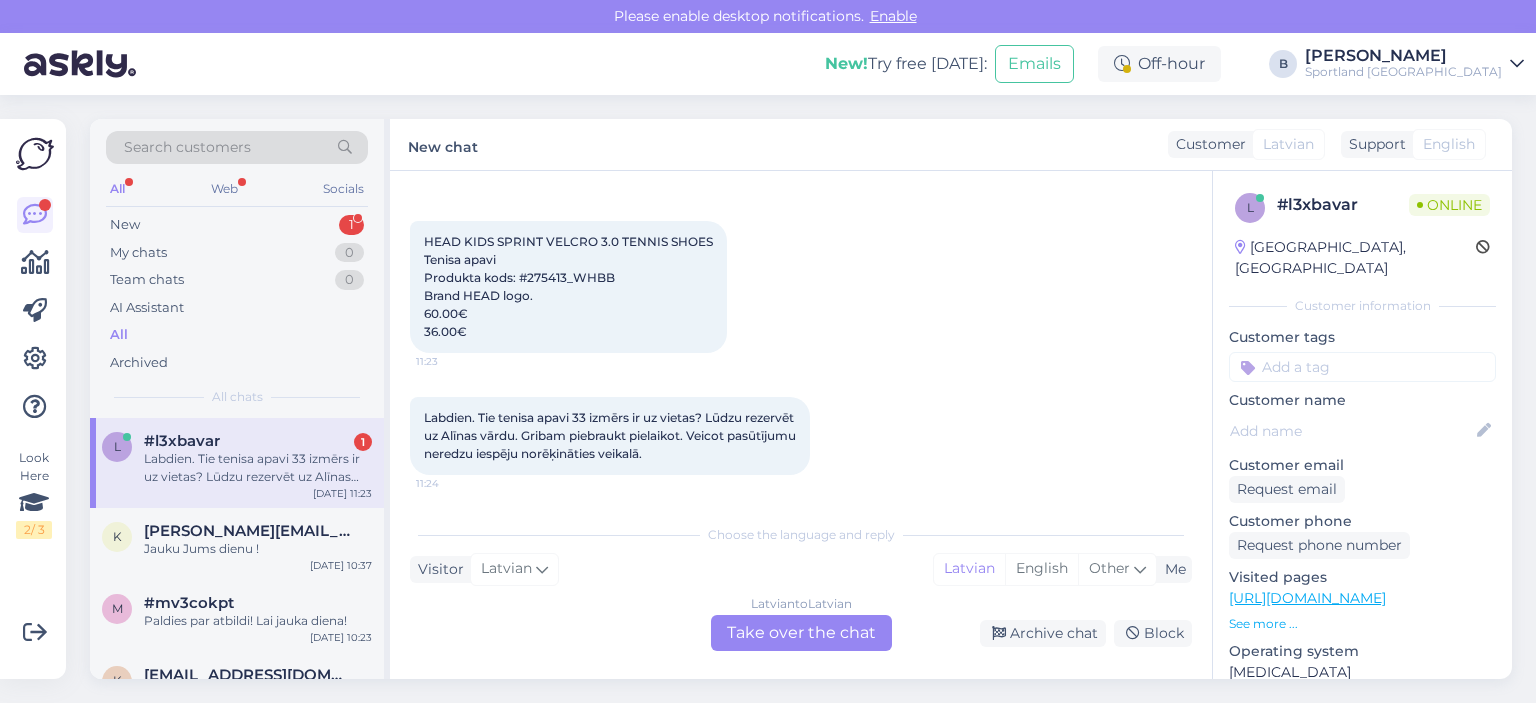 click on "Latvian  to  Latvian Take over the chat" at bounding box center (801, 633) 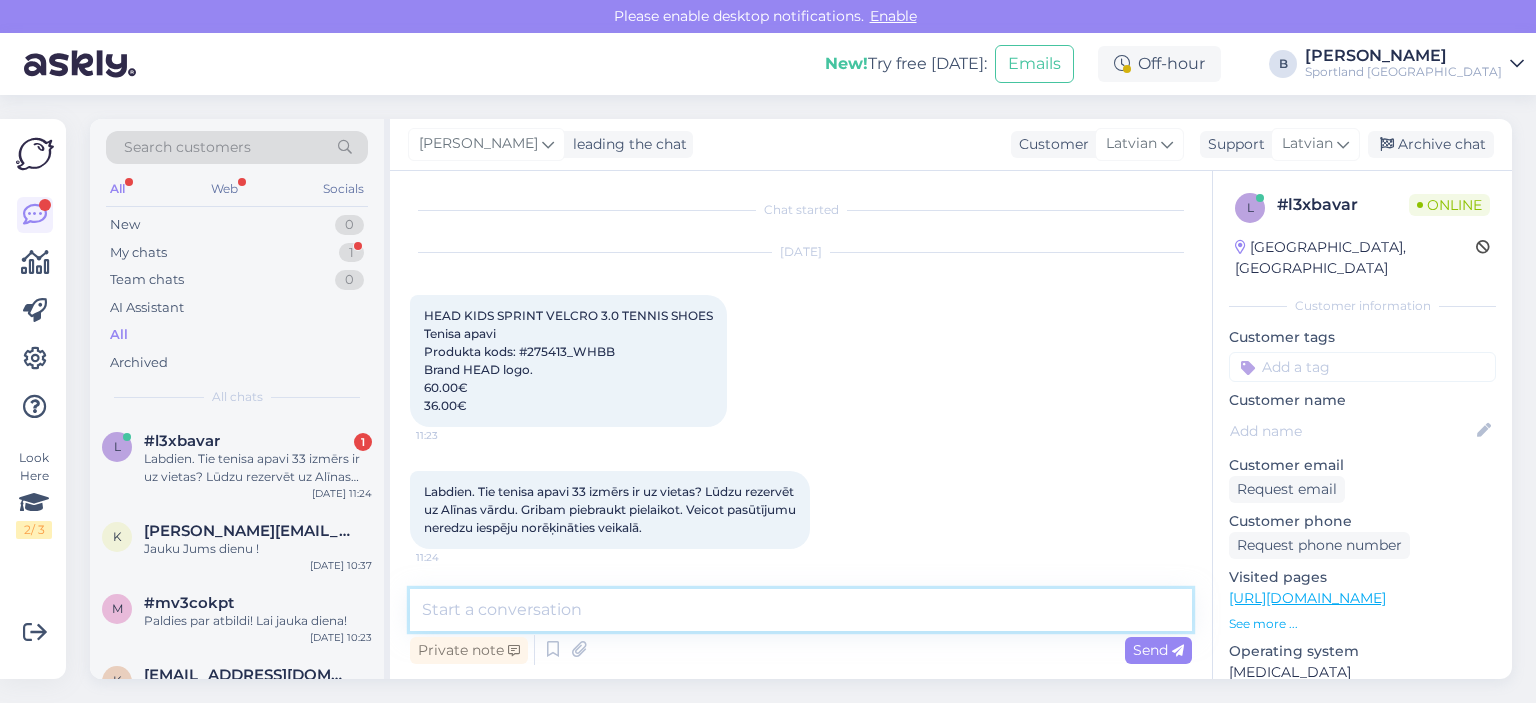 click at bounding box center [801, 610] 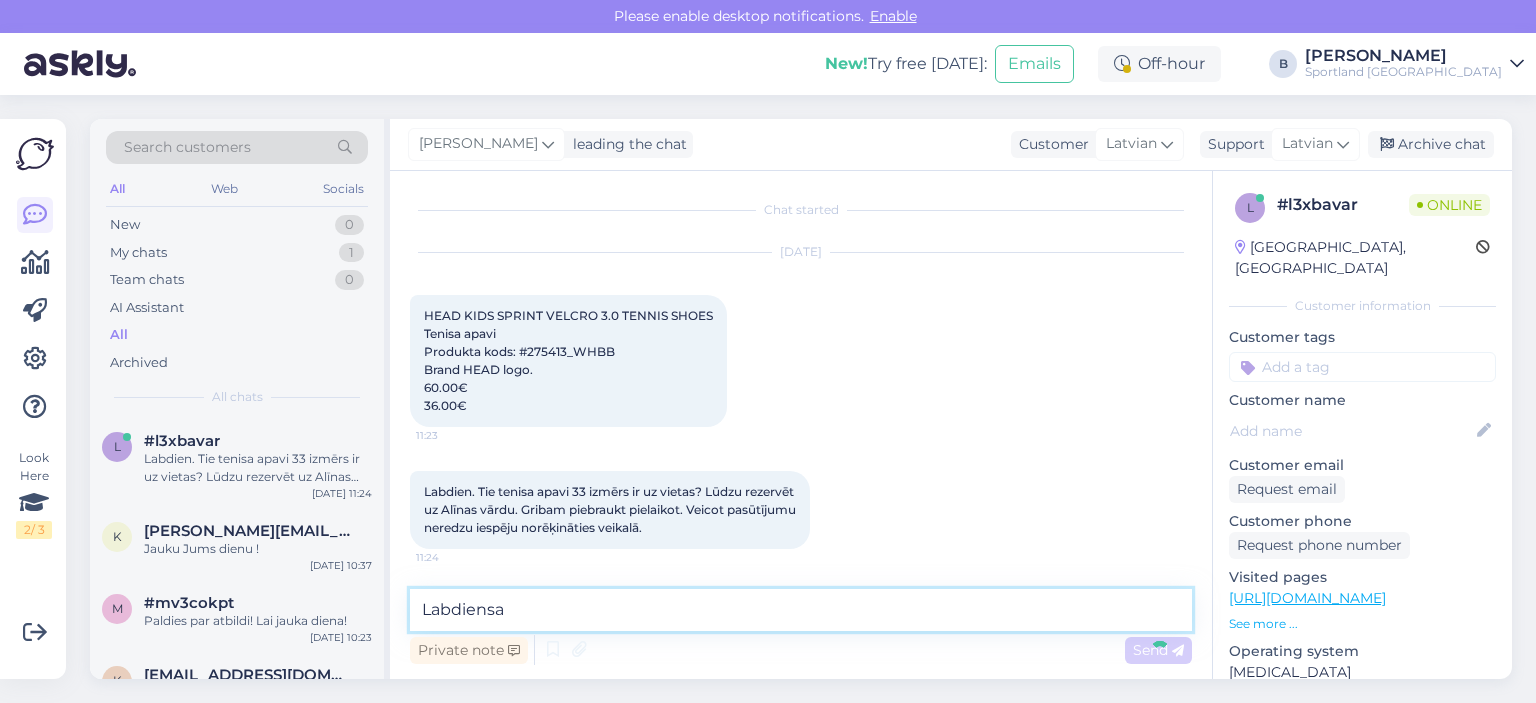 type on "Labdiensaz" 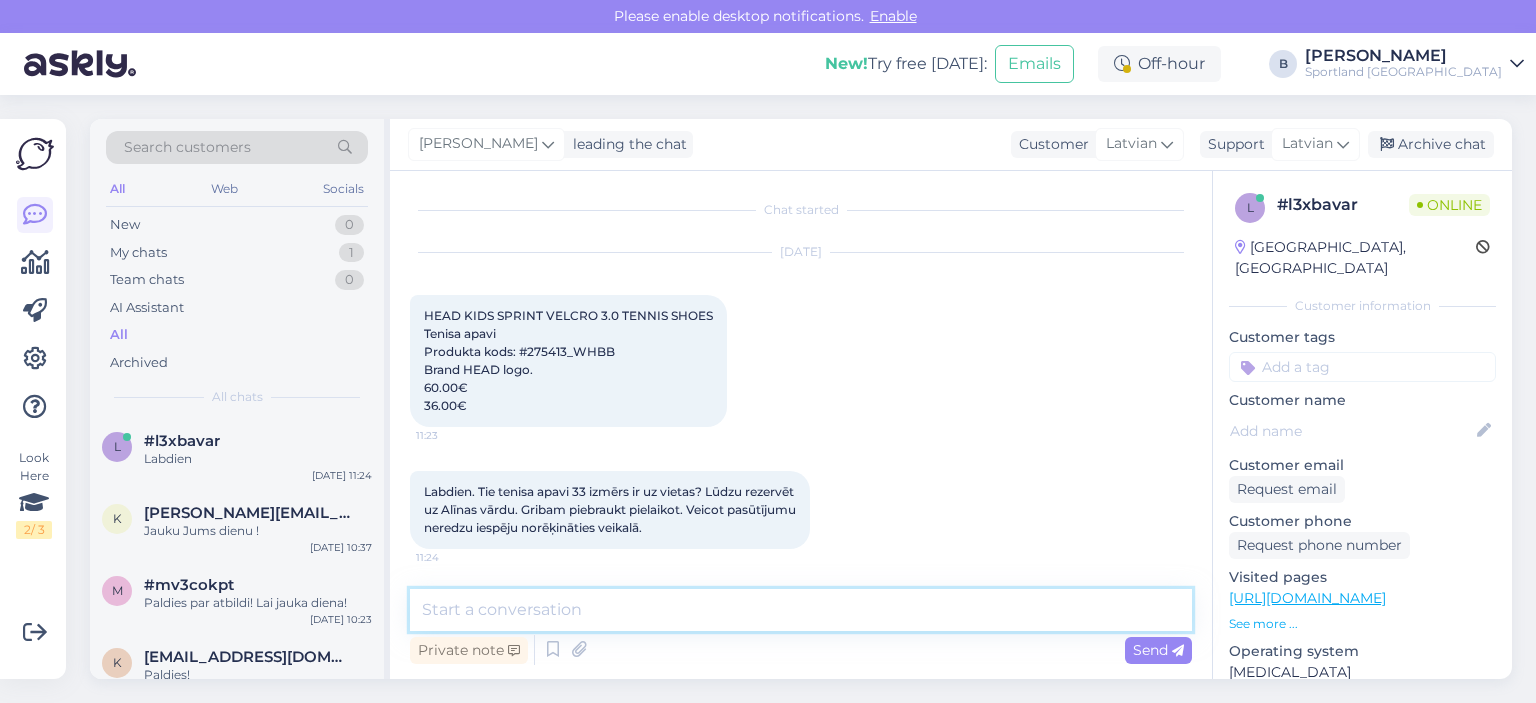 type on "i" 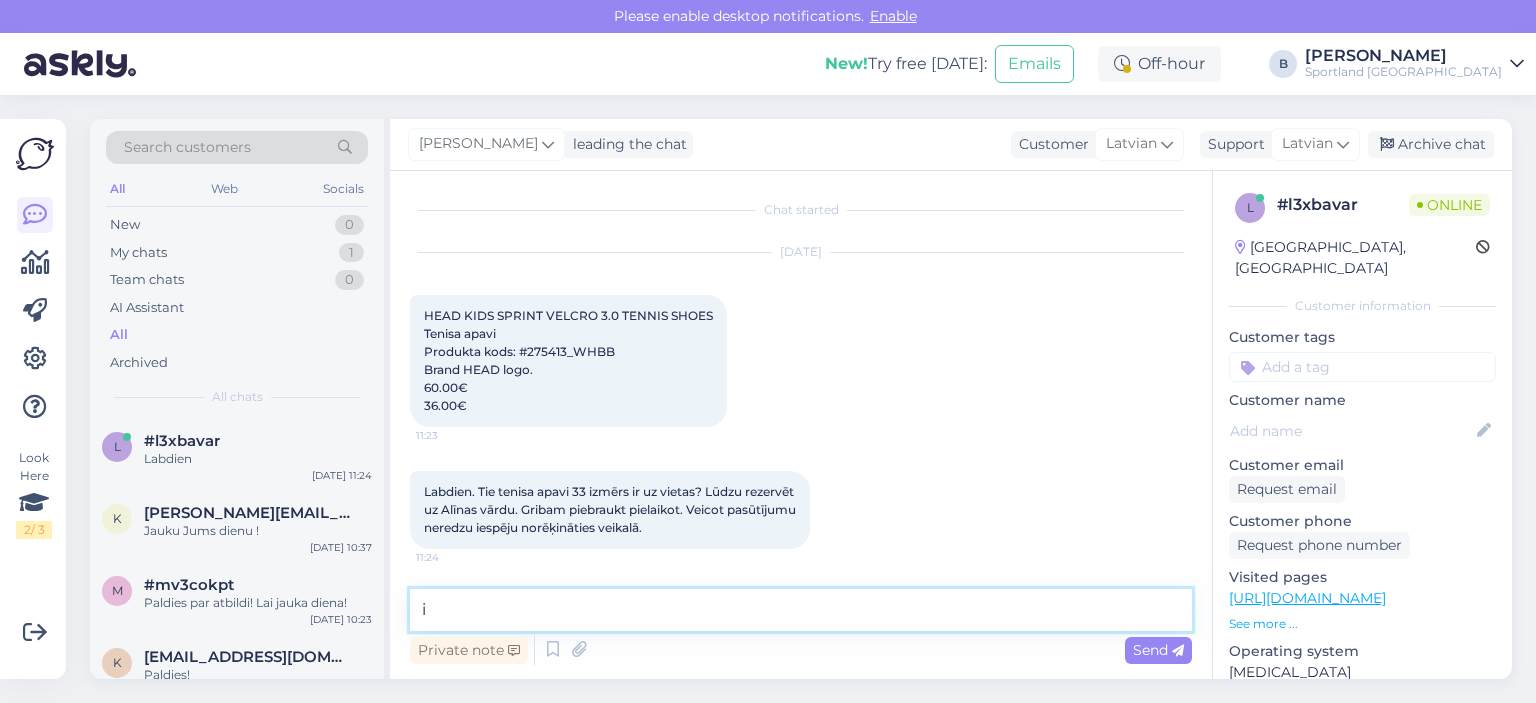 scroll, scrollTop: 88, scrollLeft: 0, axis: vertical 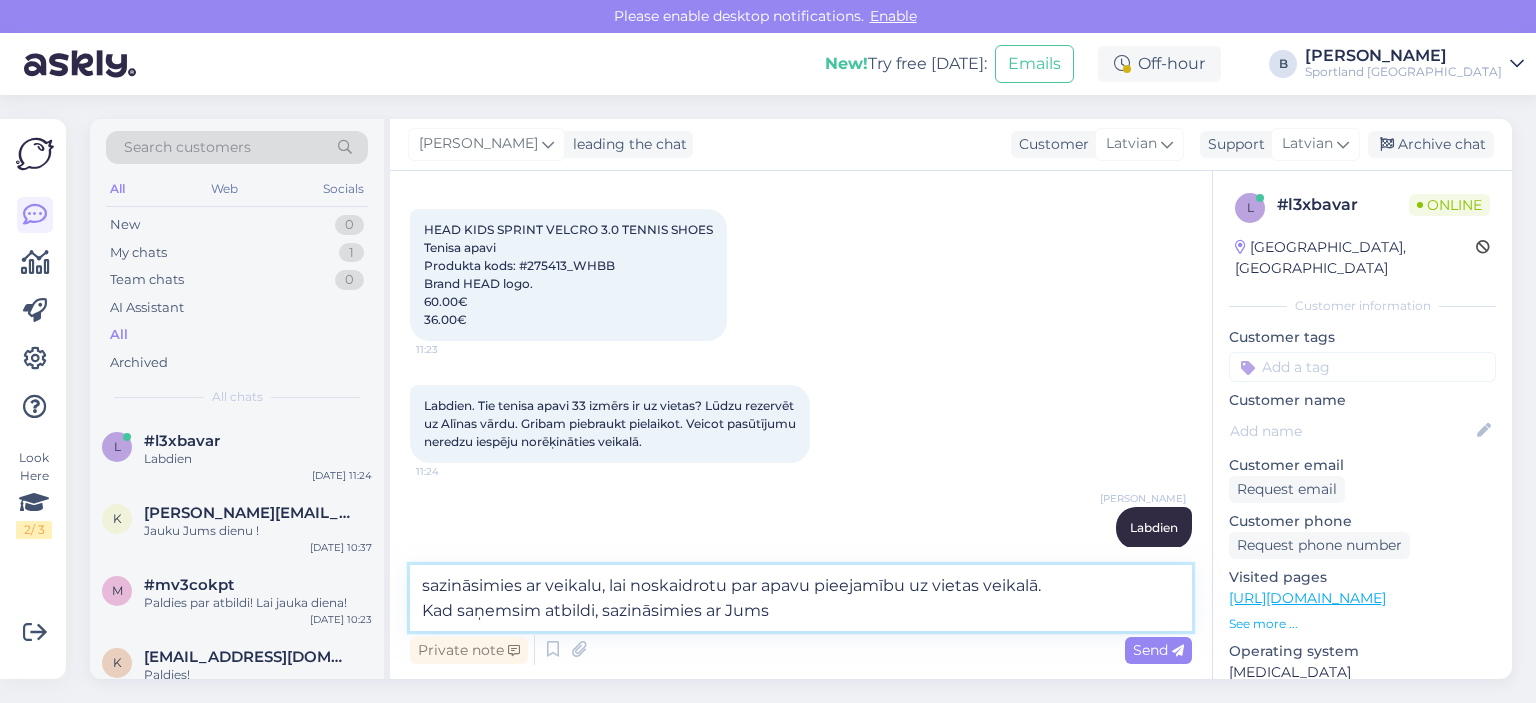 type on "sazināsimies ar veikalu, lai noskaidrotu par apavu pieejamību uz vietas veikalā.
Kad saņemsim atbildi, sazināsimies ar Jums." 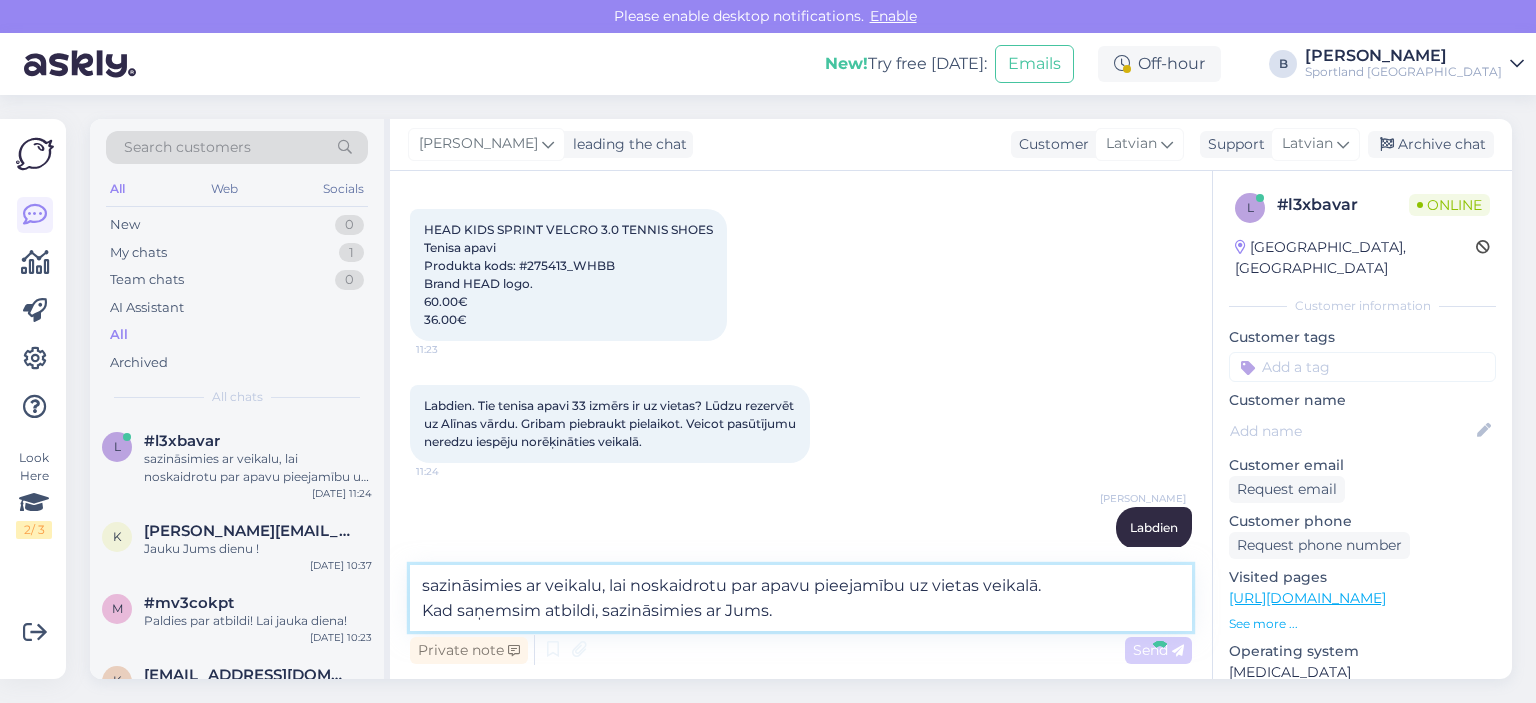 scroll, scrollTop: 210, scrollLeft: 0, axis: vertical 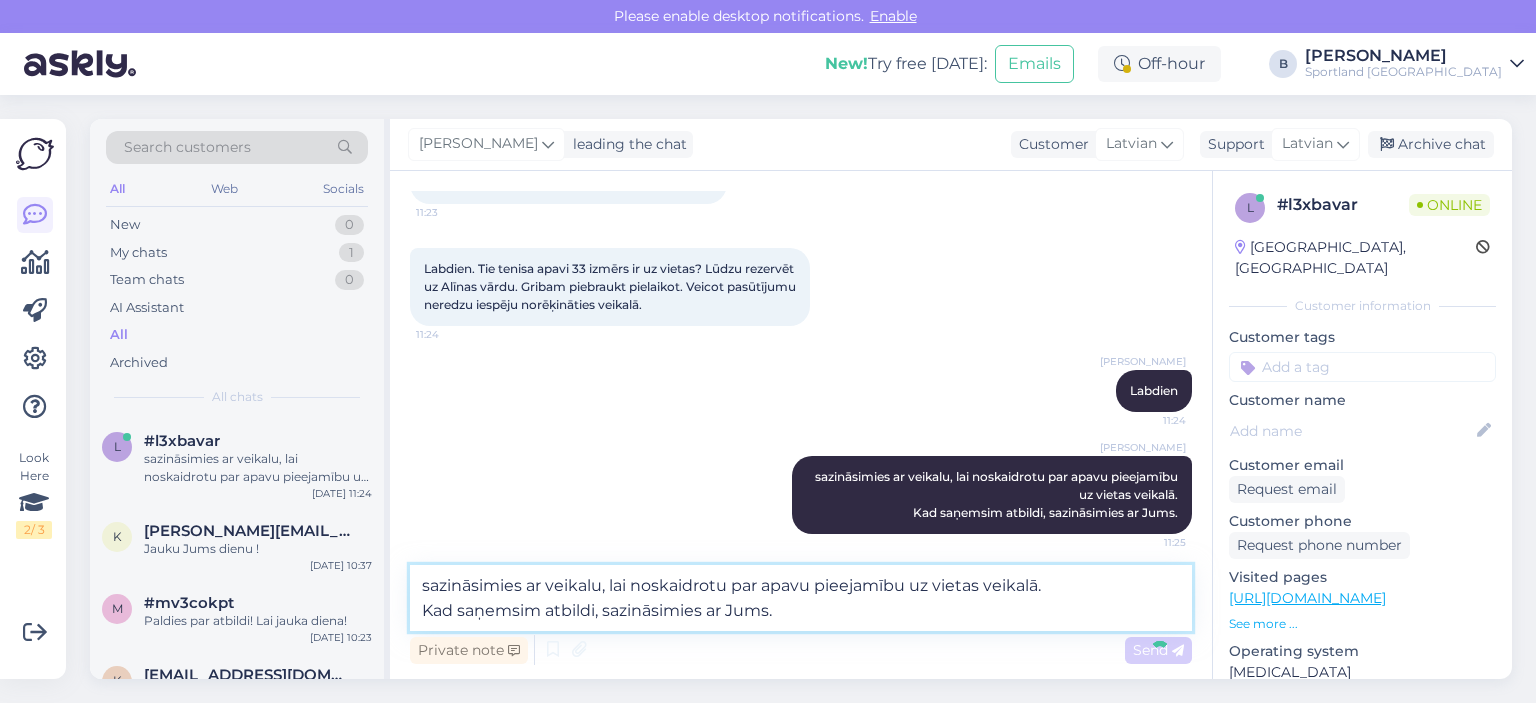 type 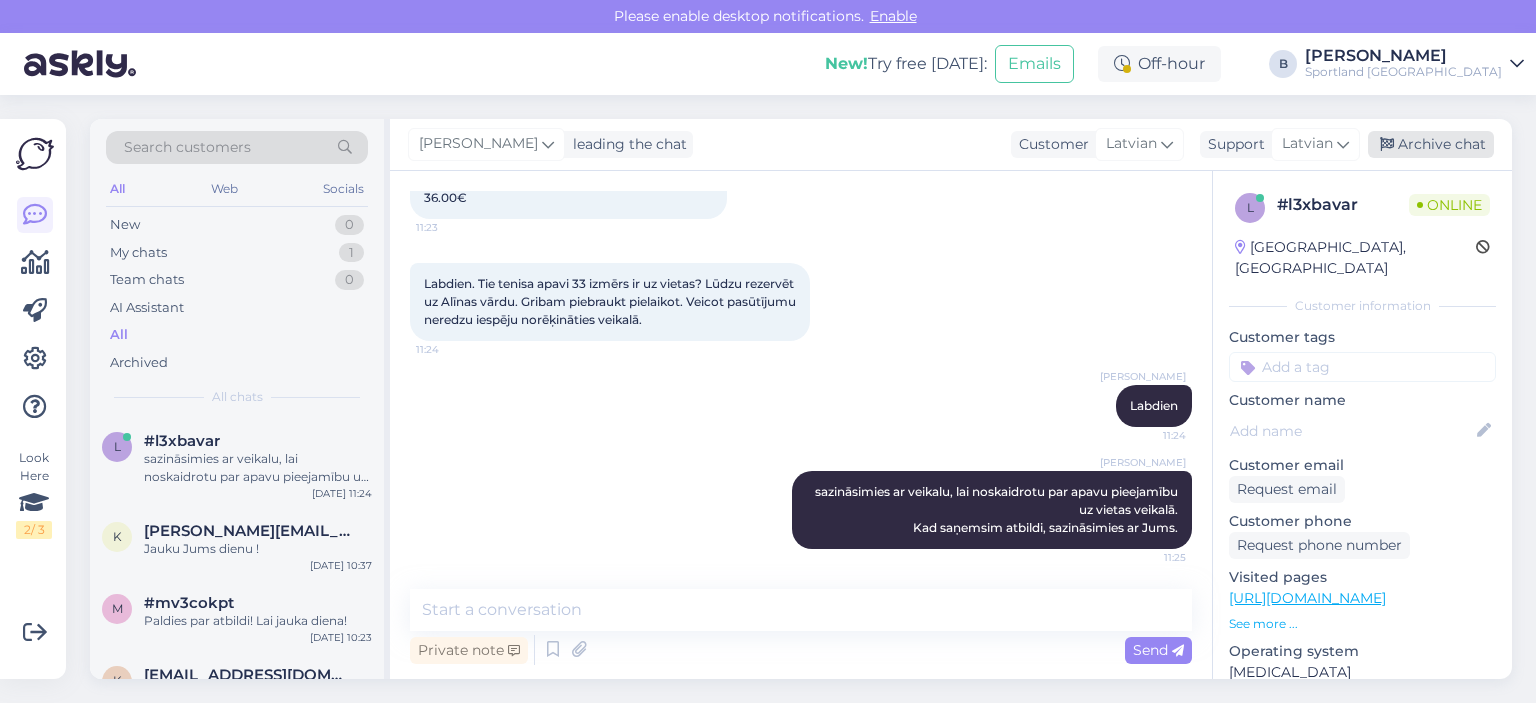 click on "Archive chat" at bounding box center (1431, 144) 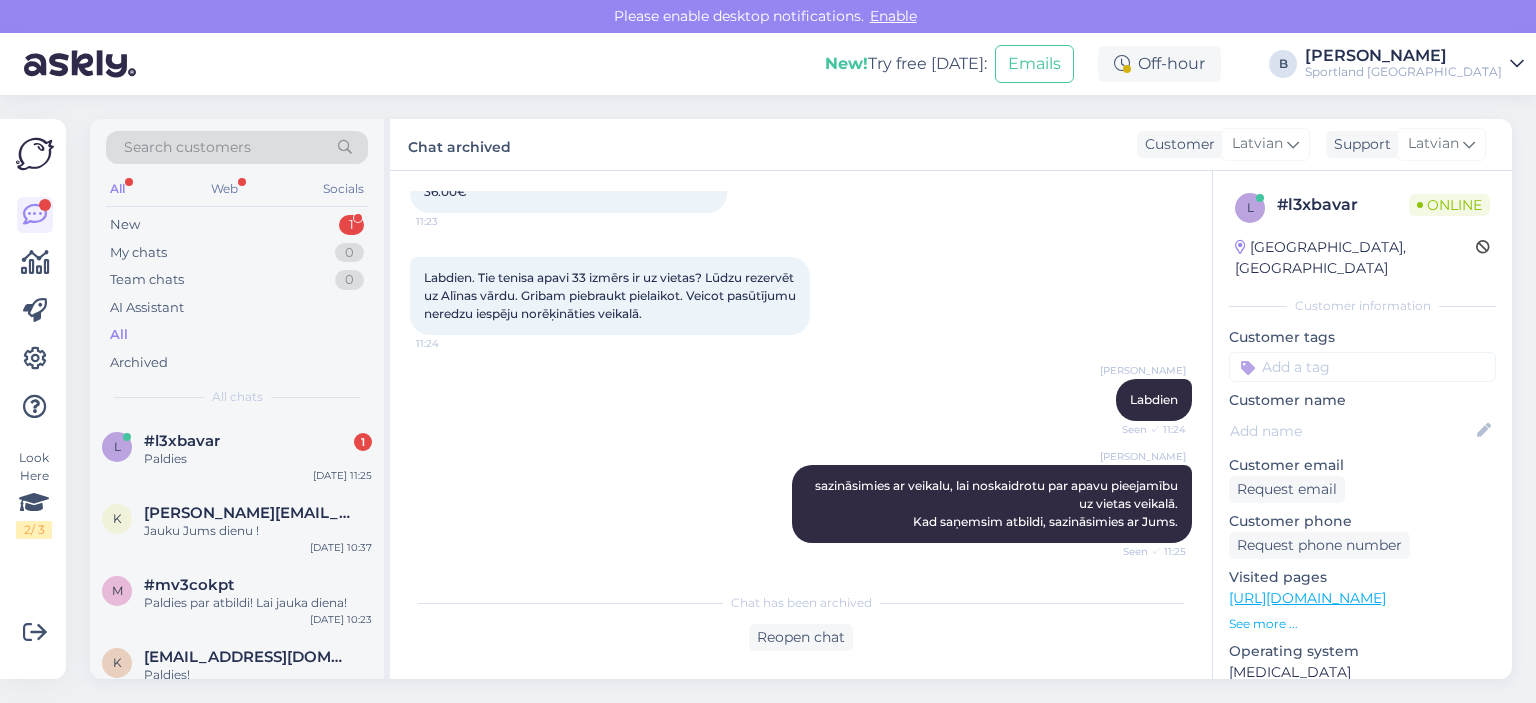 scroll, scrollTop: 302, scrollLeft: 0, axis: vertical 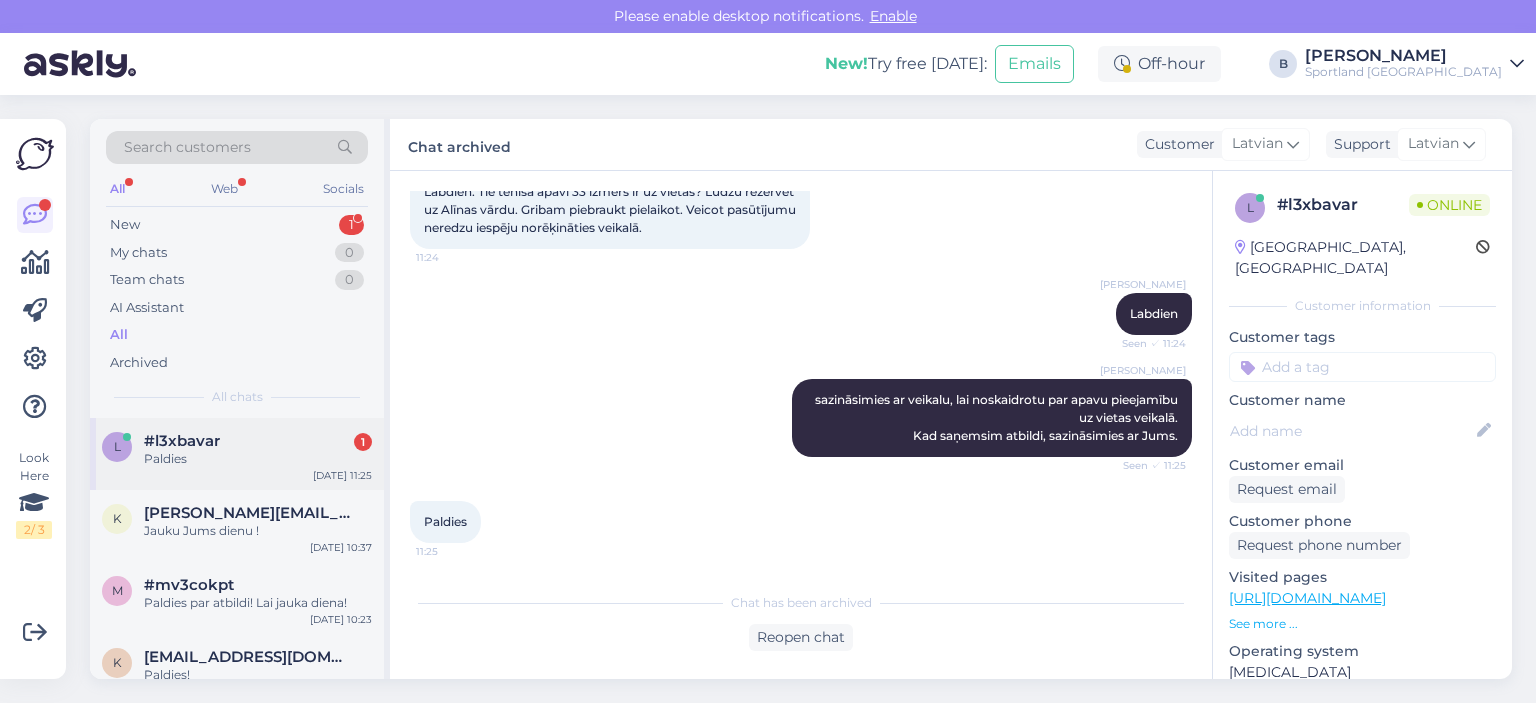 click on "Paldies" at bounding box center [258, 459] 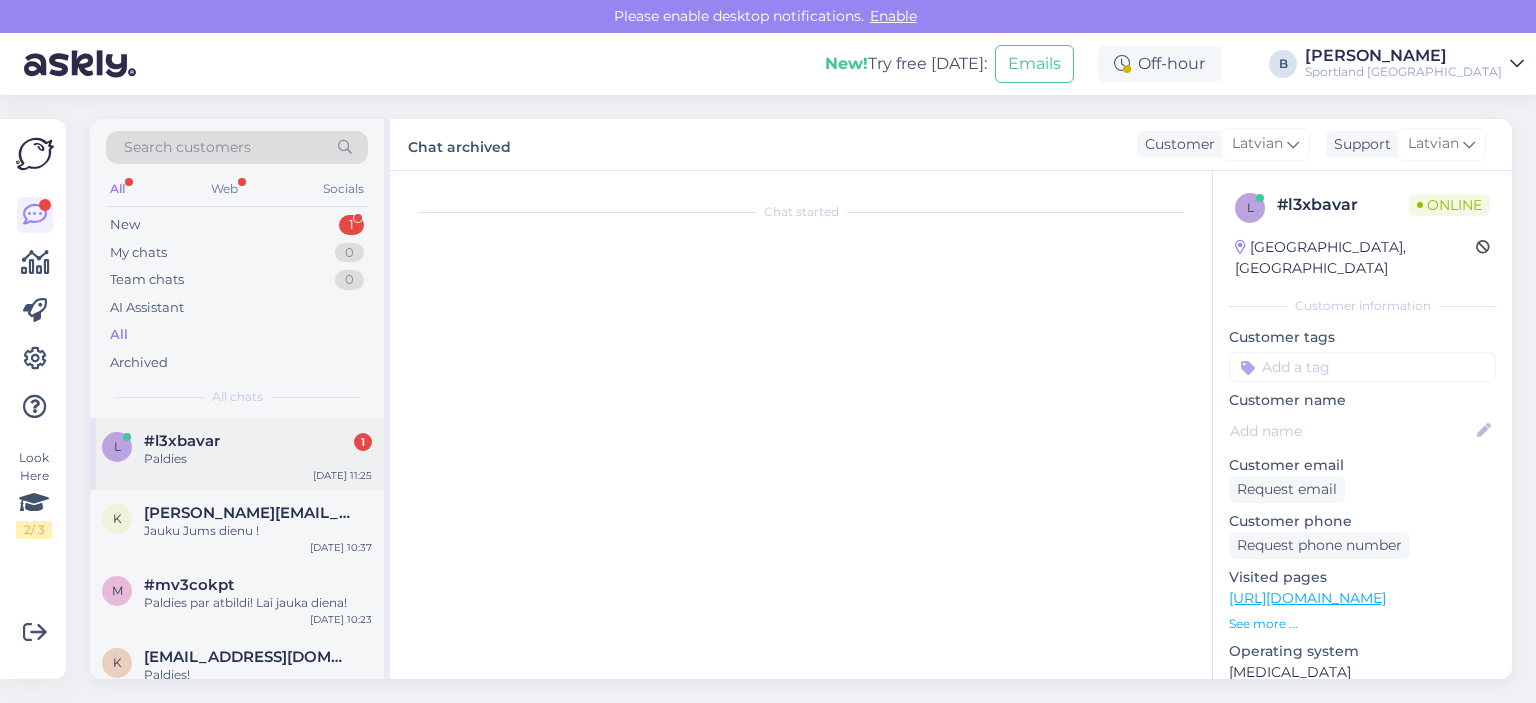scroll, scrollTop: 370, scrollLeft: 0, axis: vertical 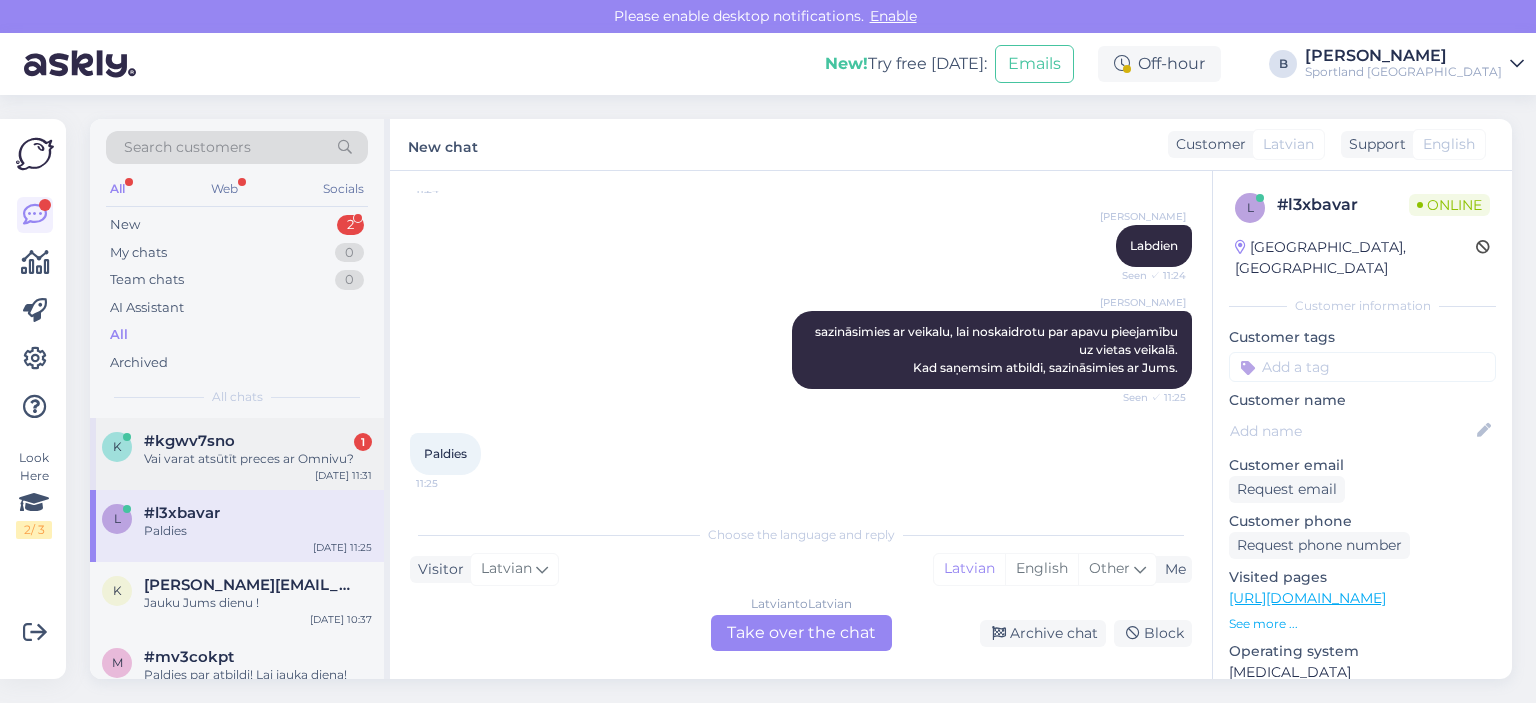 click on "Vai varat atsūtīt preces ar Omnivu?" at bounding box center [258, 459] 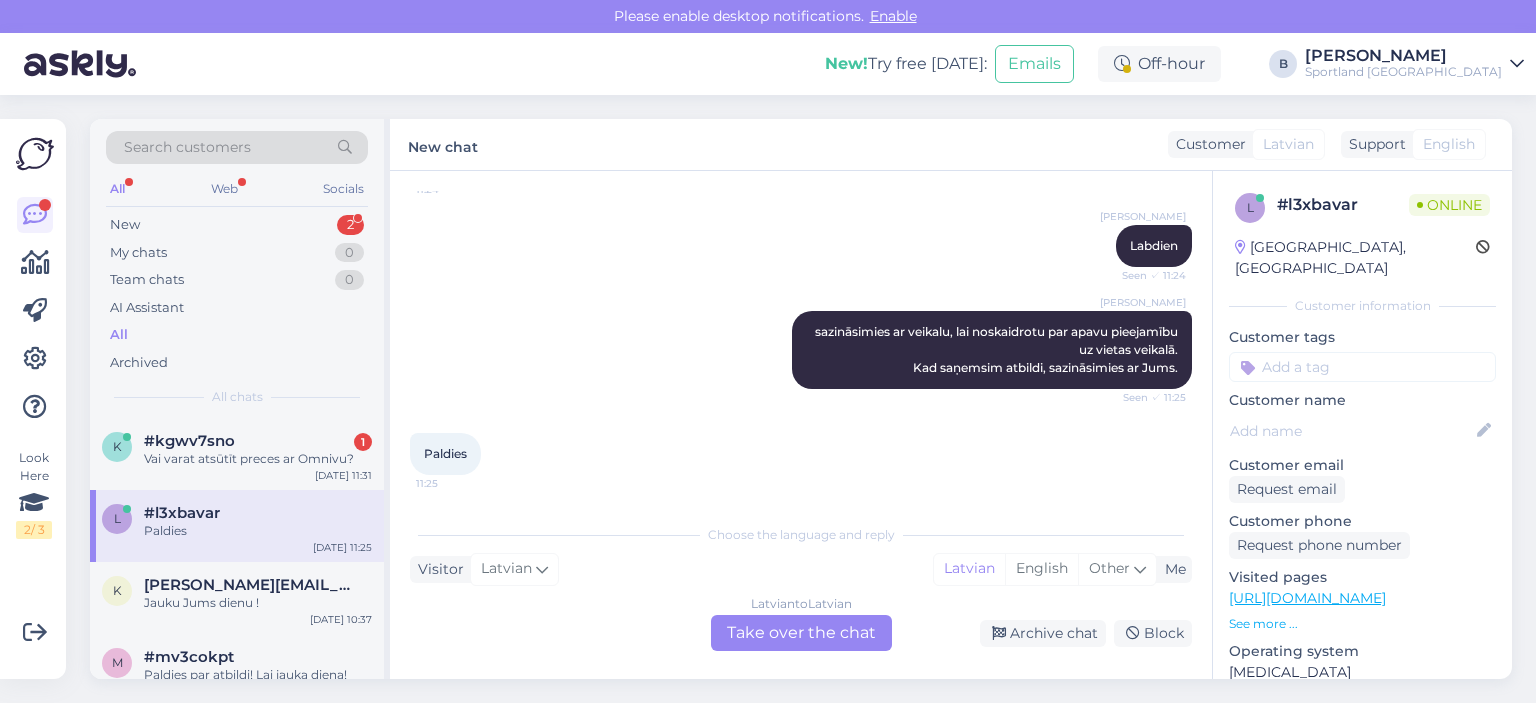 scroll, scrollTop: 0, scrollLeft: 0, axis: both 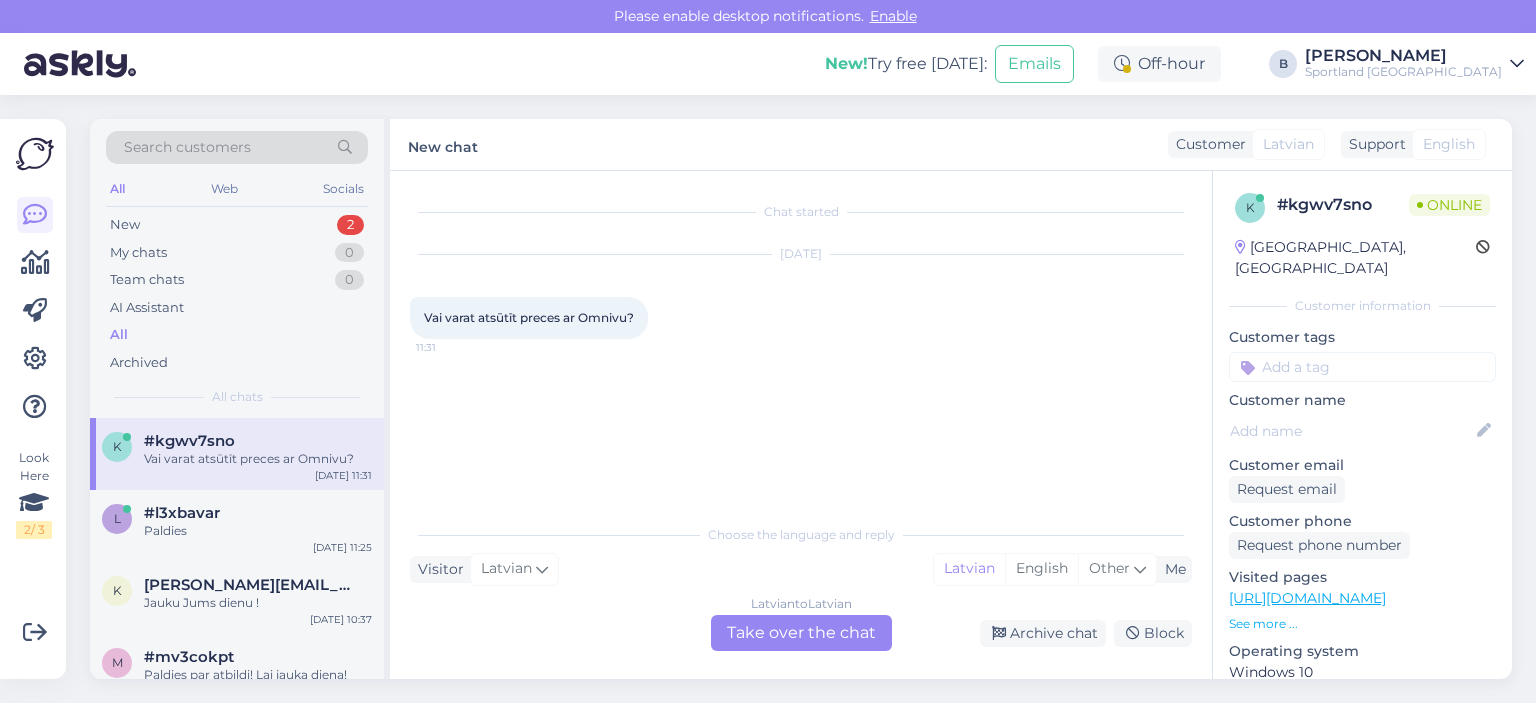 click on "Latvian  to  Latvian Take over the chat" at bounding box center [801, 633] 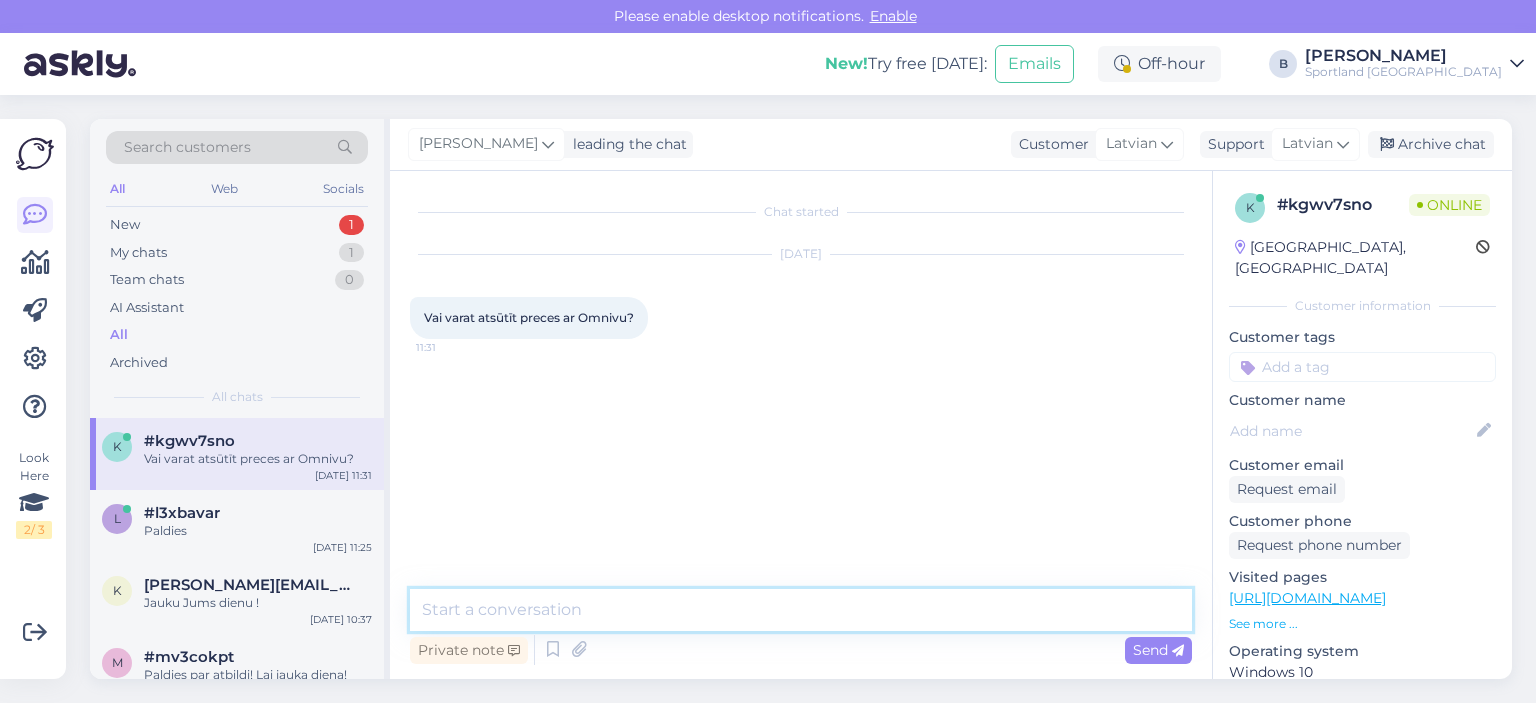 click at bounding box center [801, 610] 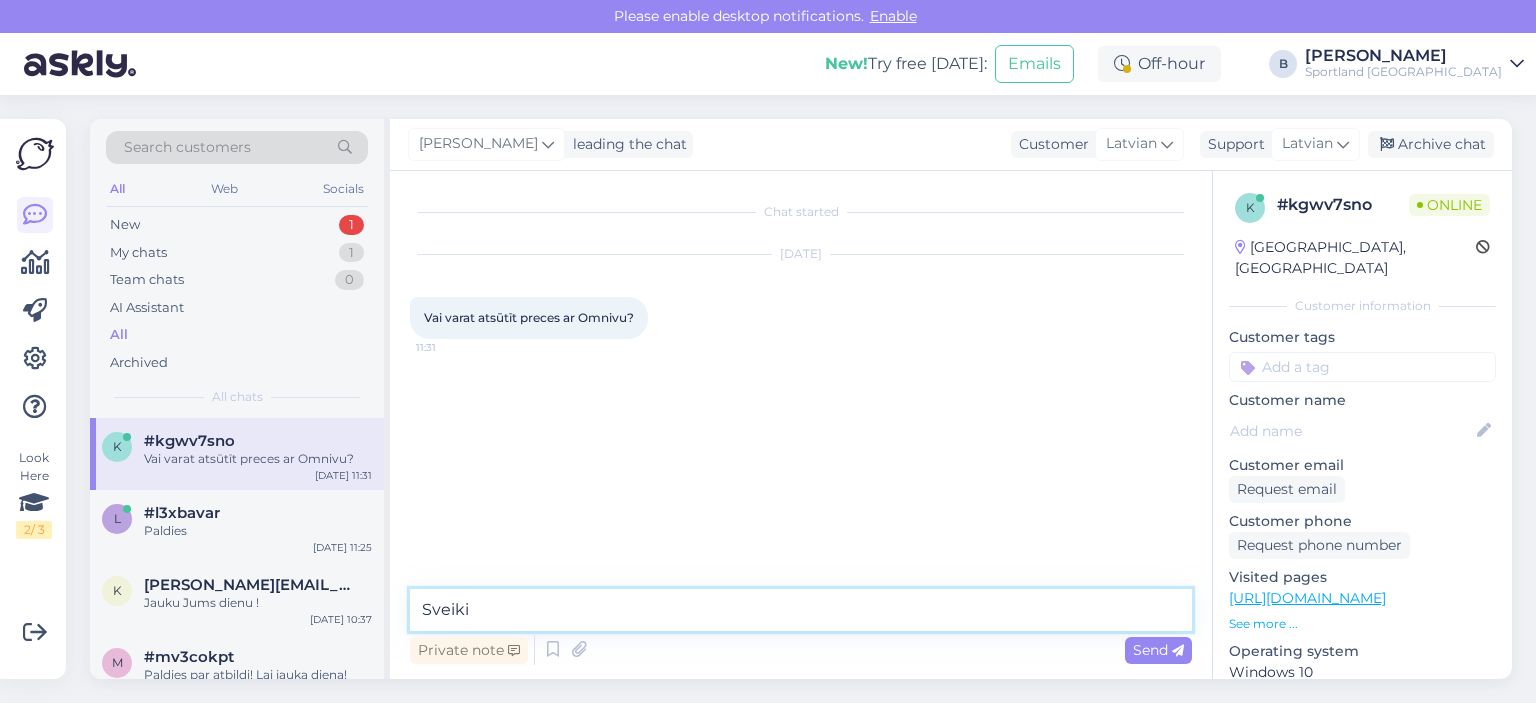 type on "Sveiki." 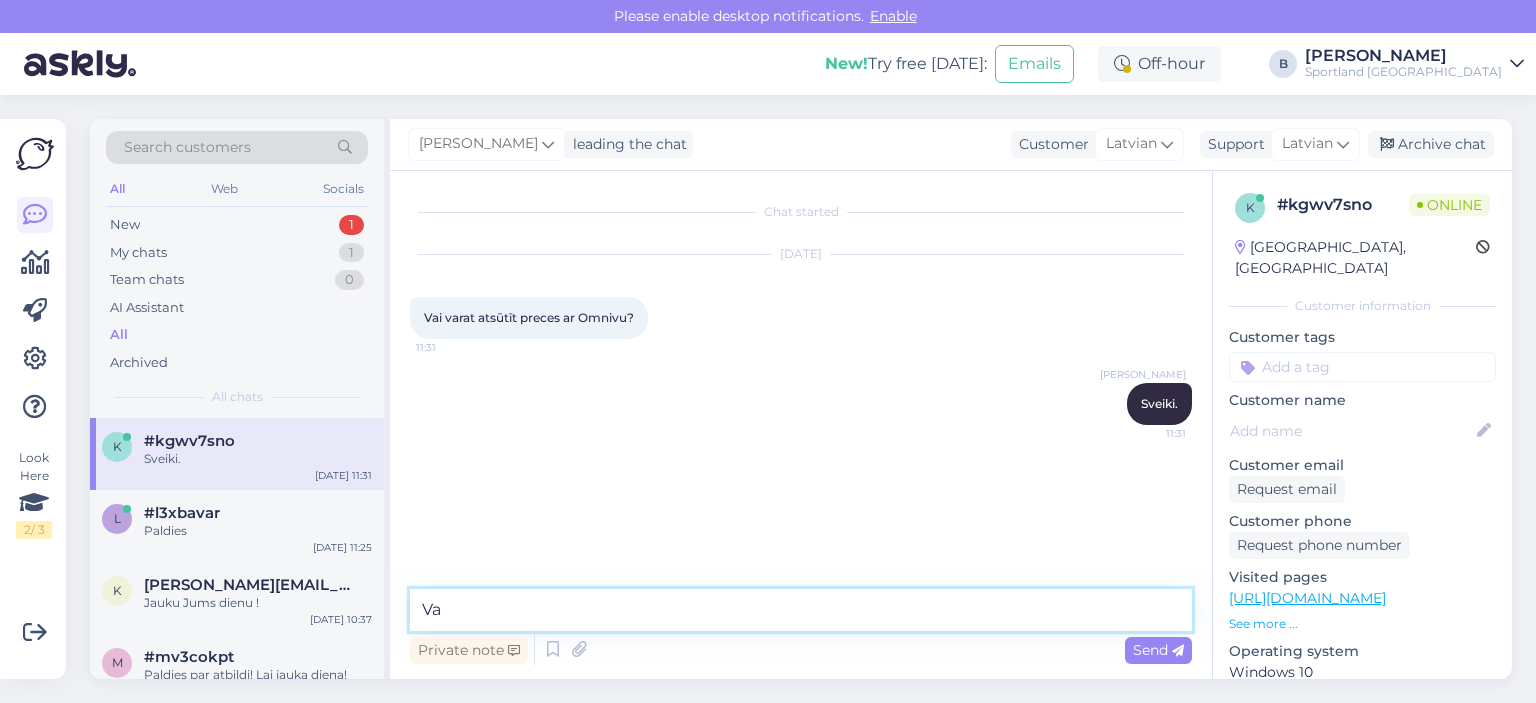 type on "V" 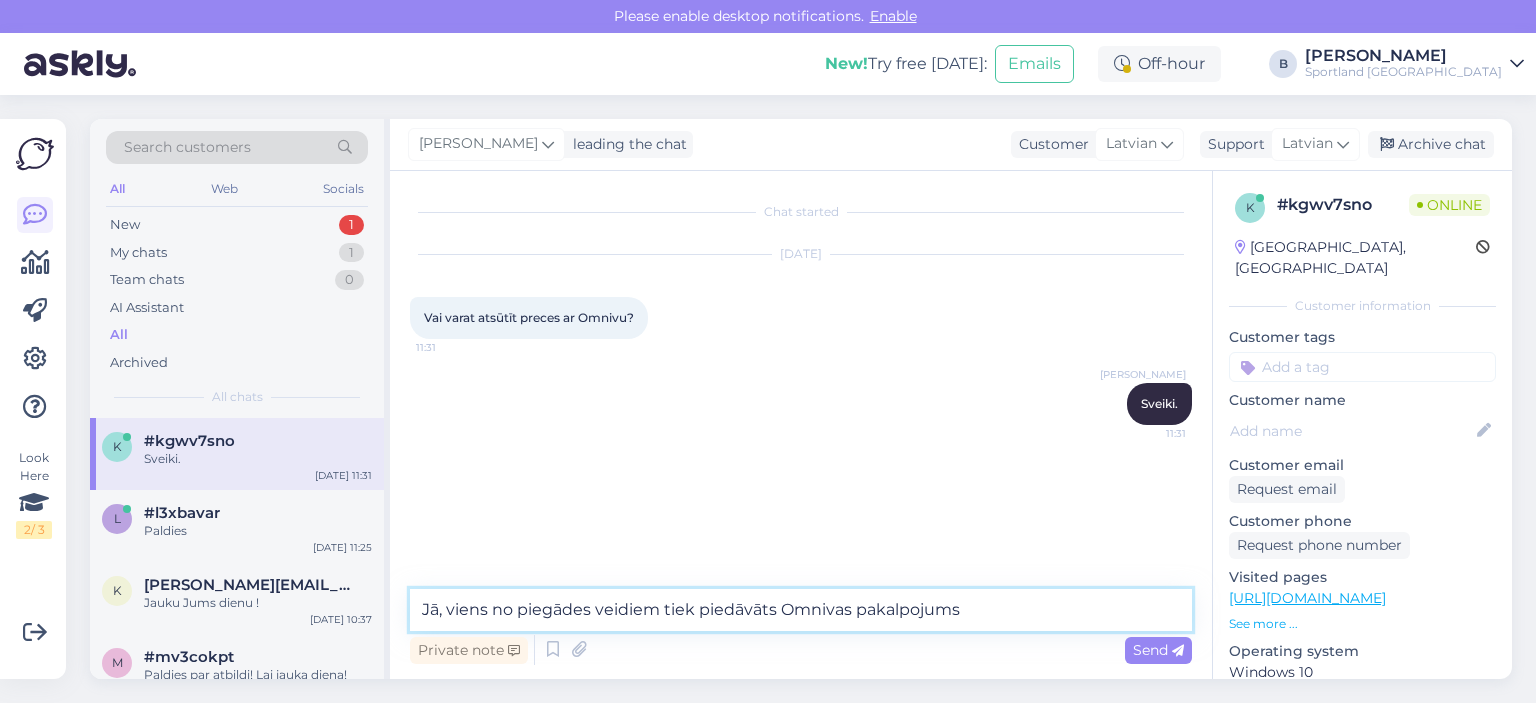 type on "Jā, viens no piegādes veidiem tiek piedāvāts Omnivas pakalpojums." 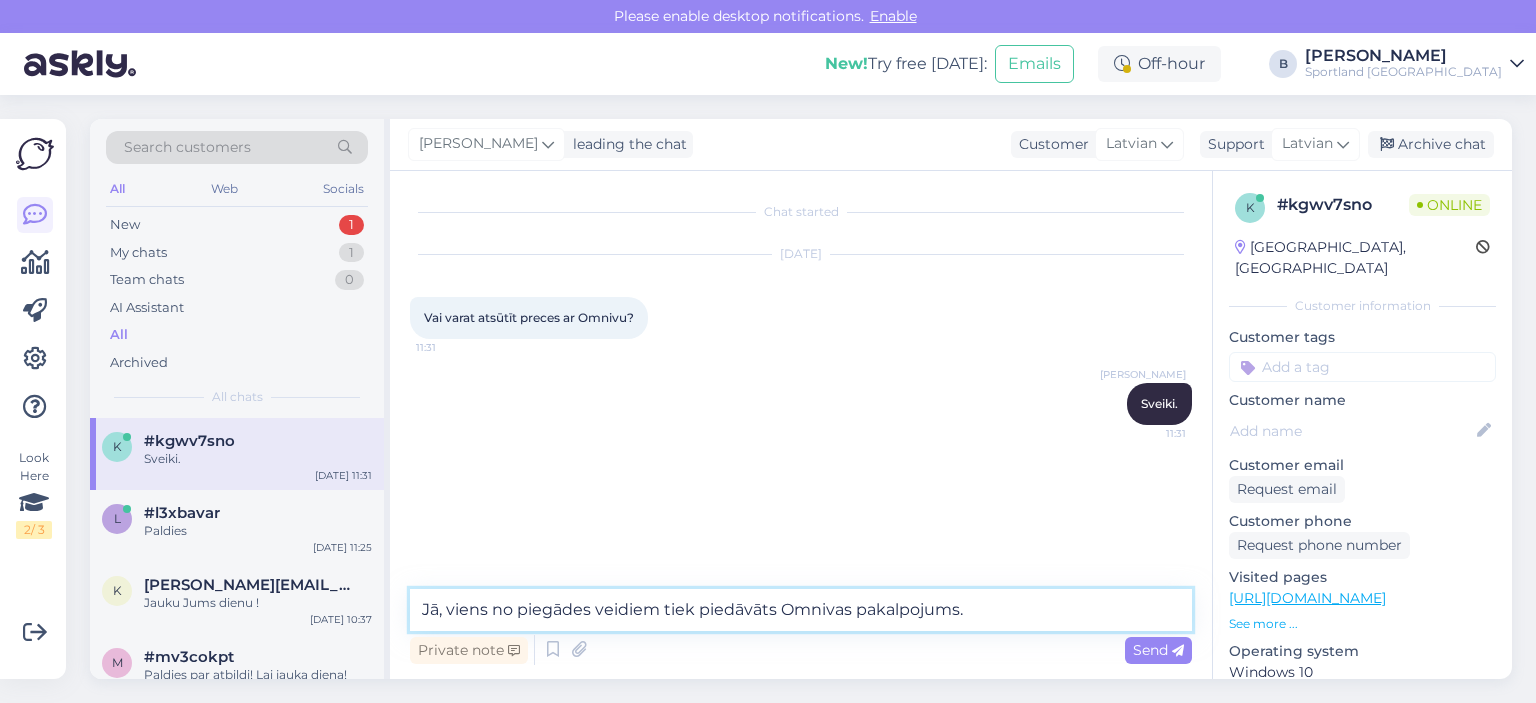 type 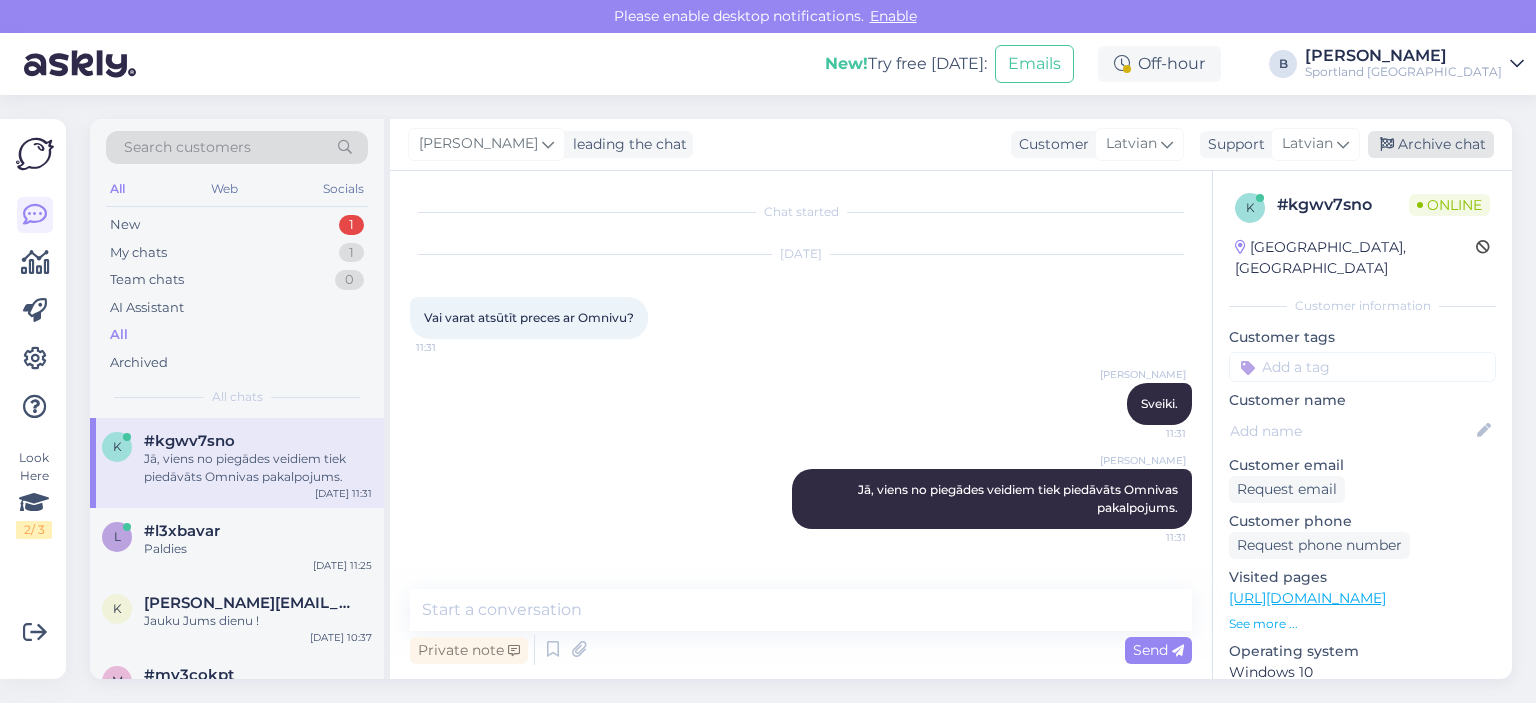 click on "Archive chat" at bounding box center [1431, 144] 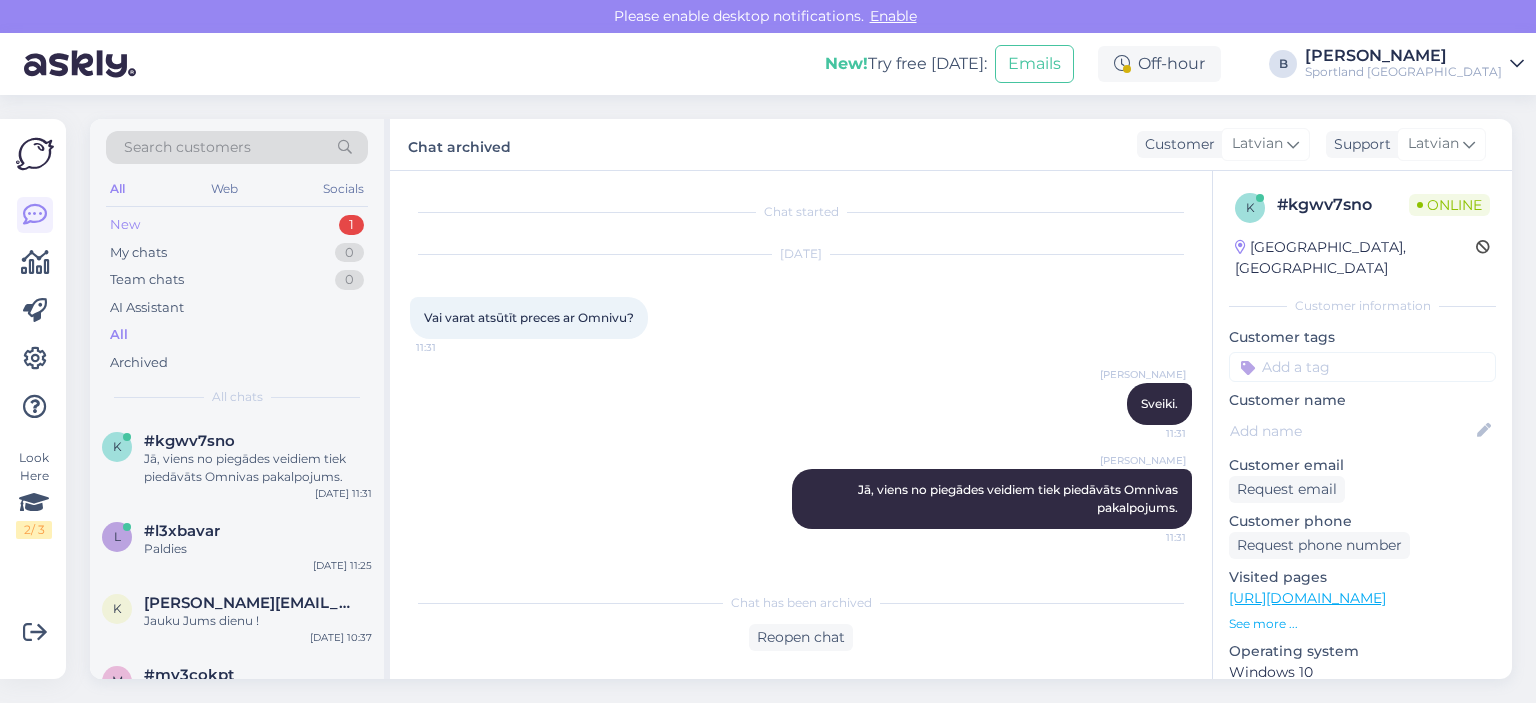 click on "New 1" at bounding box center [237, 225] 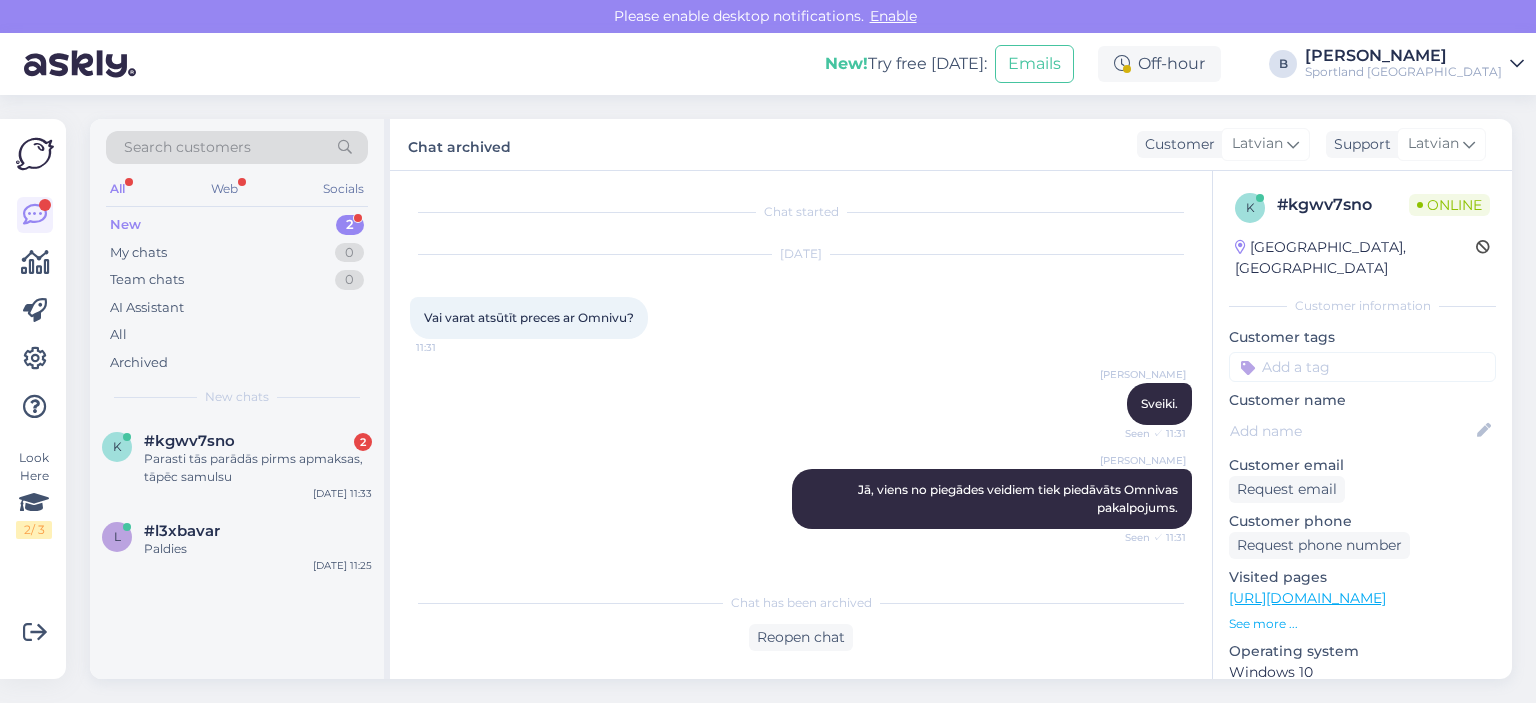 scroll, scrollTop: 176, scrollLeft: 0, axis: vertical 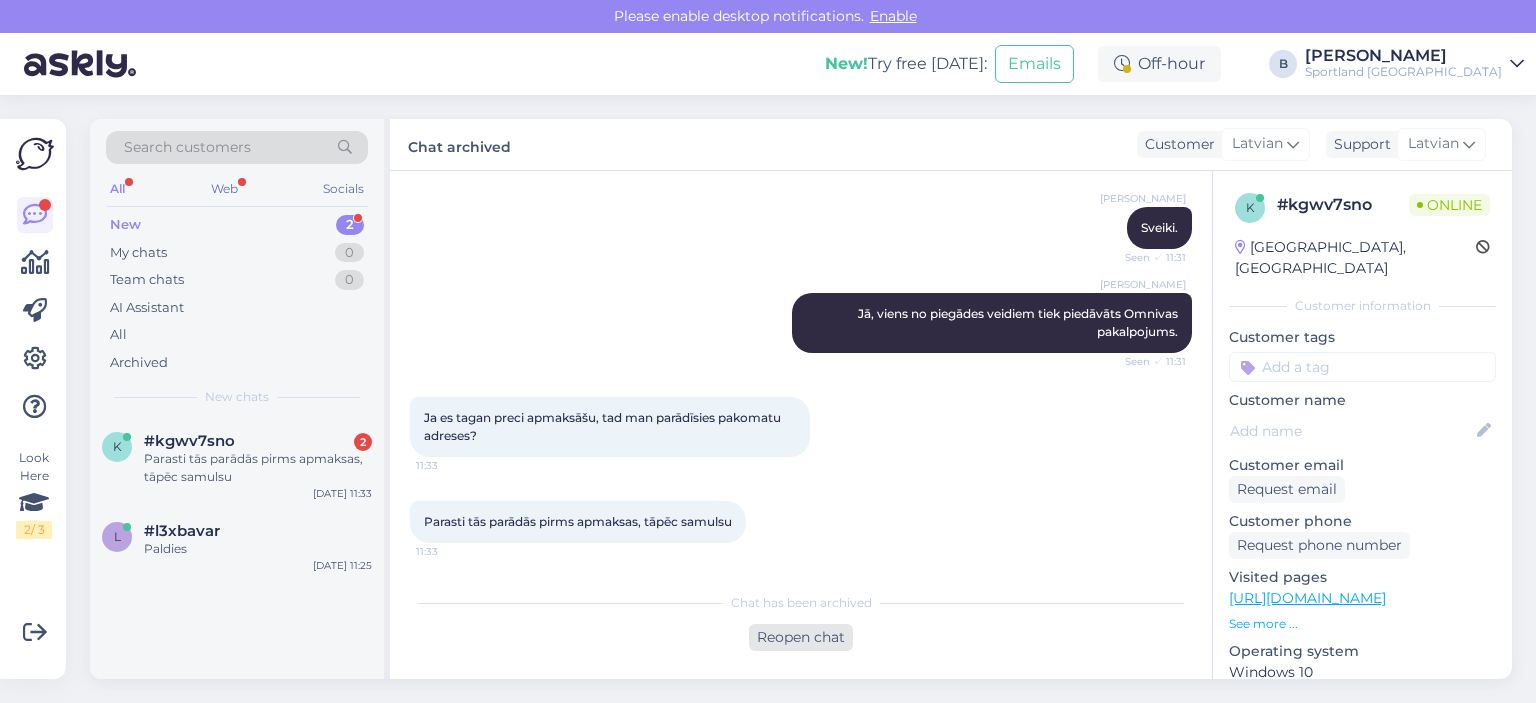 click on "Reopen chat" at bounding box center (801, 637) 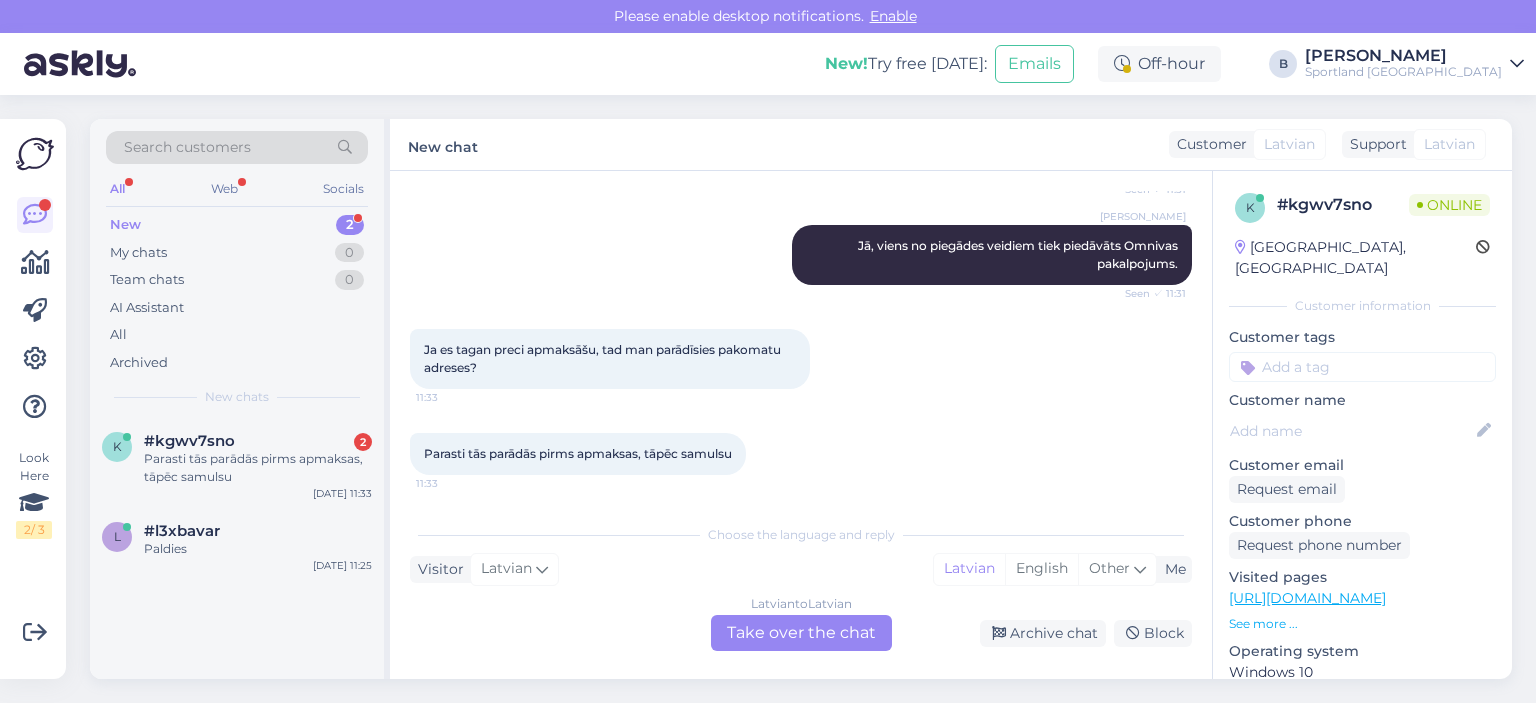 click on "Latvian  to  Latvian Take over the chat" at bounding box center (801, 633) 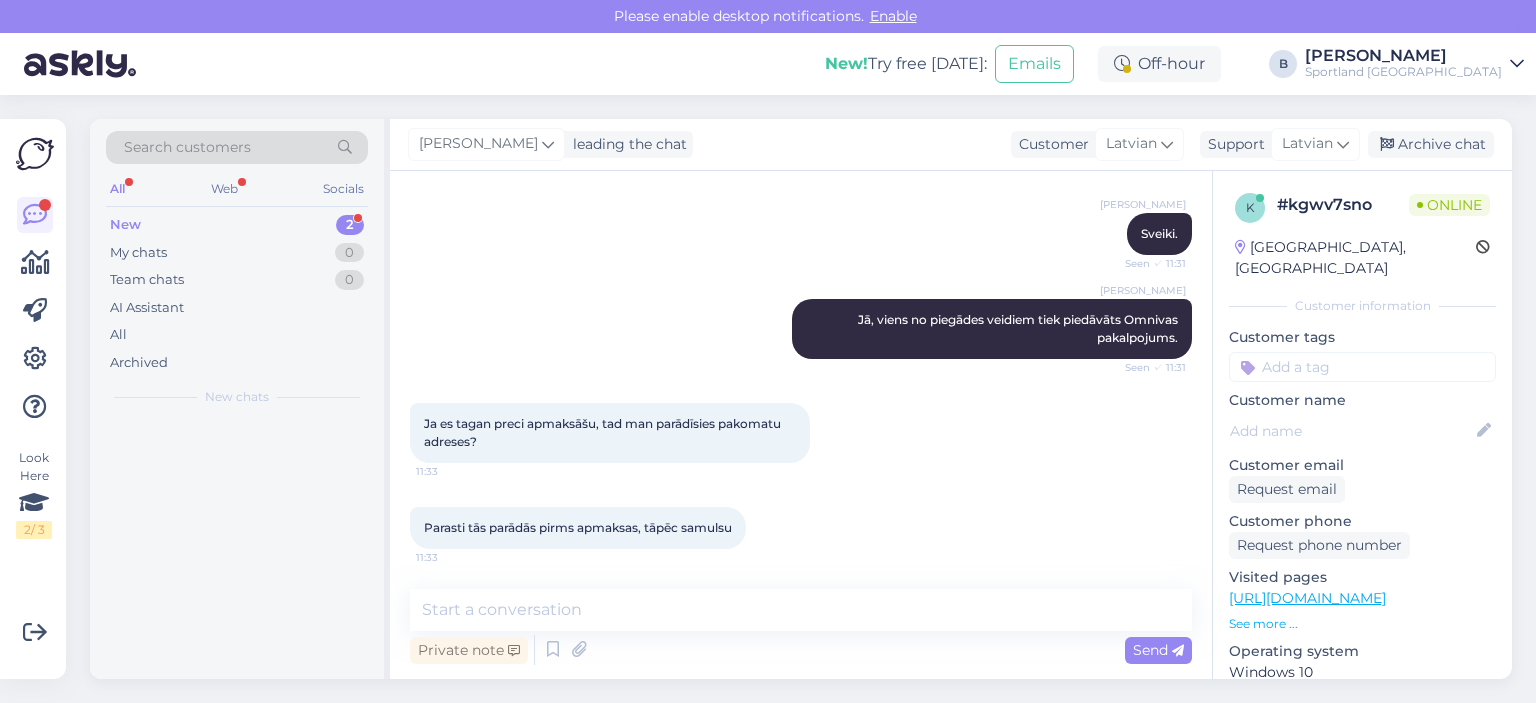 scroll, scrollTop: 170, scrollLeft: 0, axis: vertical 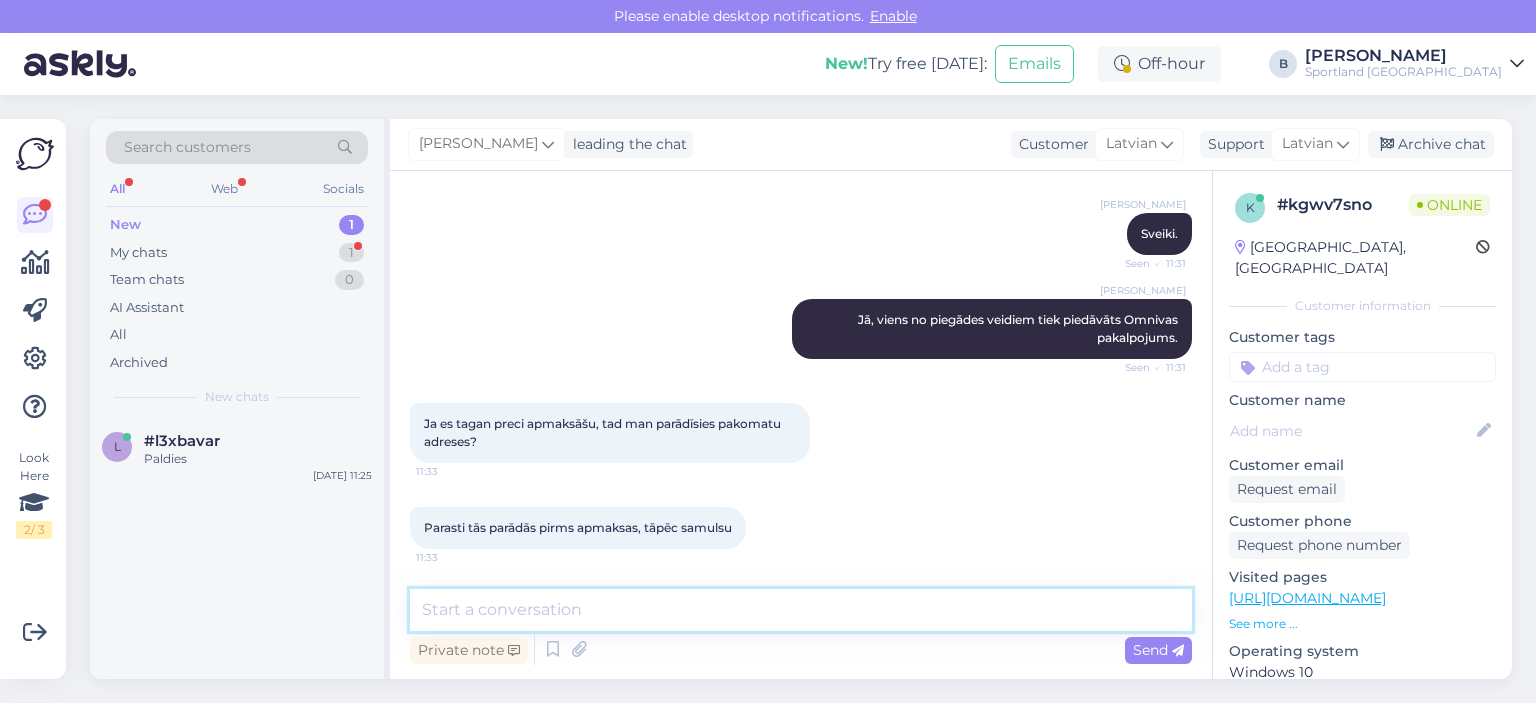 click at bounding box center [801, 610] 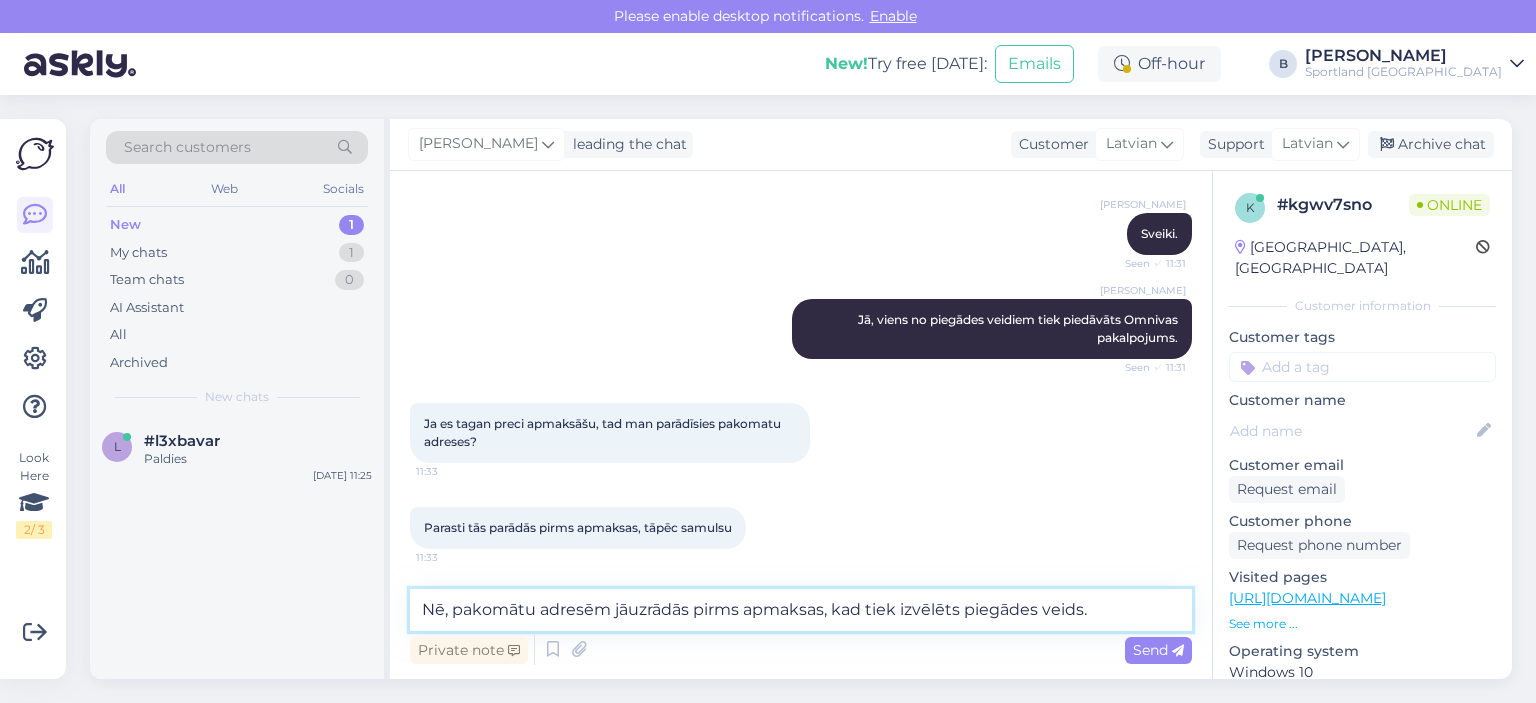 scroll, scrollTop: 194, scrollLeft: 0, axis: vertical 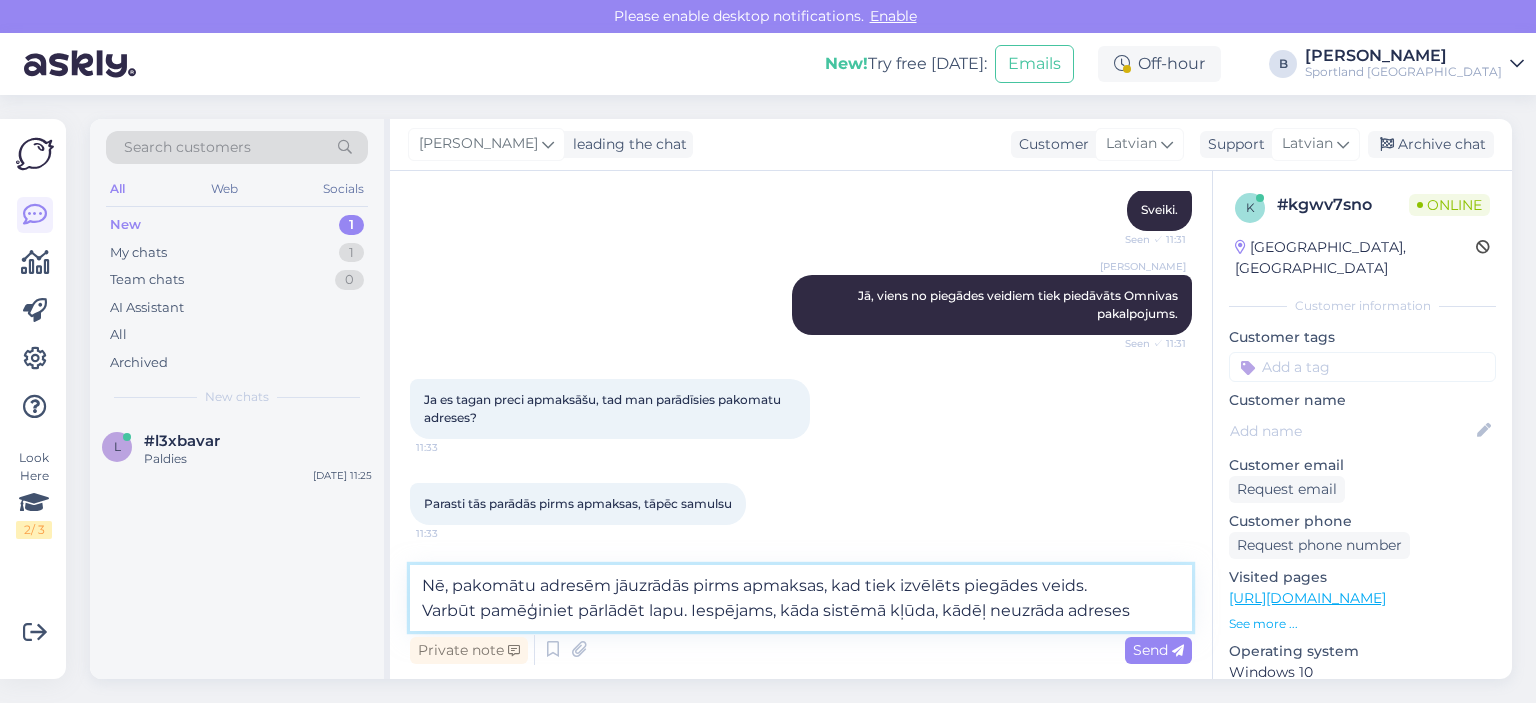 type on "Nē, pakomātu adresēm jāuzrādās pirms apmaksas, kad tiek izvēlēts piegādes veids.
Varbūt pamēģiniet pārlādēt lapu. Iespējams, kāda sistēmā kļūda, kādēļ neuzrāda adreses." 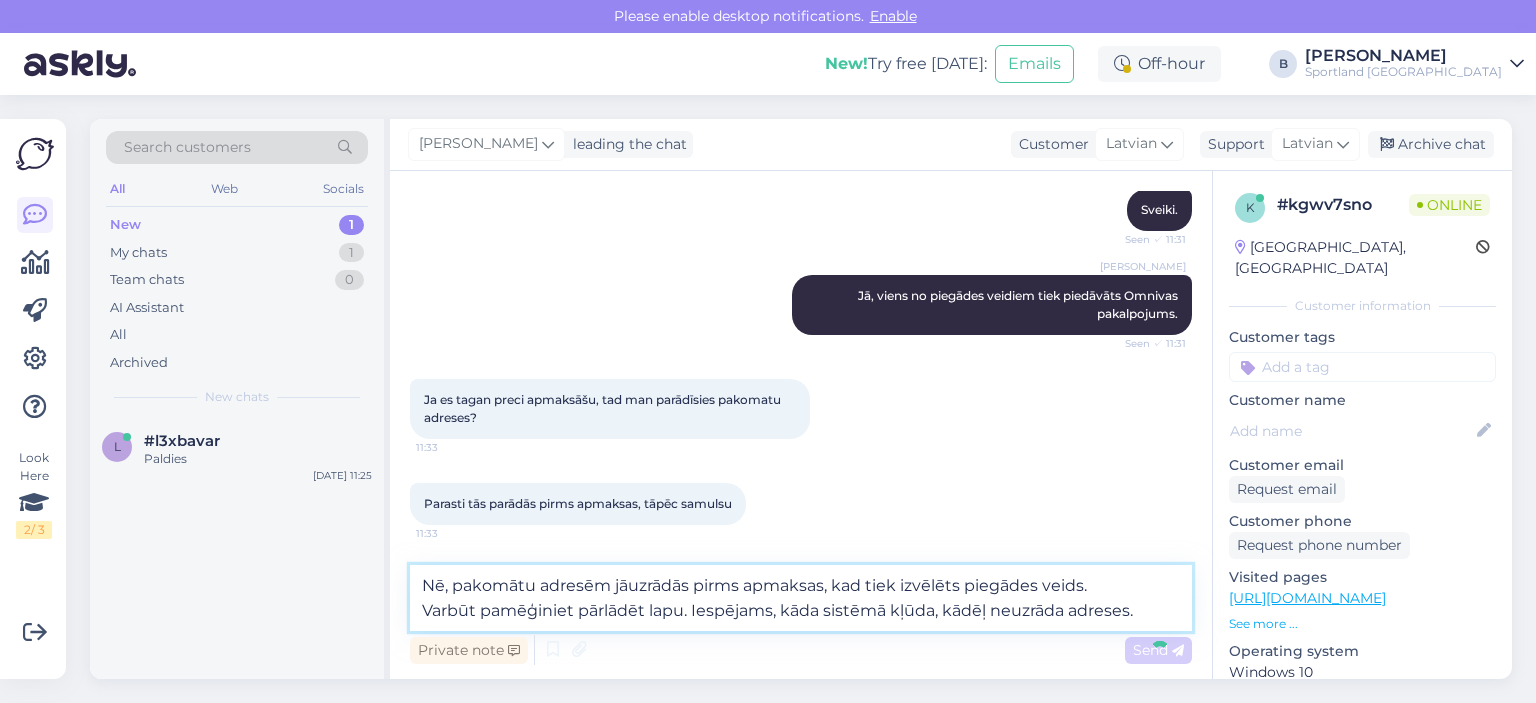 type 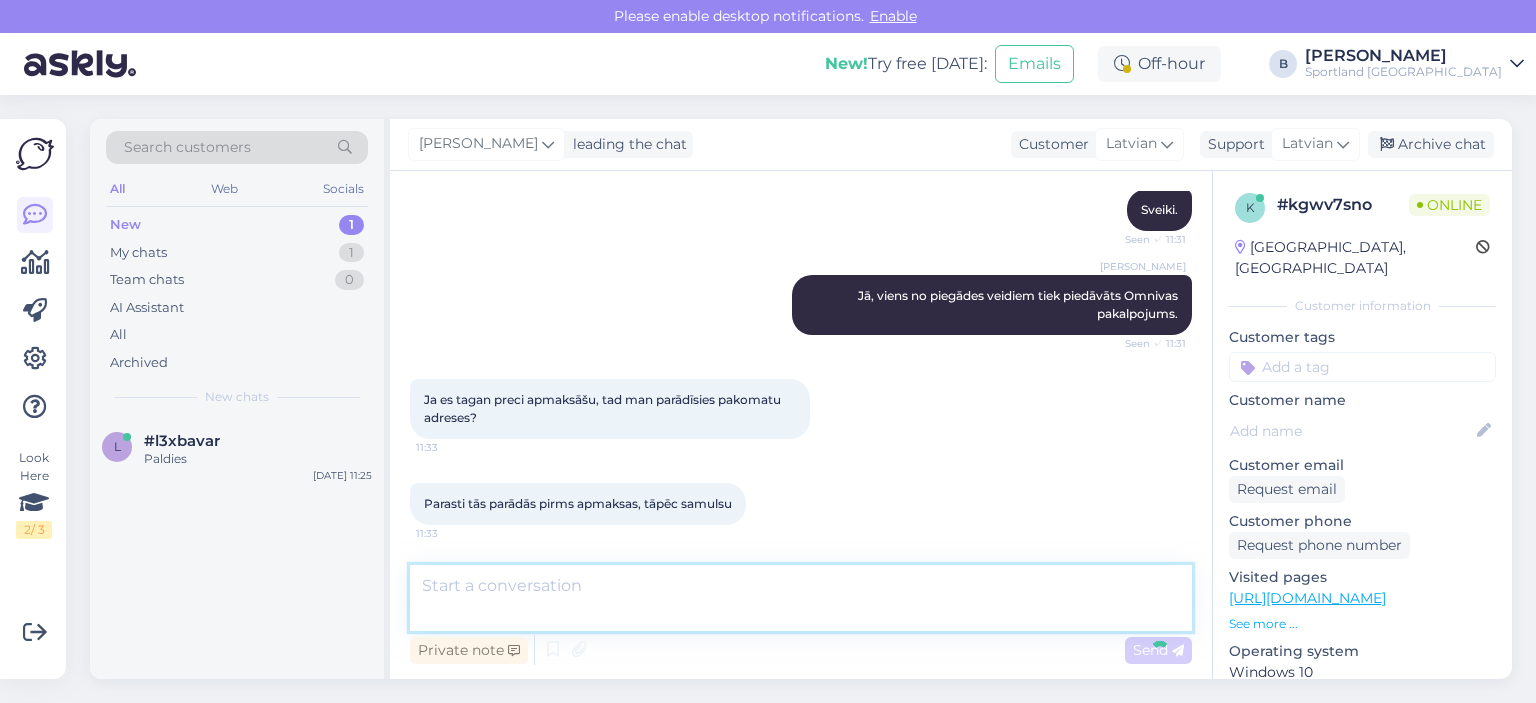 scroll, scrollTop: 310, scrollLeft: 0, axis: vertical 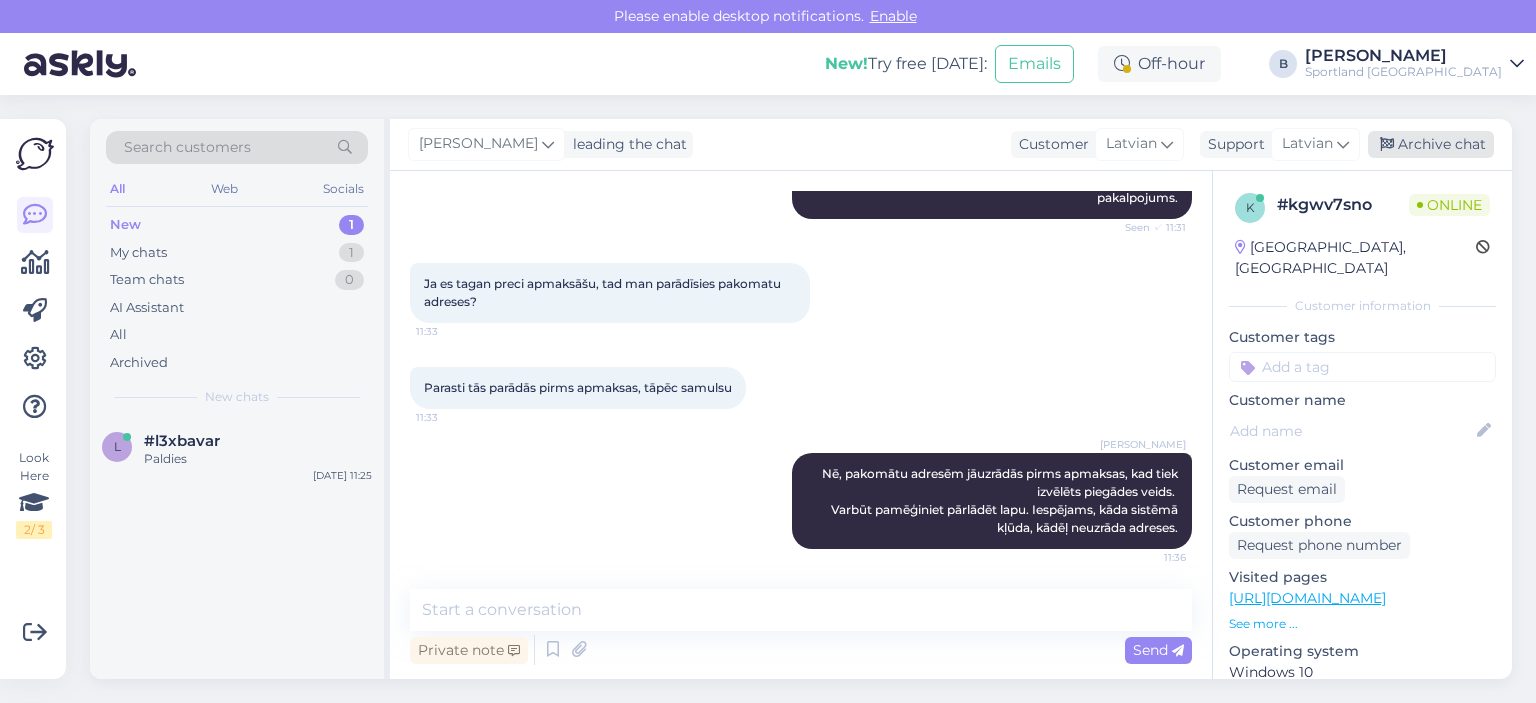 click on "Archive chat" at bounding box center [1431, 144] 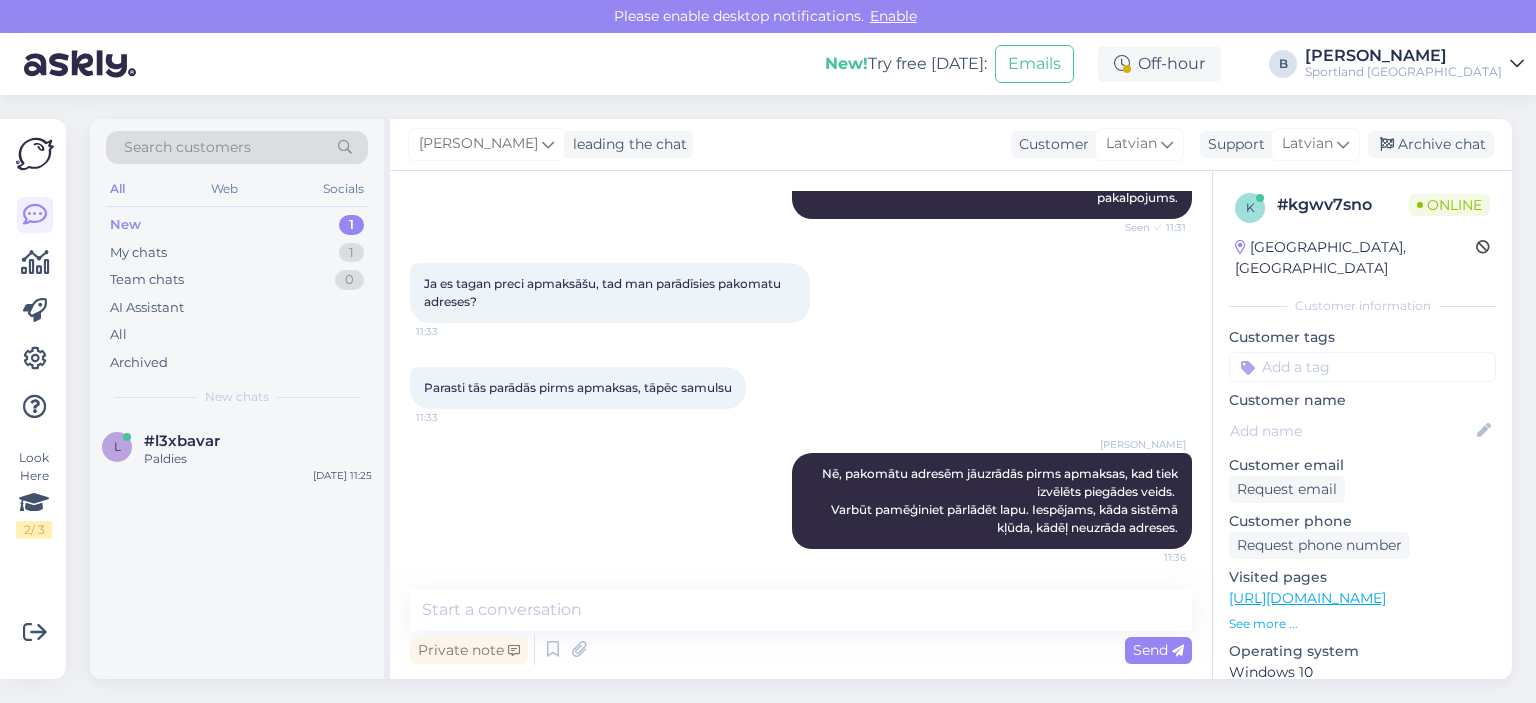 scroll, scrollTop: 316, scrollLeft: 0, axis: vertical 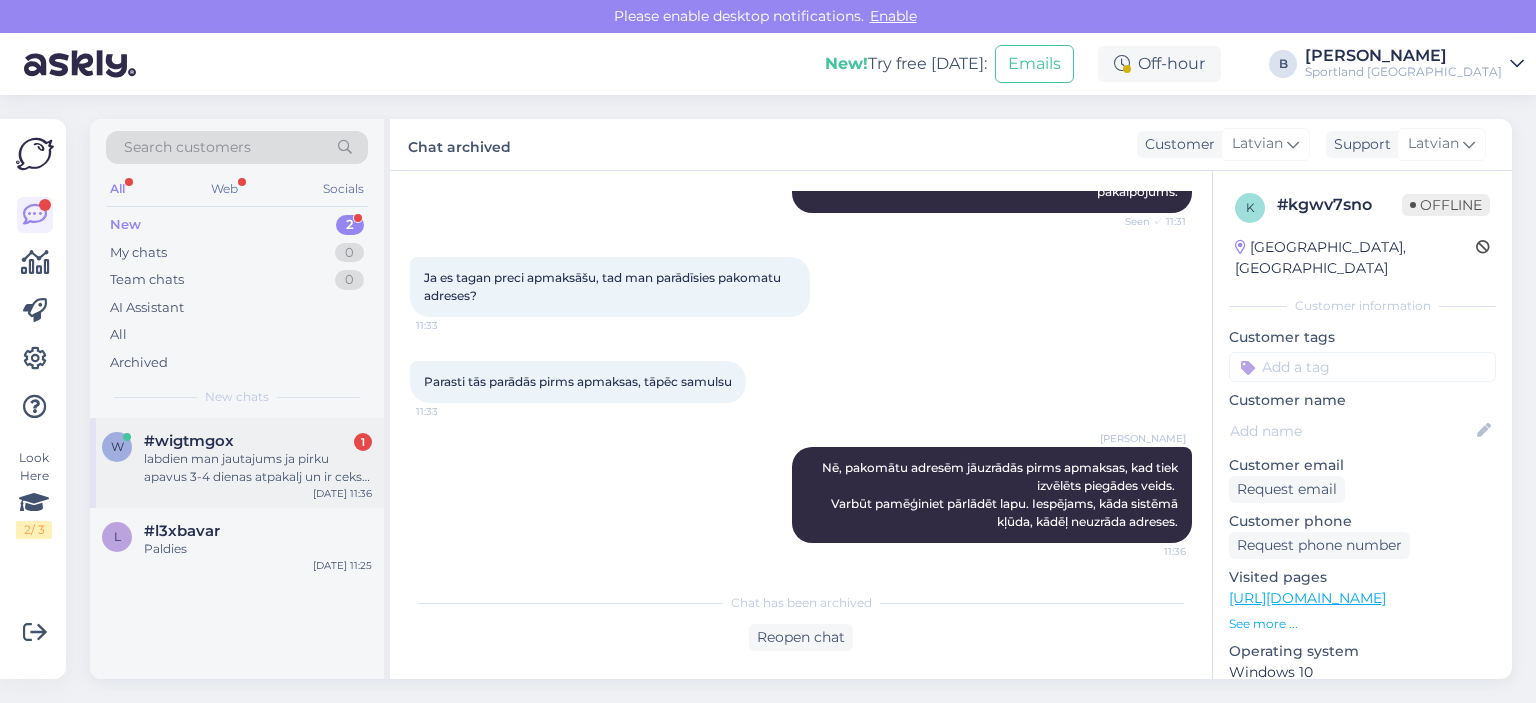 click on "labdien man jautajums ja pirku apavus 3-4 dienas atpakalj un ir ceks un kaste no viniem  un vini nebija uzvilkti lauka es varu nodot veikala atpakalj ?" at bounding box center (258, 468) 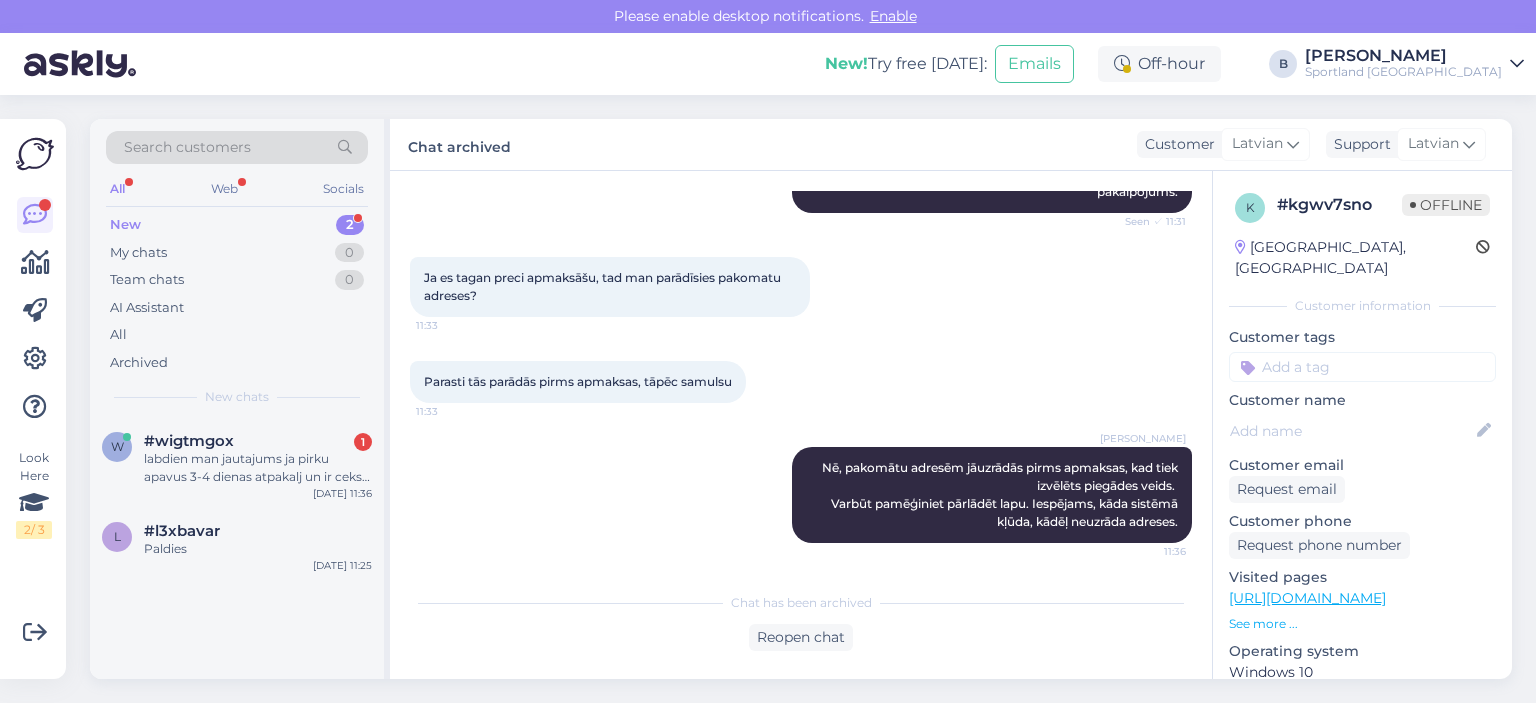 scroll, scrollTop: 0, scrollLeft: 0, axis: both 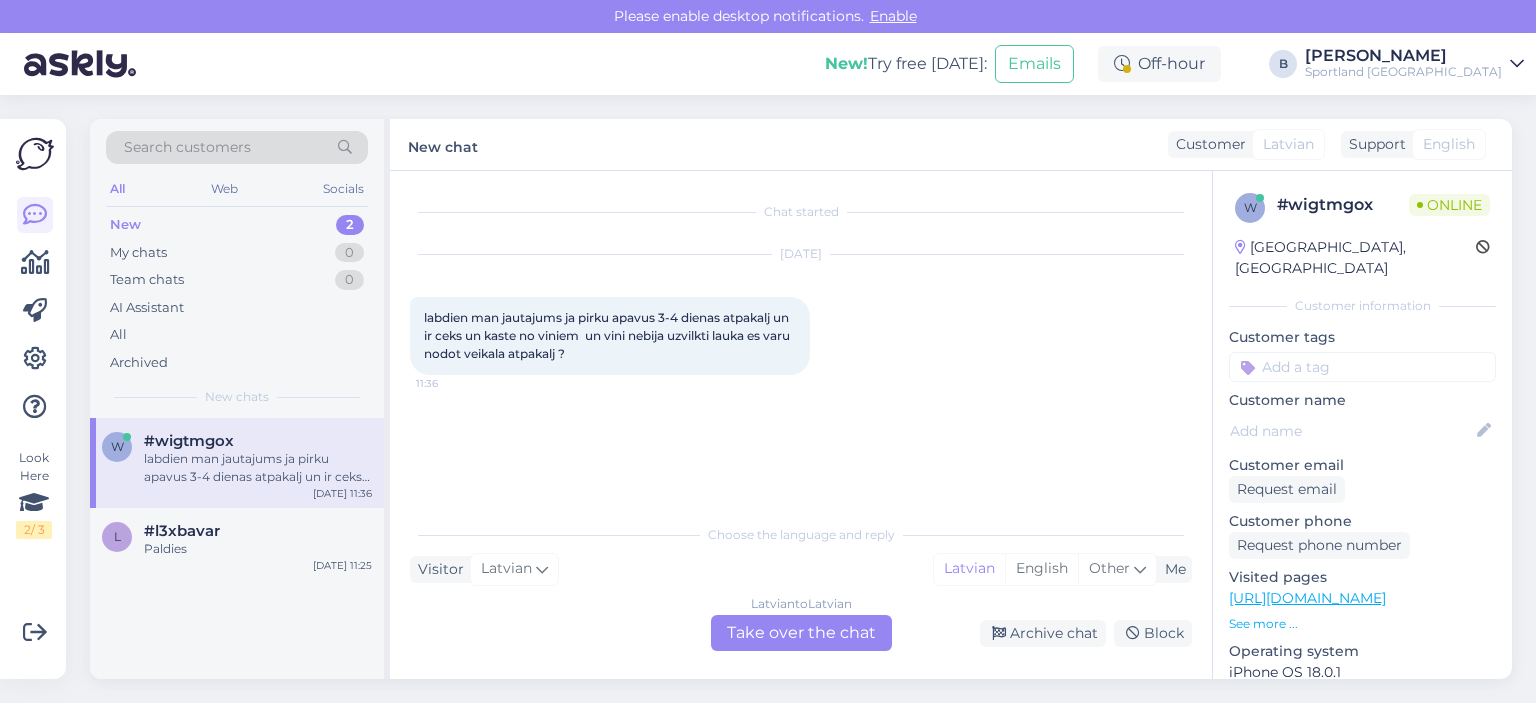 click on "Latvian  to  Latvian Take over the chat" at bounding box center (801, 633) 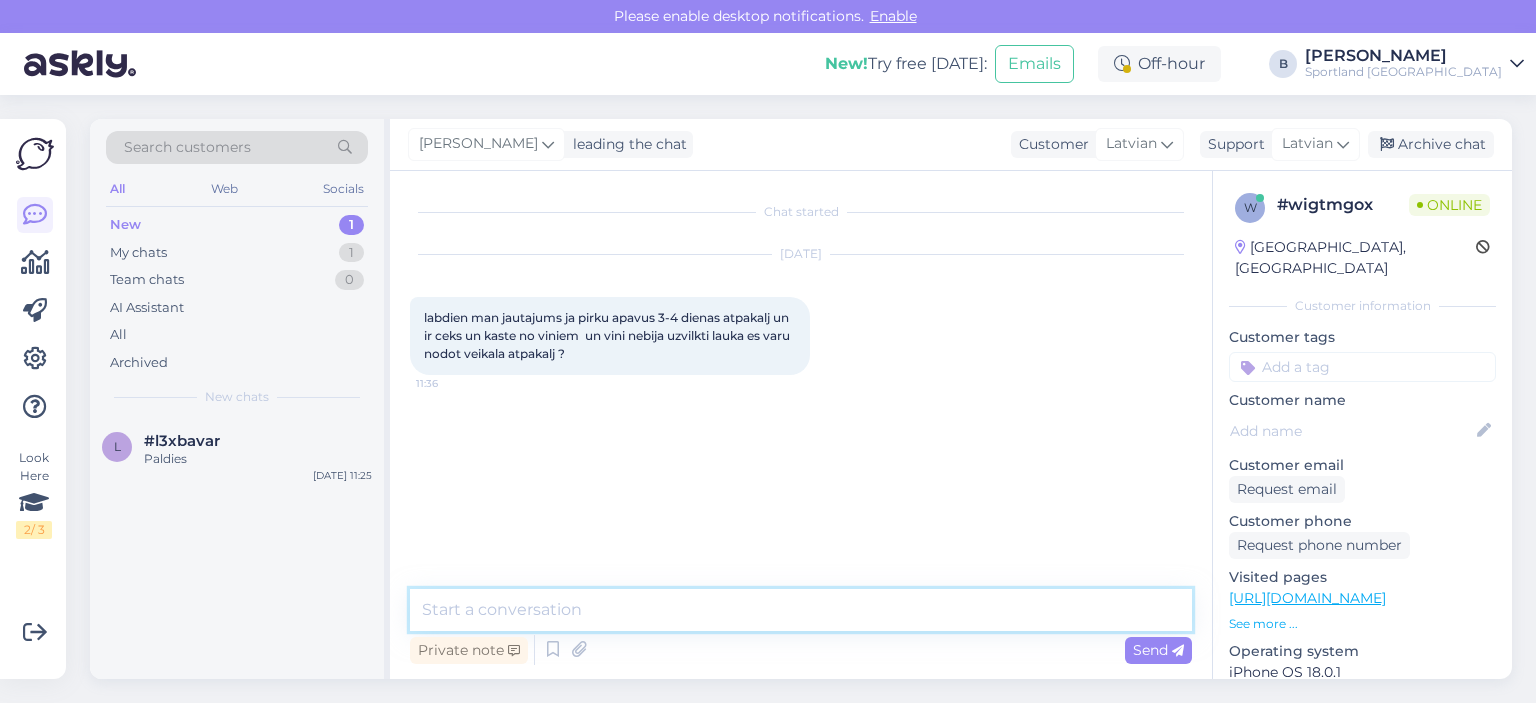 click at bounding box center [801, 610] 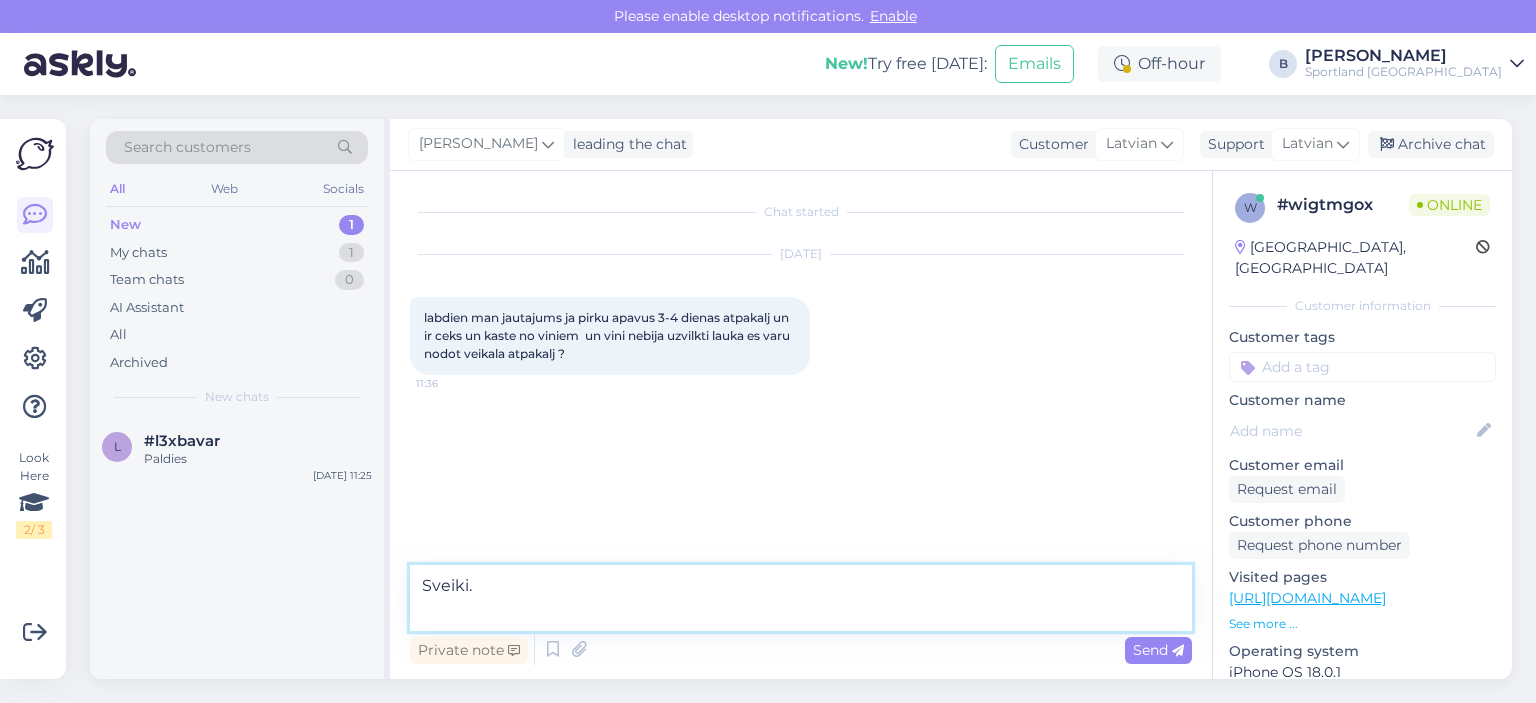 type on "Sveiki." 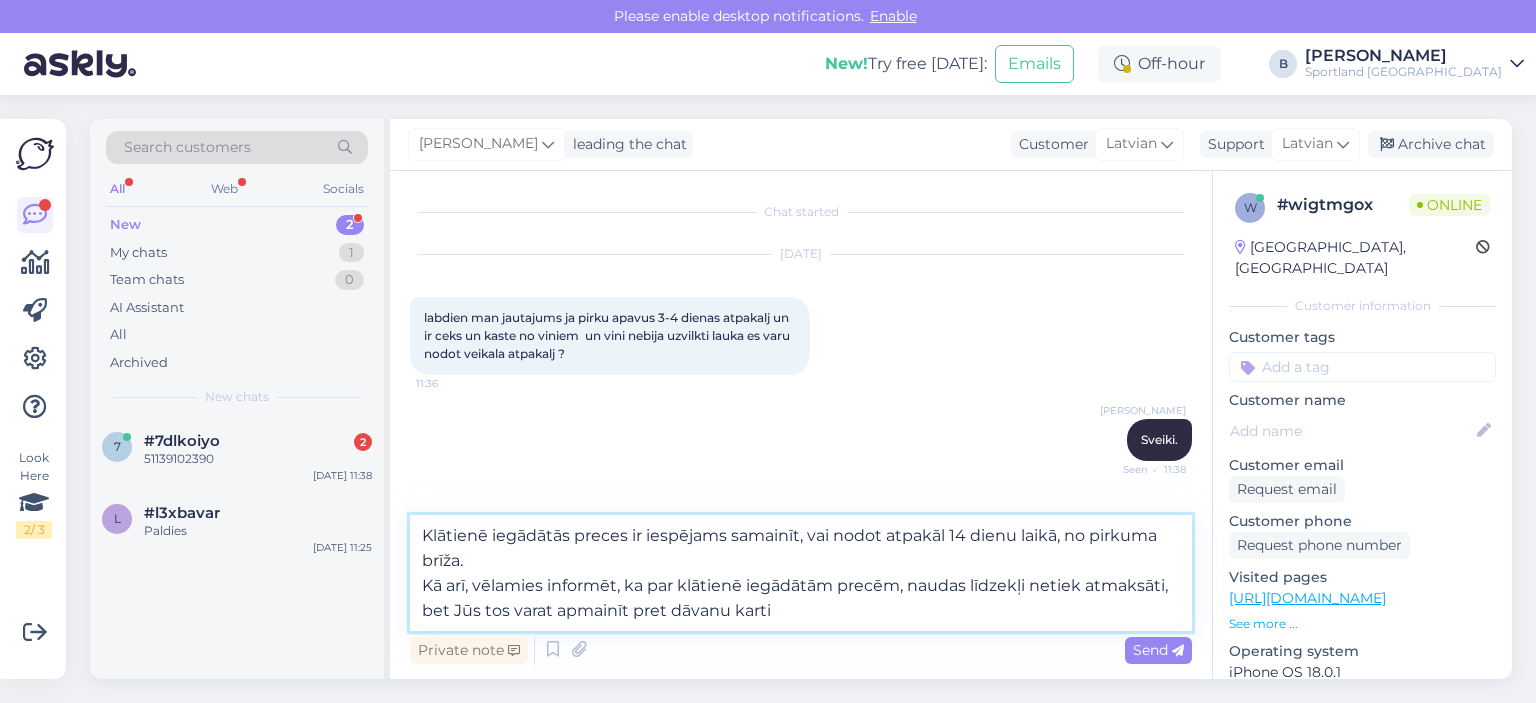 type on "Klātienē iegādātās preces ir iespējams samainīt, vai nodot atpakāl 14 dienu laikā, no pirkuma brīža.
Kā arī, vēlamies informēt, ka par klātienē iegādātām precēm, naudas līdzekļi netiek atmaksāti, bet Jūs tos varat apmainīt pret dāvanu karti." 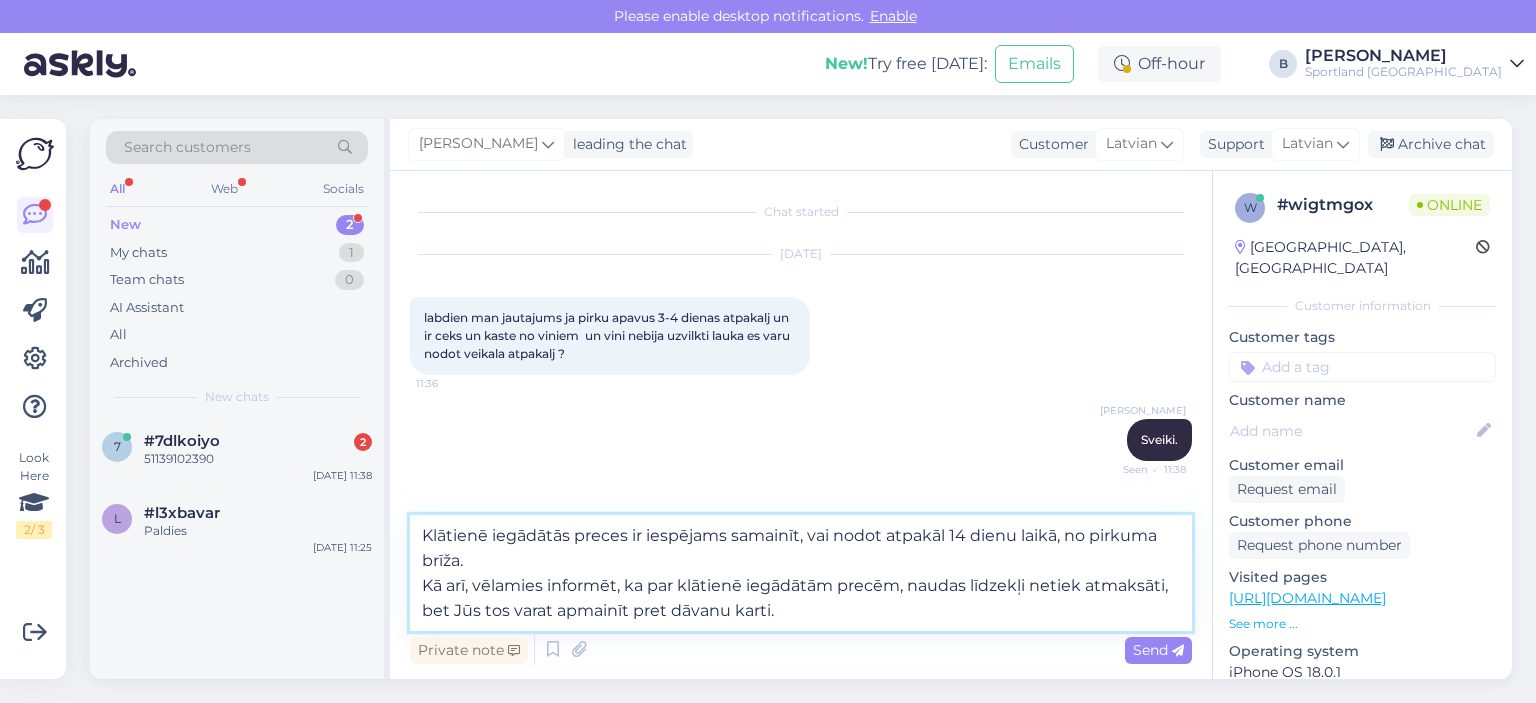type 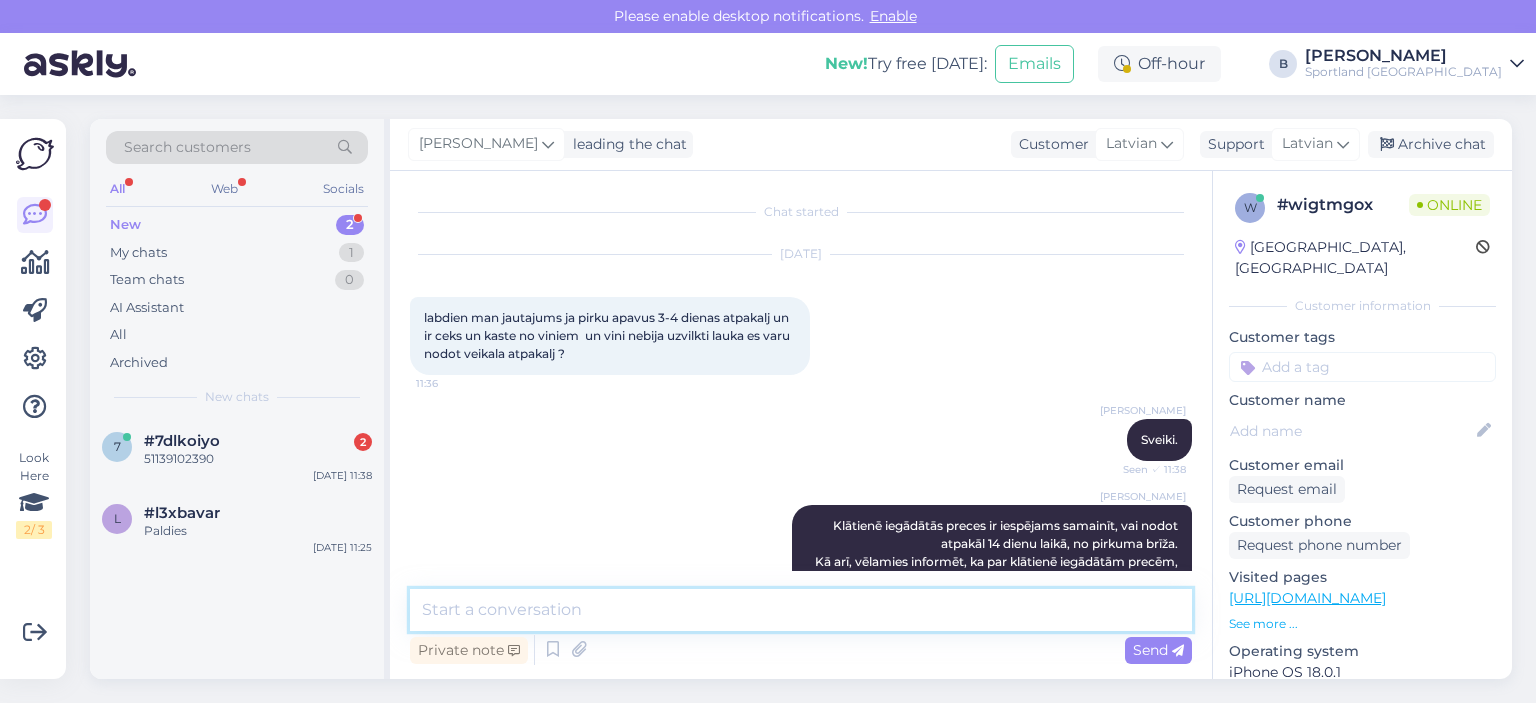 scroll, scrollTop: 70, scrollLeft: 0, axis: vertical 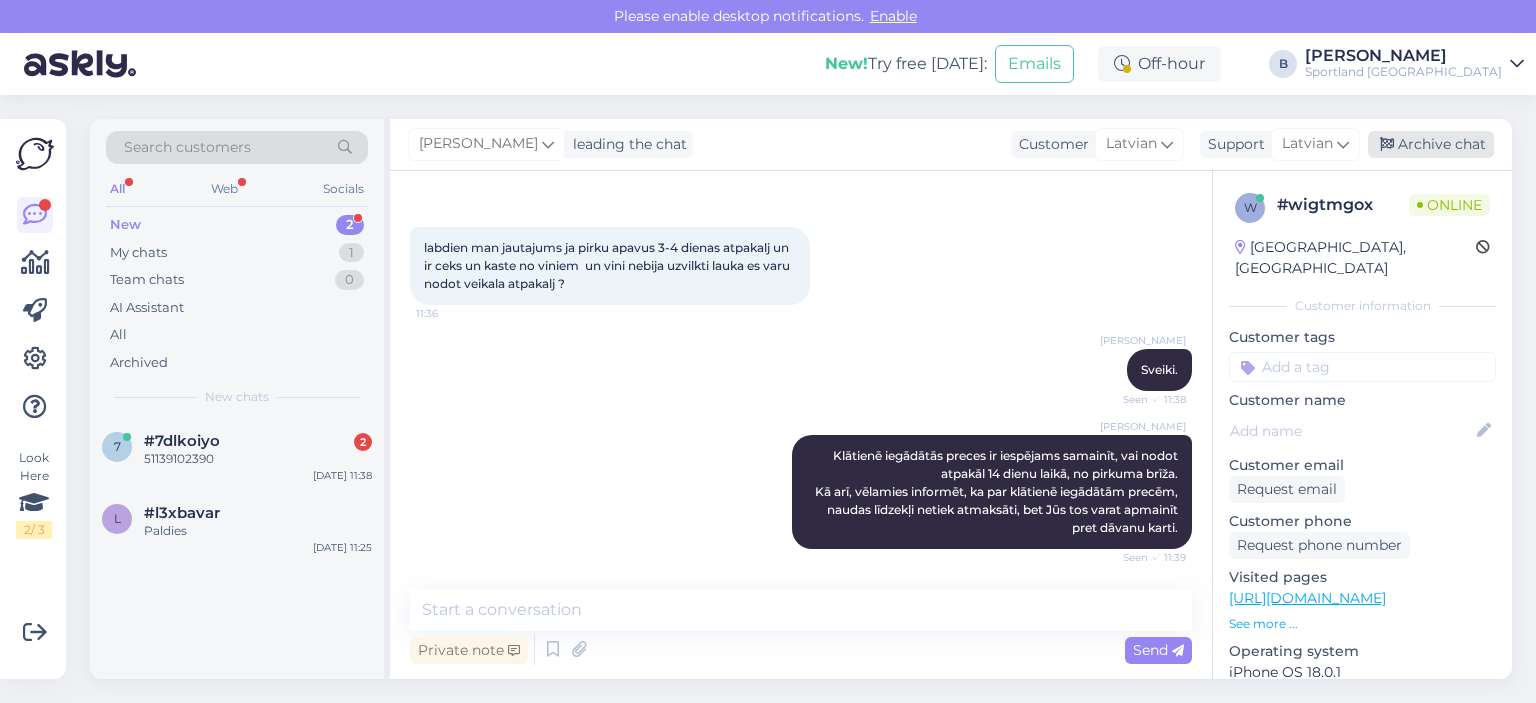 click on "Archive chat" at bounding box center [1431, 144] 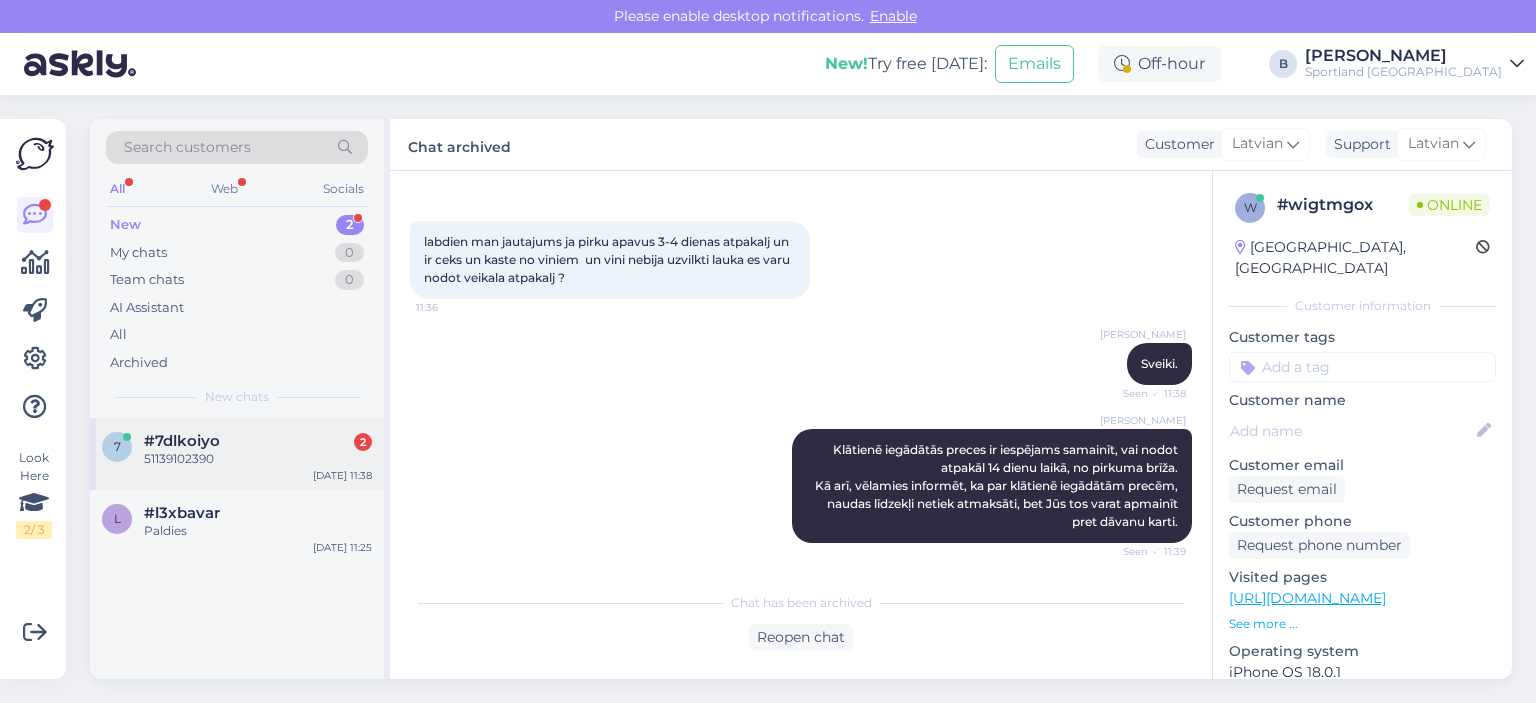 click on "51139102390" at bounding box center (258, 459) 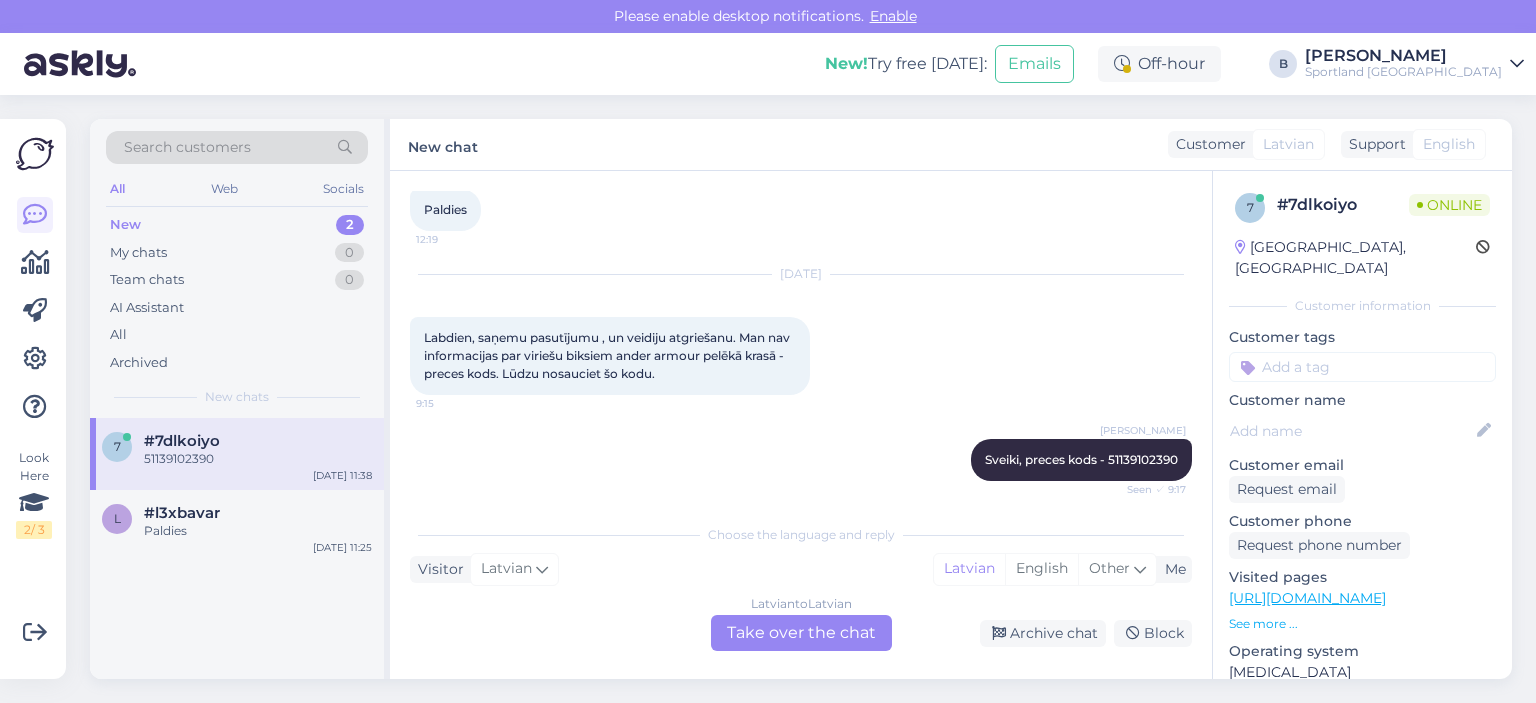 scroll, scrollTop: 1678, scrollLeft: 0, axis: vertical 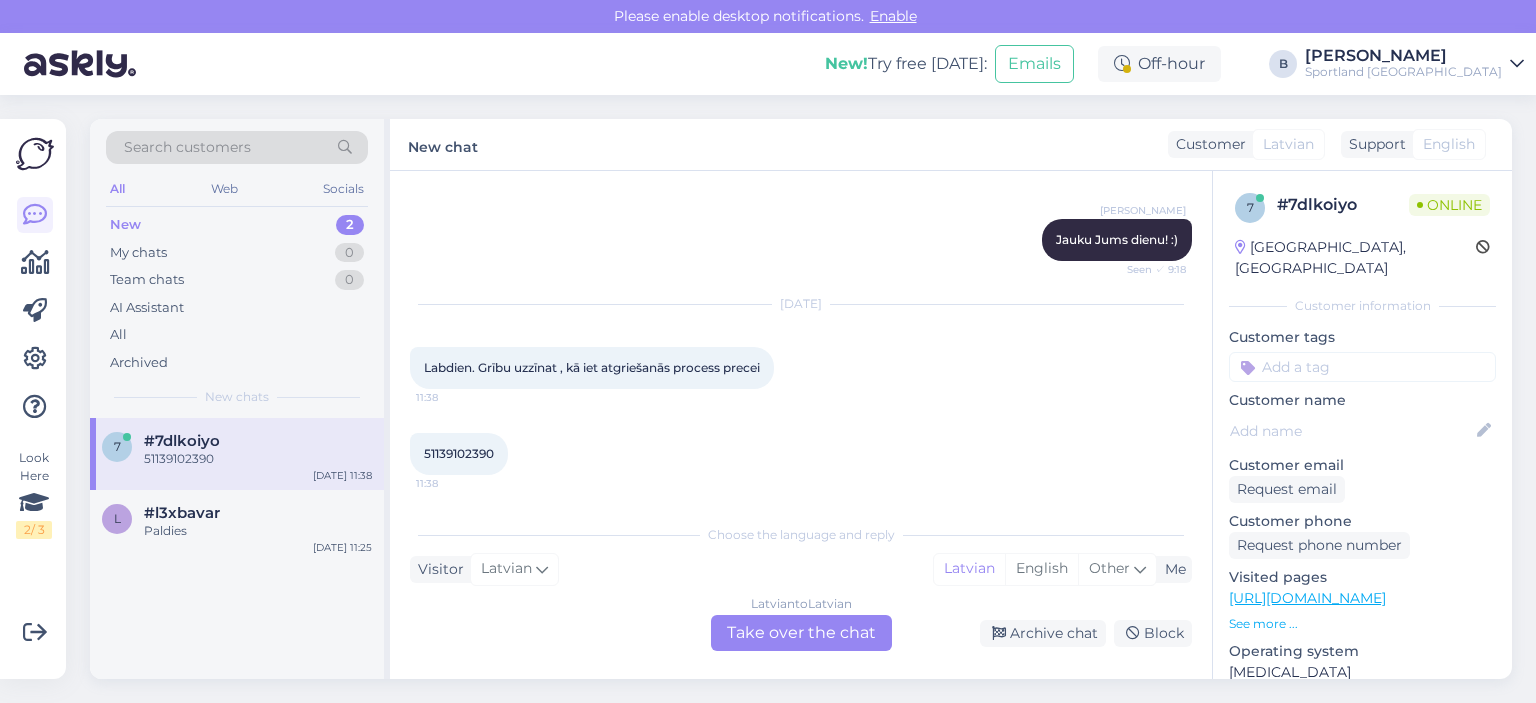click on "Latvian  to  Latvian Take over the chat" at bounding box center [801, 633] 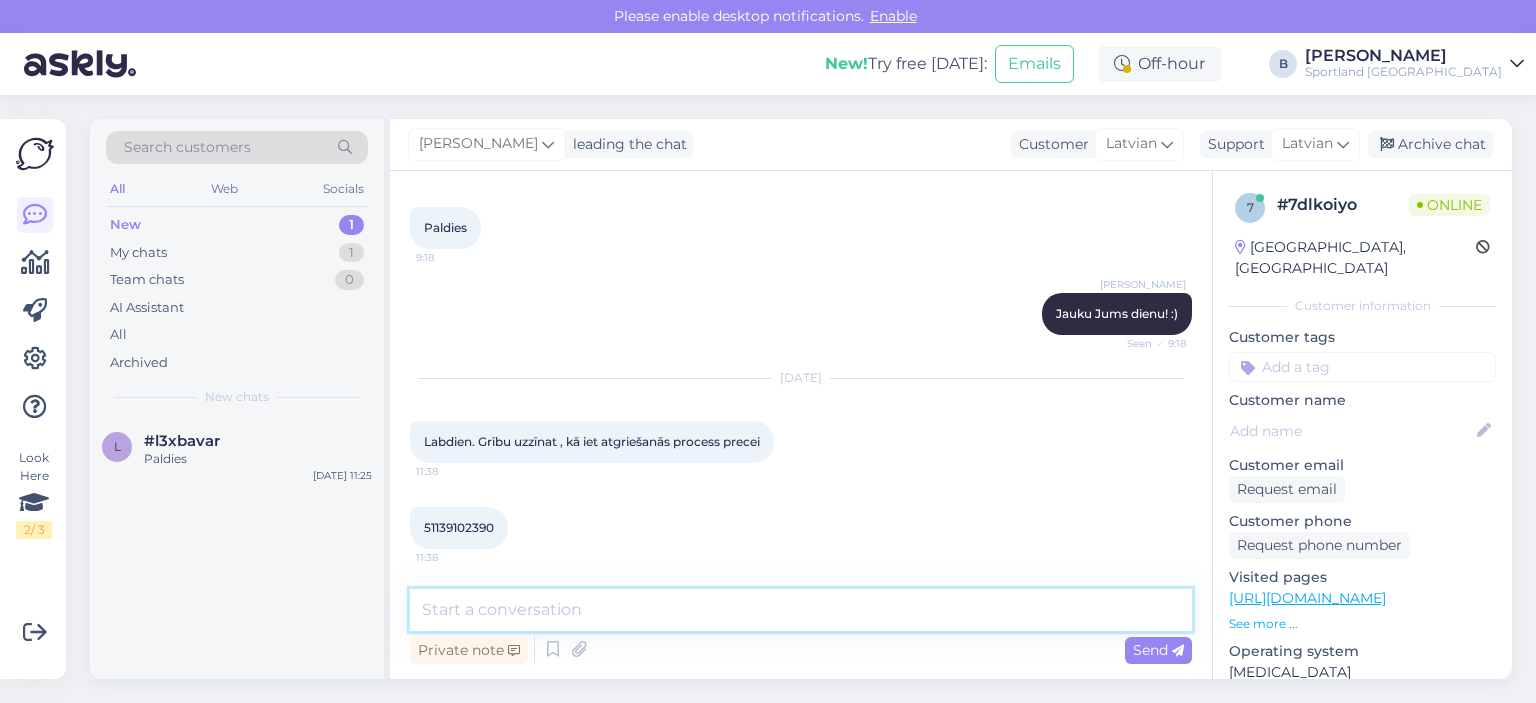 click at bounding box center (801, 610) 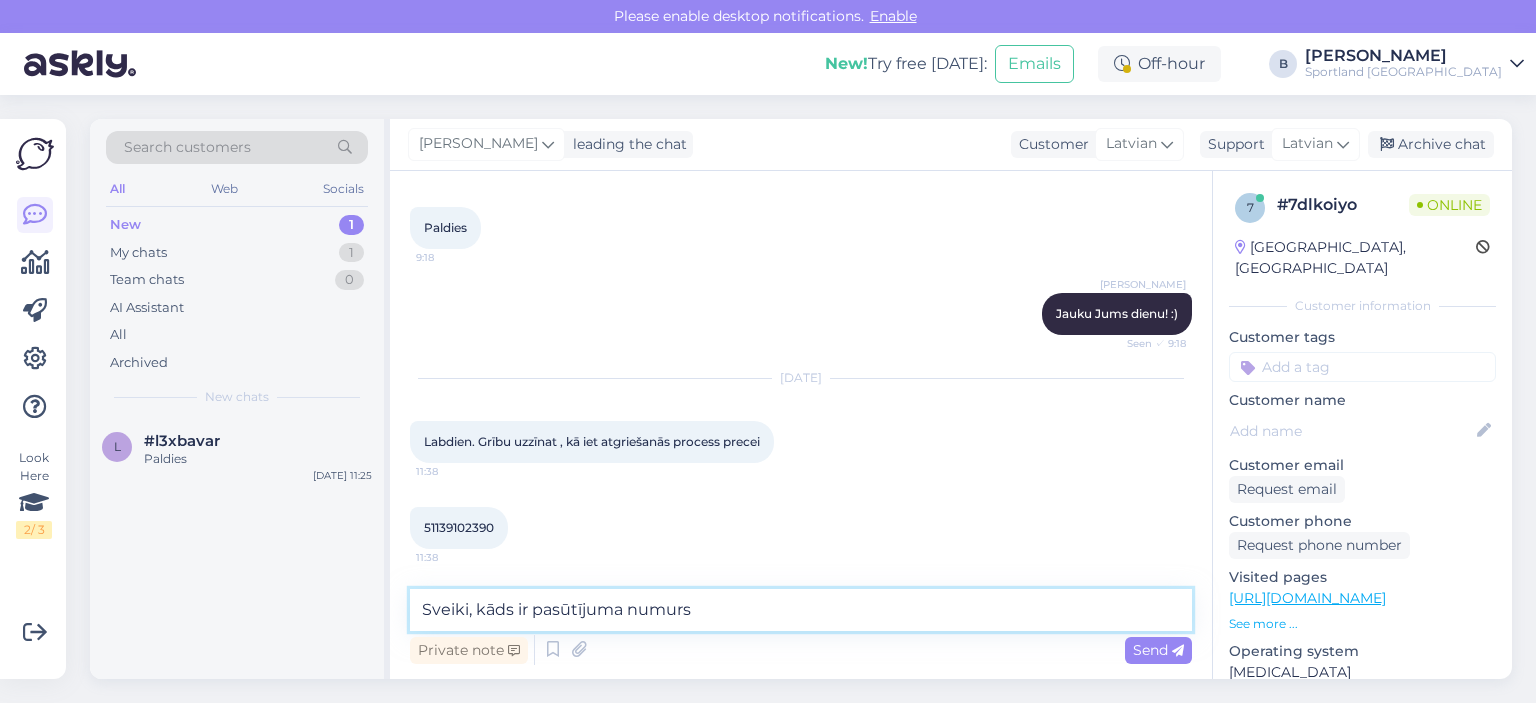 type on "Sveiki, kāds ir pasūtījuma numurs?" 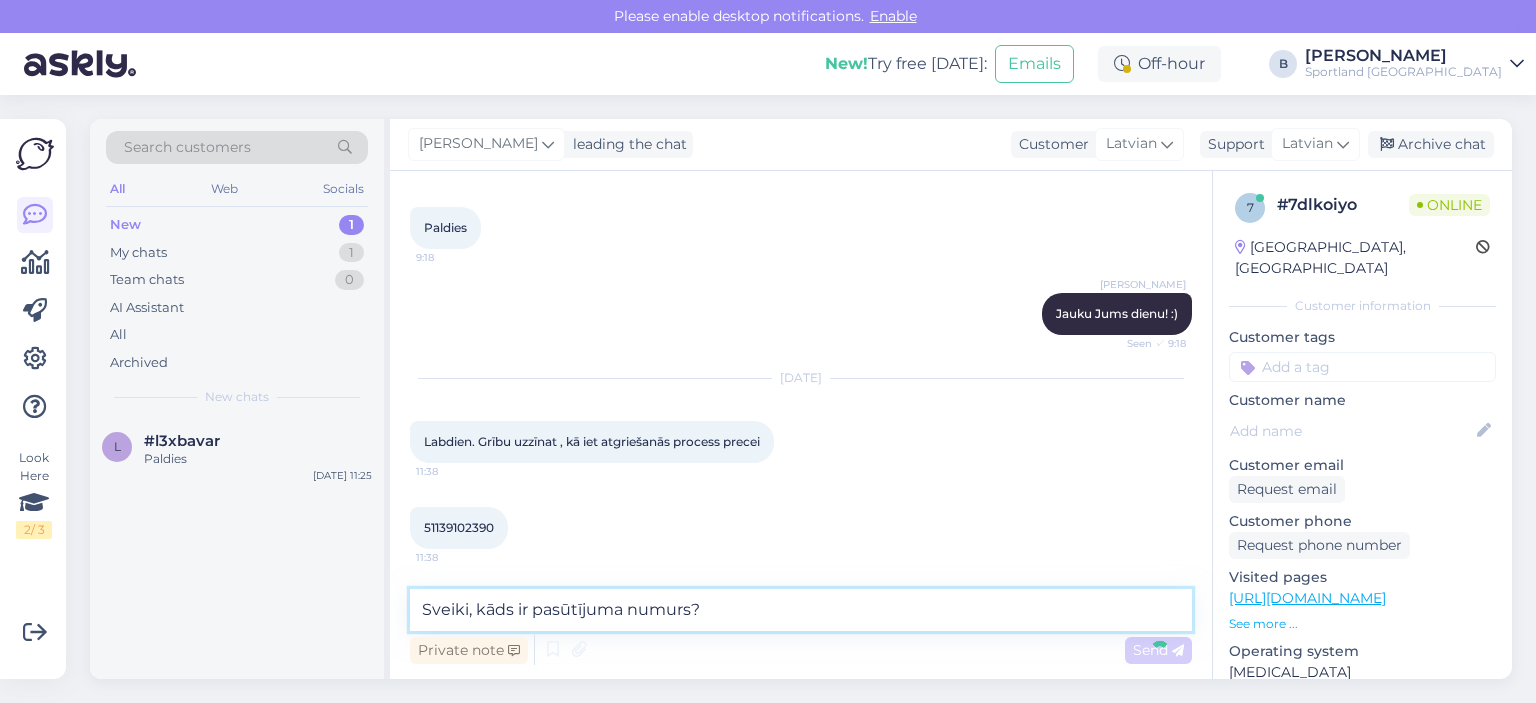 type 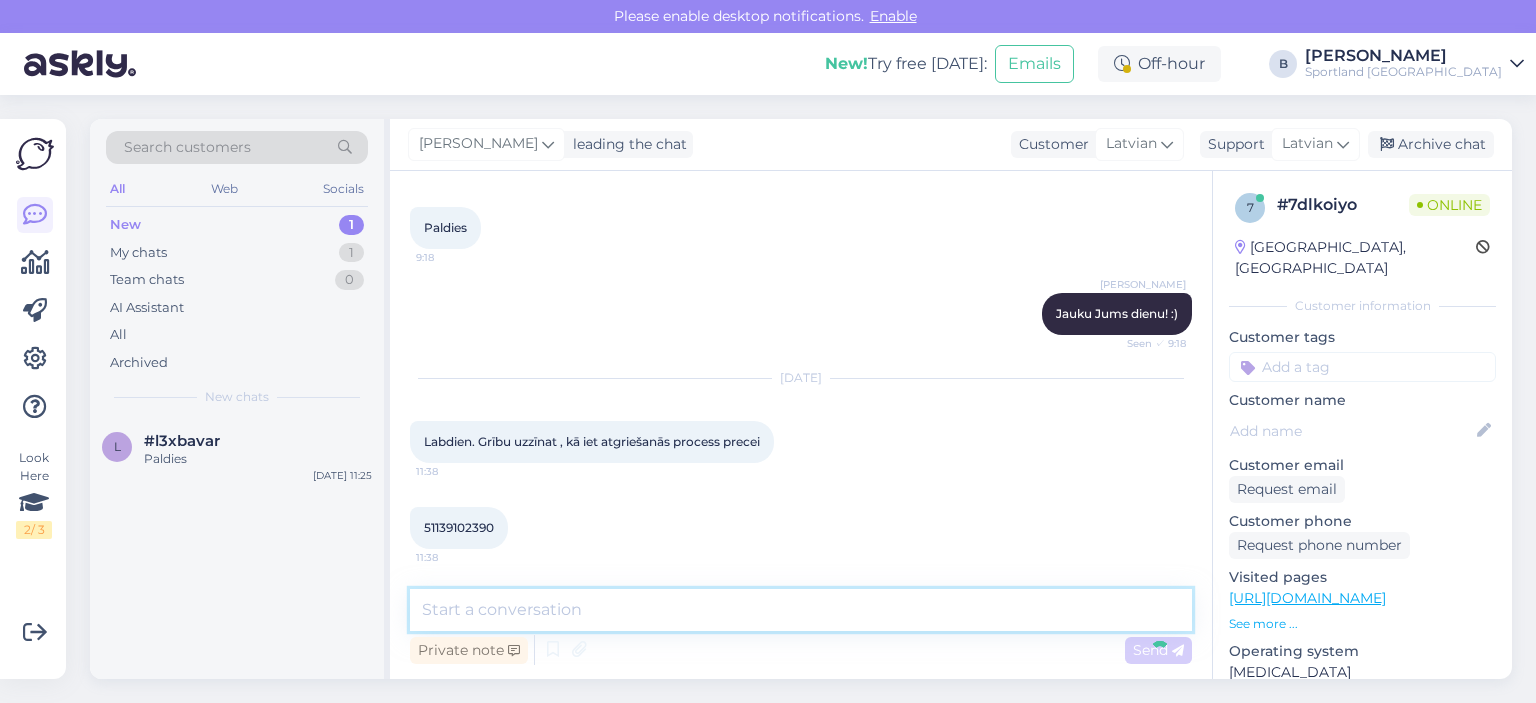 scroll, scrollTop: 1690, scrollLeft: 0, axis: vertical 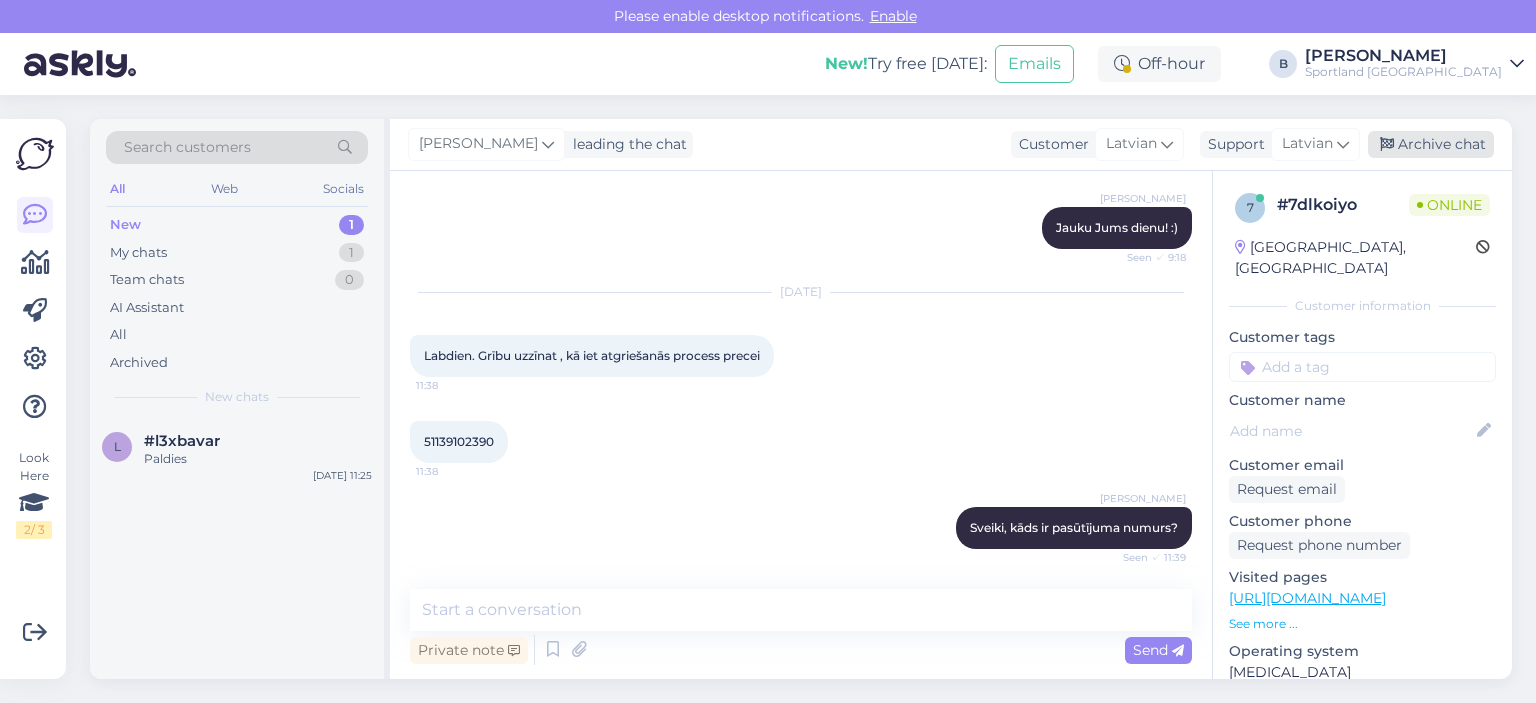 click on "Archive chat" at bounding box center [1431, 144] 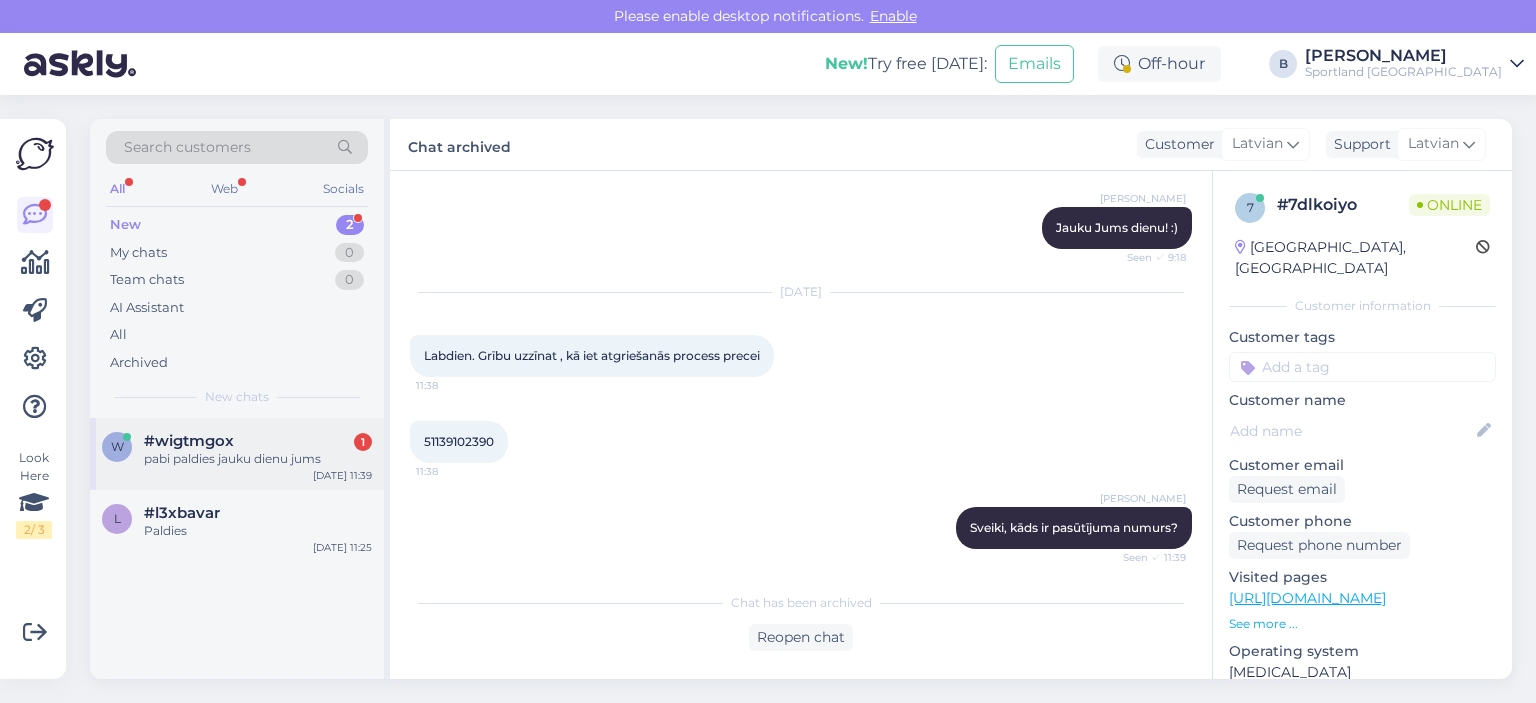 click on "pabi paldies jauku dienu jums" at bounding box center (258, 459) 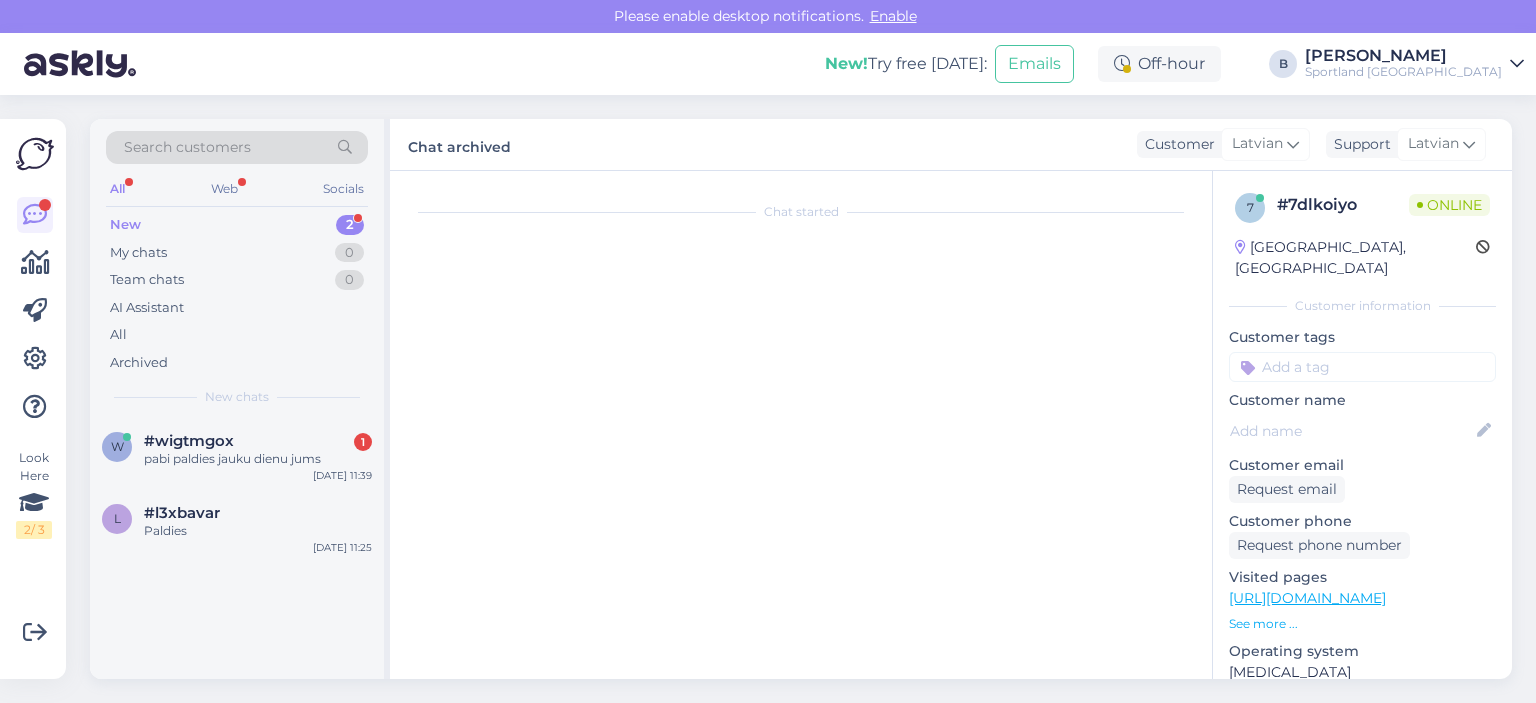 scroll, scrollTop: 230, scrollLeft: 0, axis: vertical 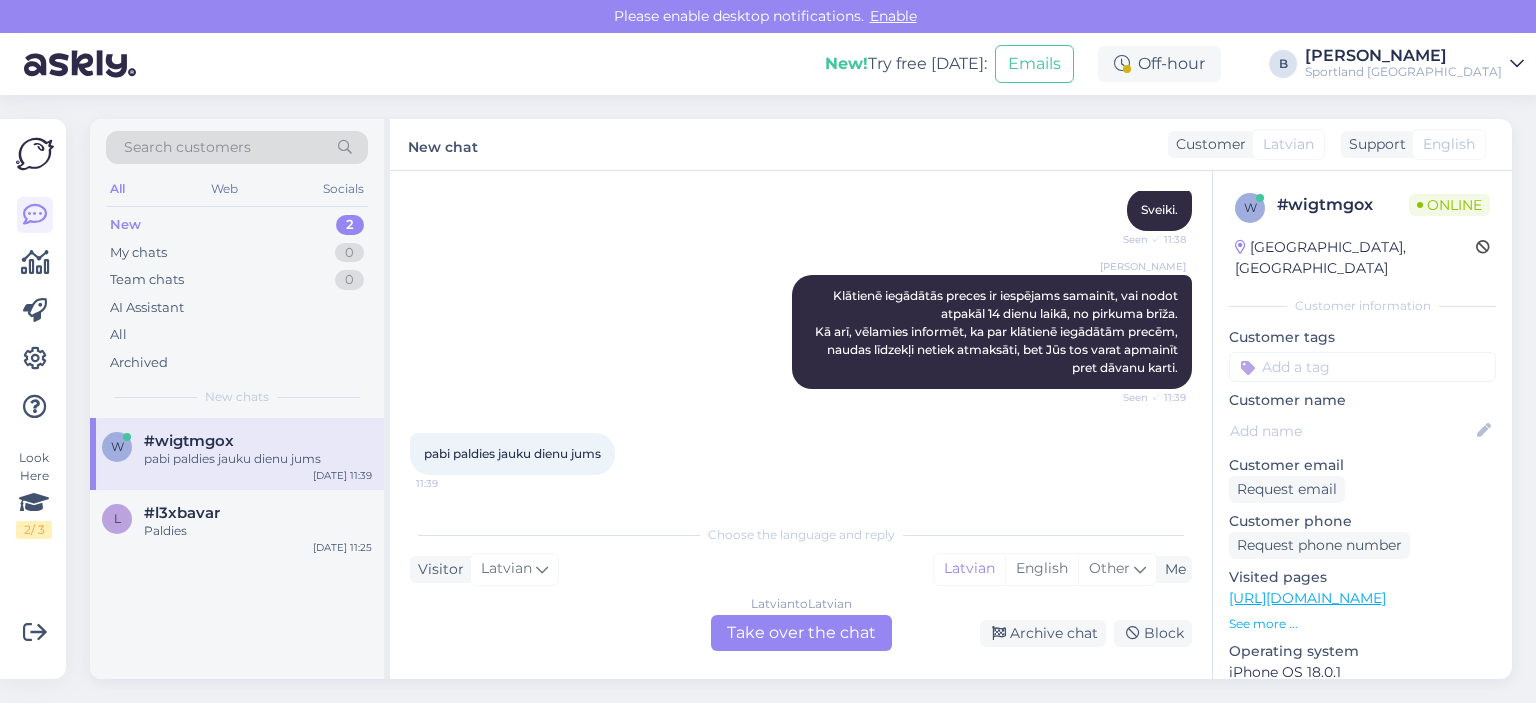 click on "Latvian  to  Latvian Take over the chat" at bounding box center [801, 633] 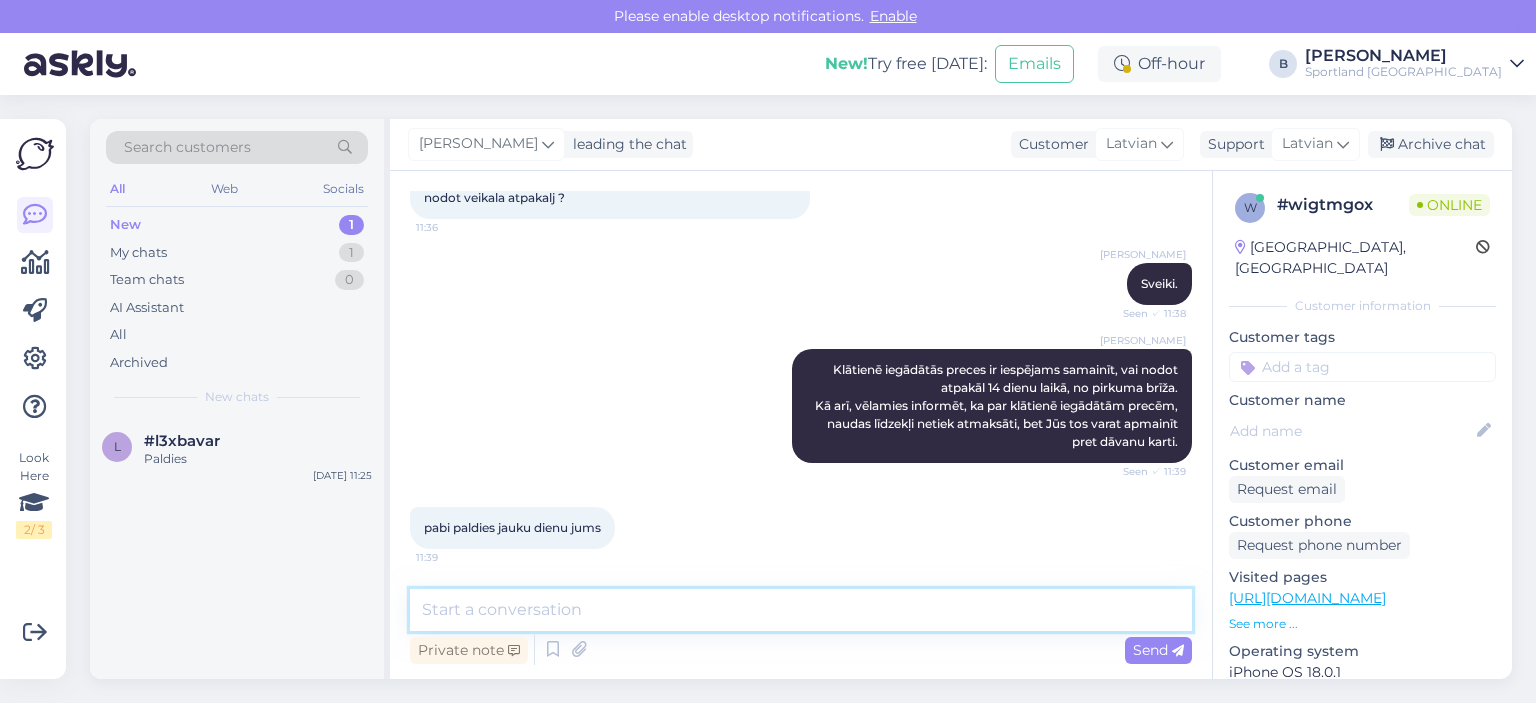 click at bounding box center (801, 610) 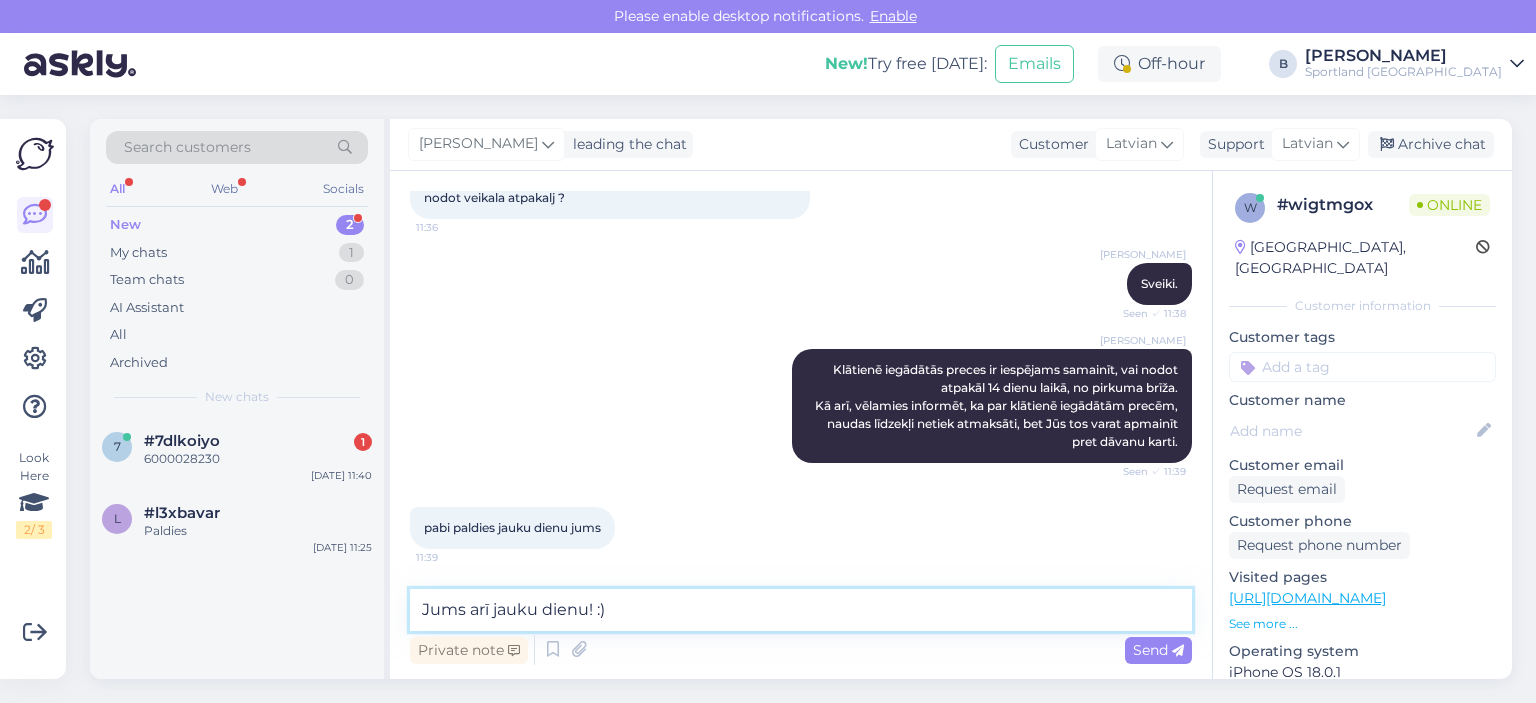 type on "Jums arī jauku dienu! :)]" 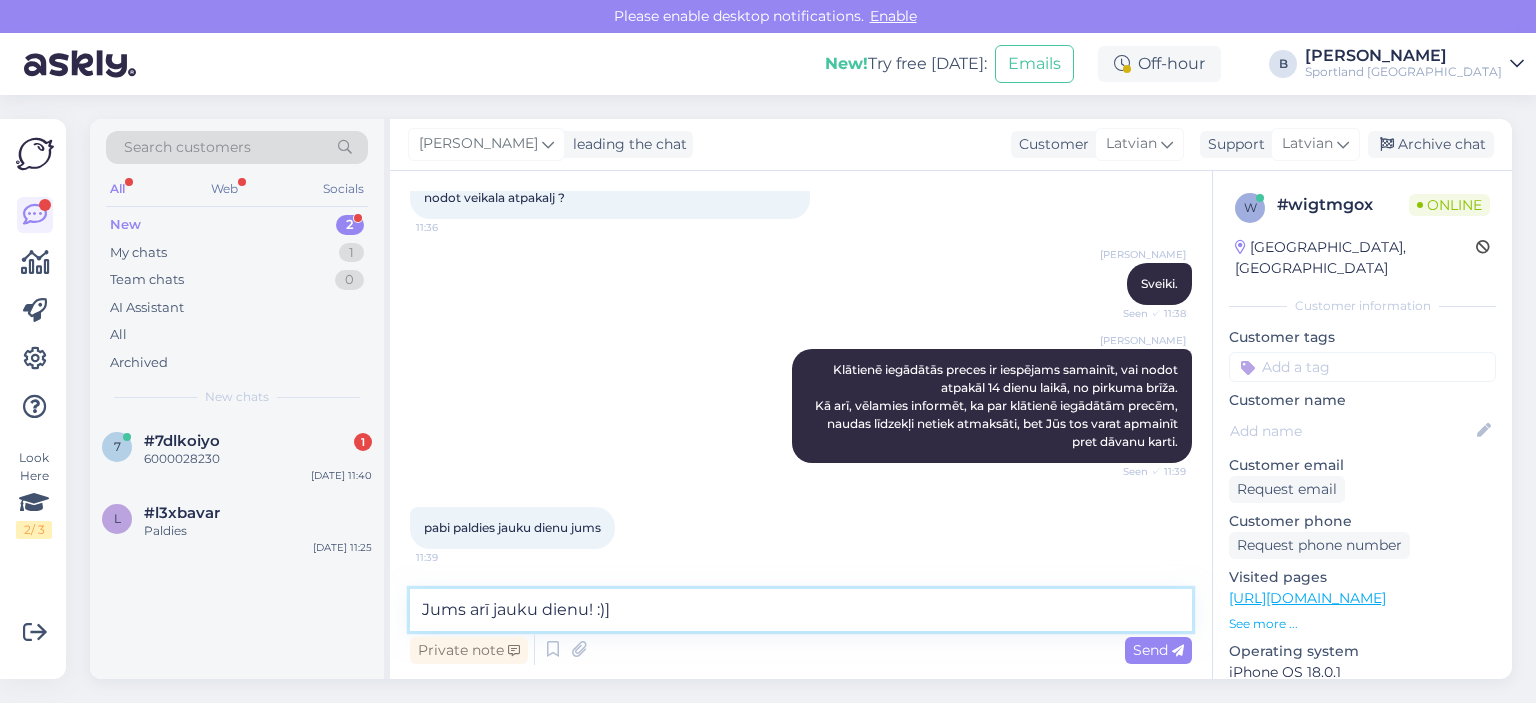 type 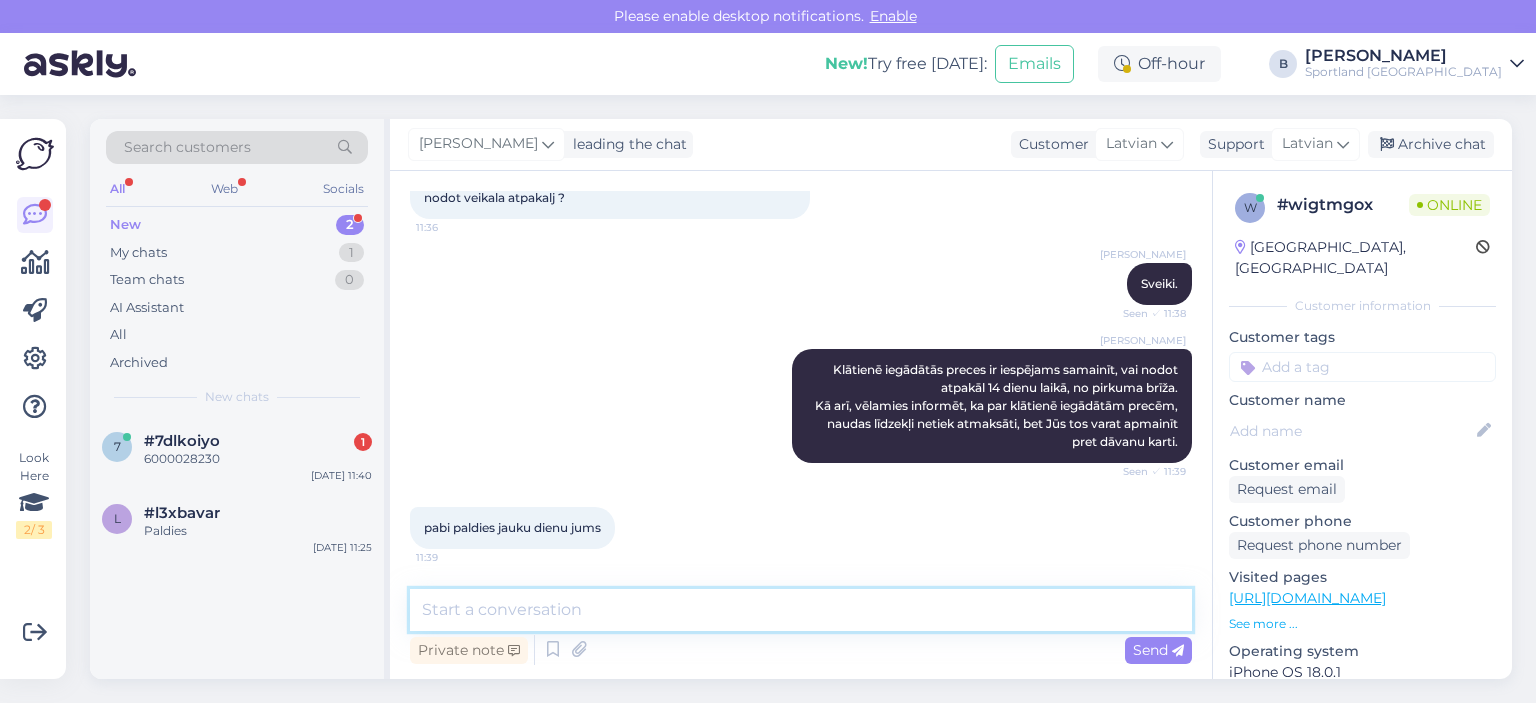 scroll, scrollTop: 242, scrollLeft: 0, axis: vertical 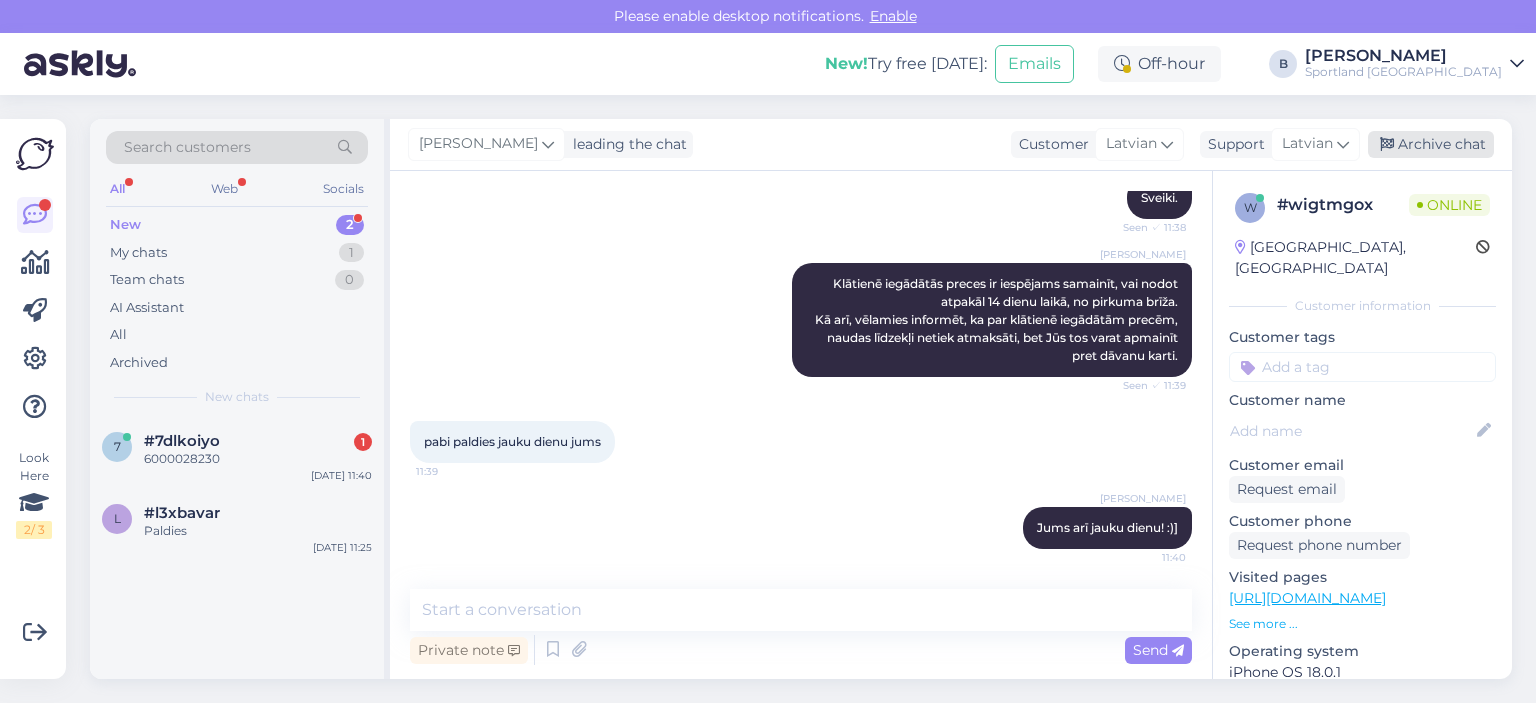 click on "Archive chat" at bounding box center (1431, 144) 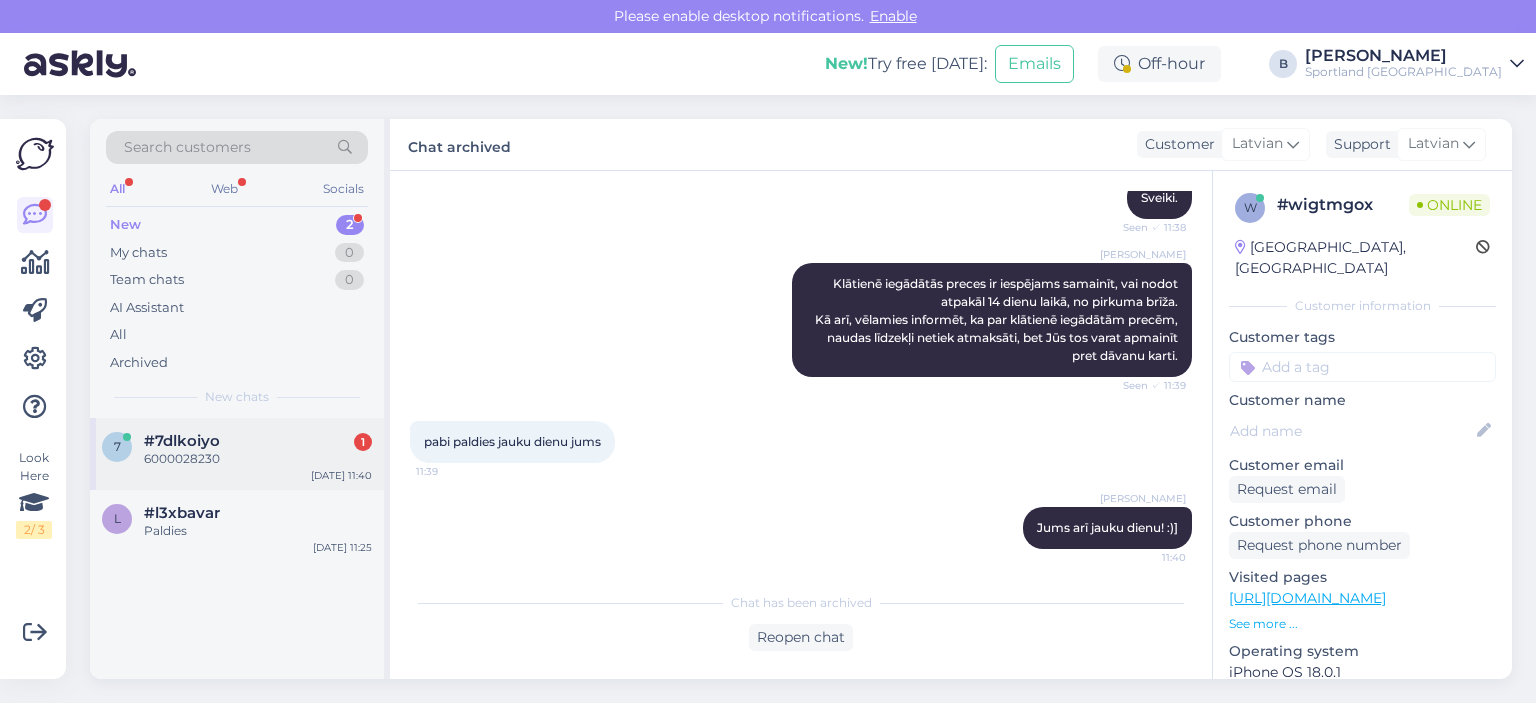 click on "#7dlkoiyo 1" at bounding box center (258, 441) 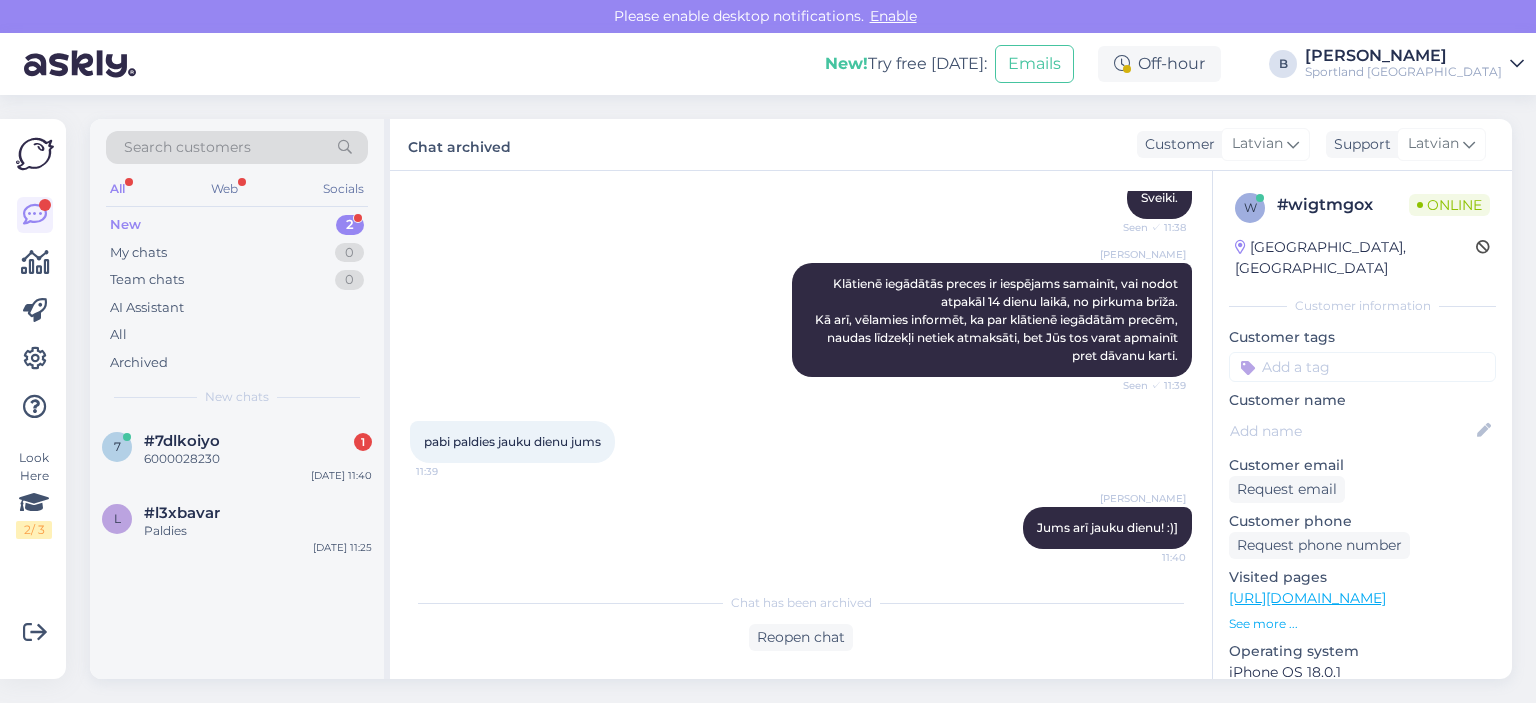 scroll, scrollTop: 1850, scrollLeft: 0, axis: vertical 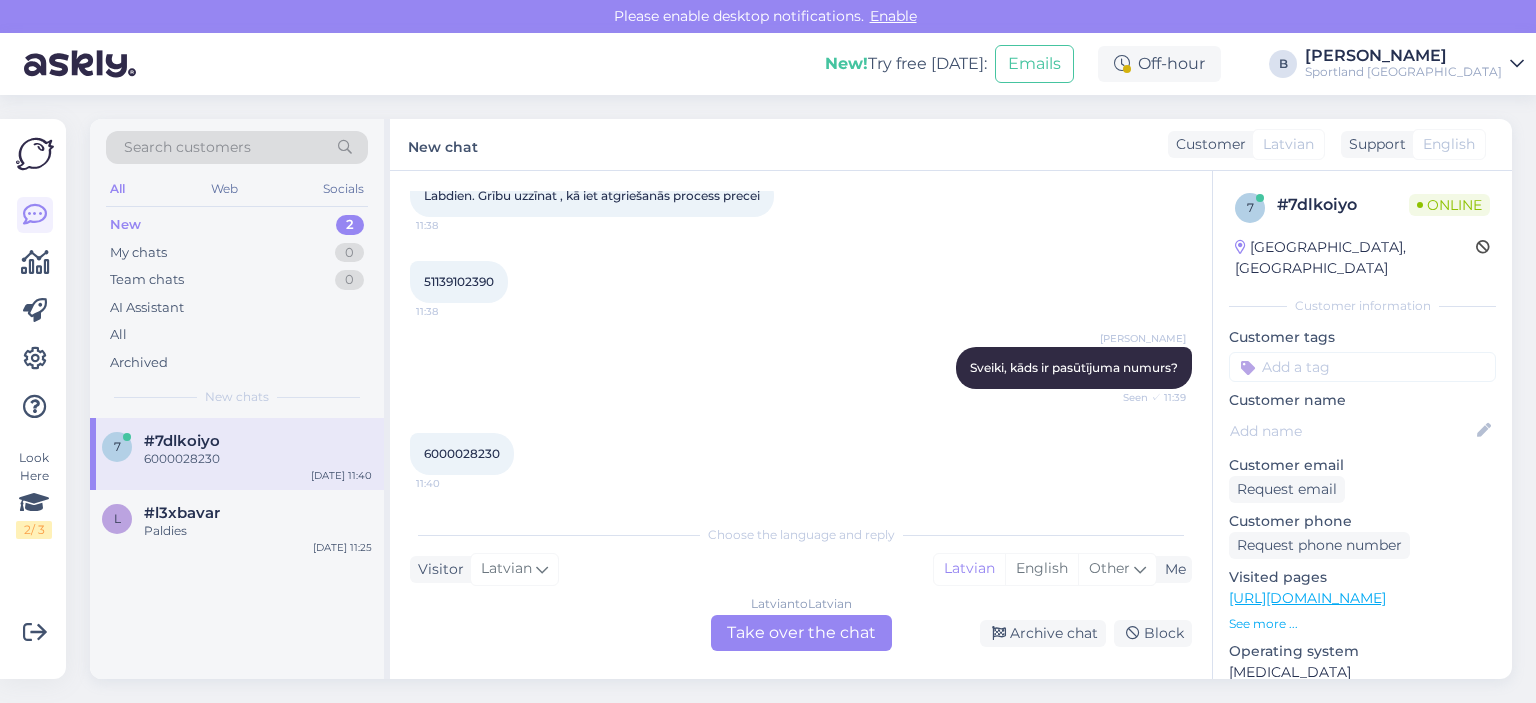 click on "6000028230" at bounding box center (462, 453) 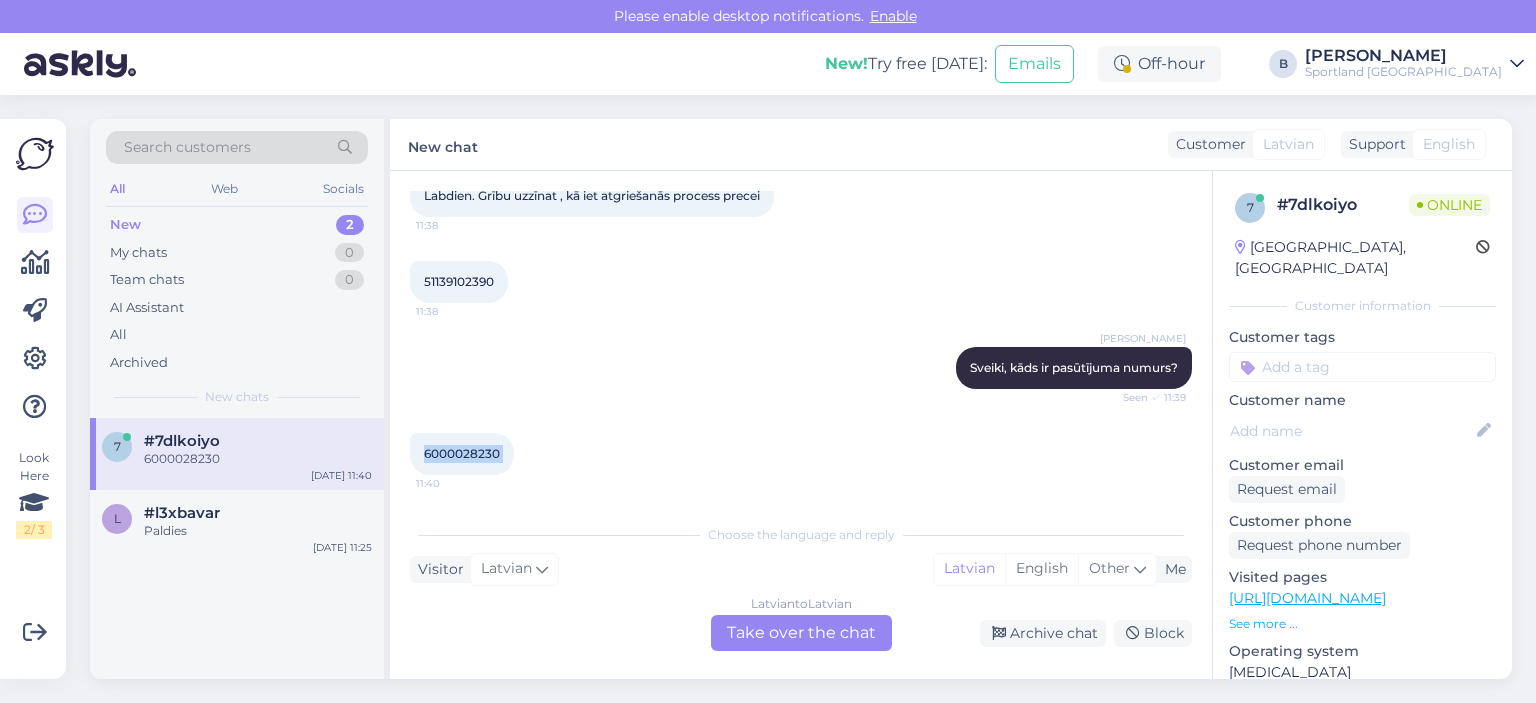 click on "6000028230" at bounding box center [462, 453] 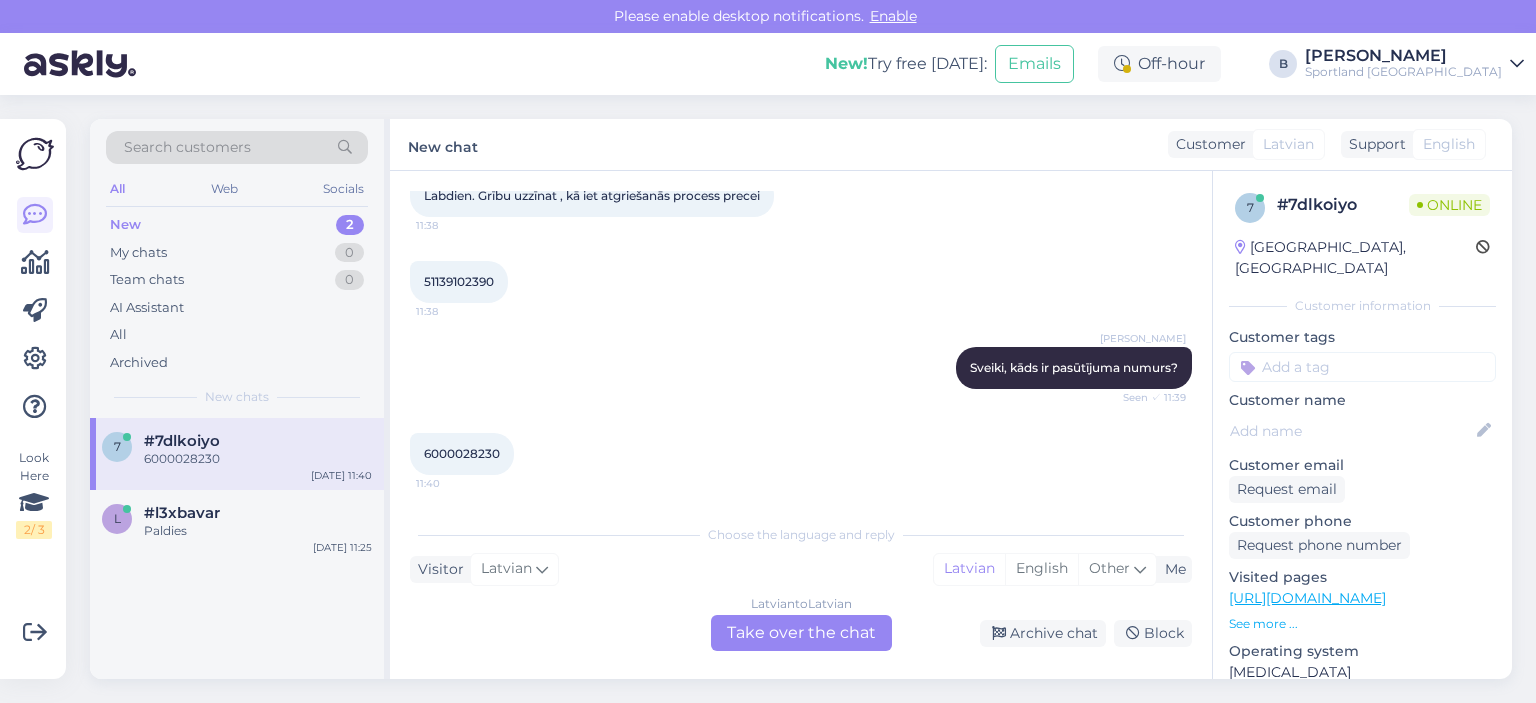 click on "Latvian  to  Latvian Take over the chat" at bounding box center (801, 633) 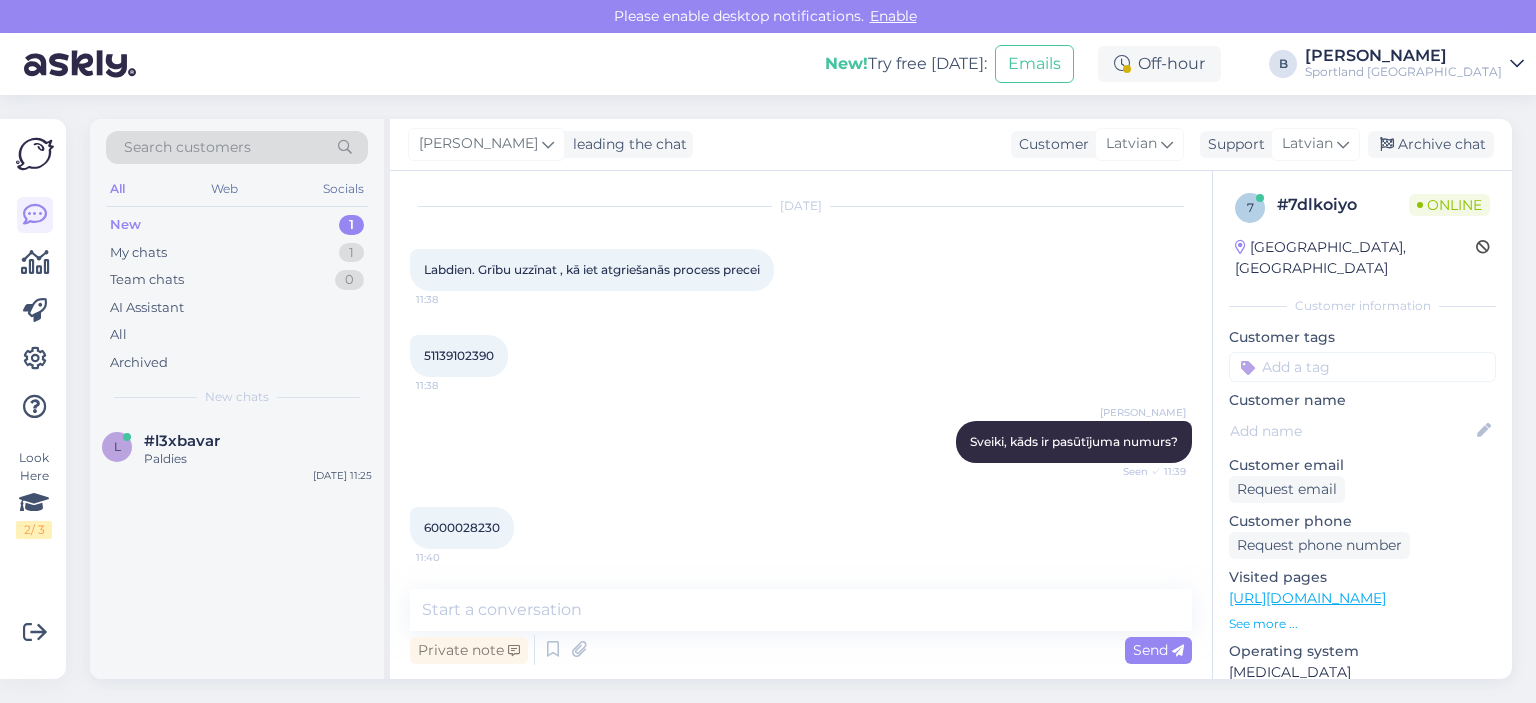 scroll, scrollTop: 1776, scrollLeft: 0, axis: vertical 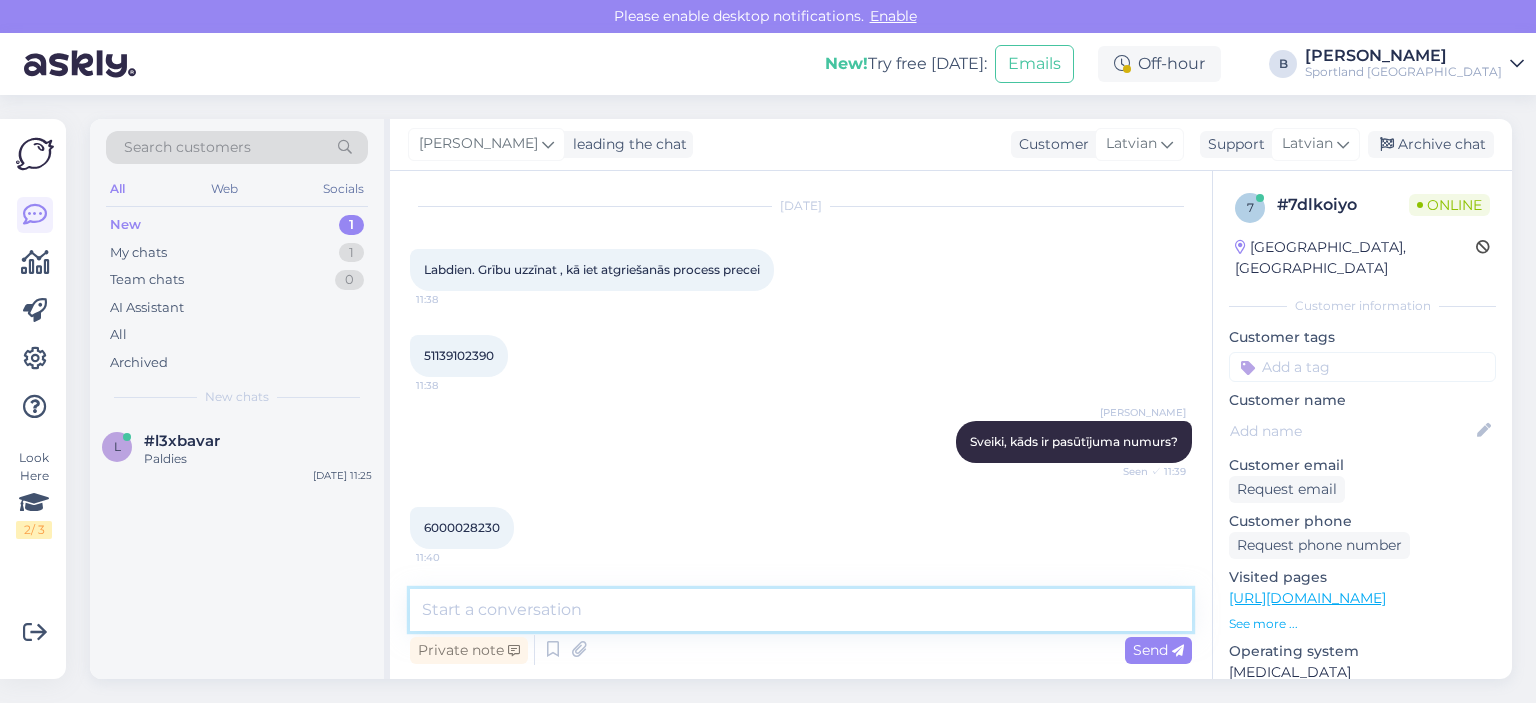 click at bounding box center [801, 610] 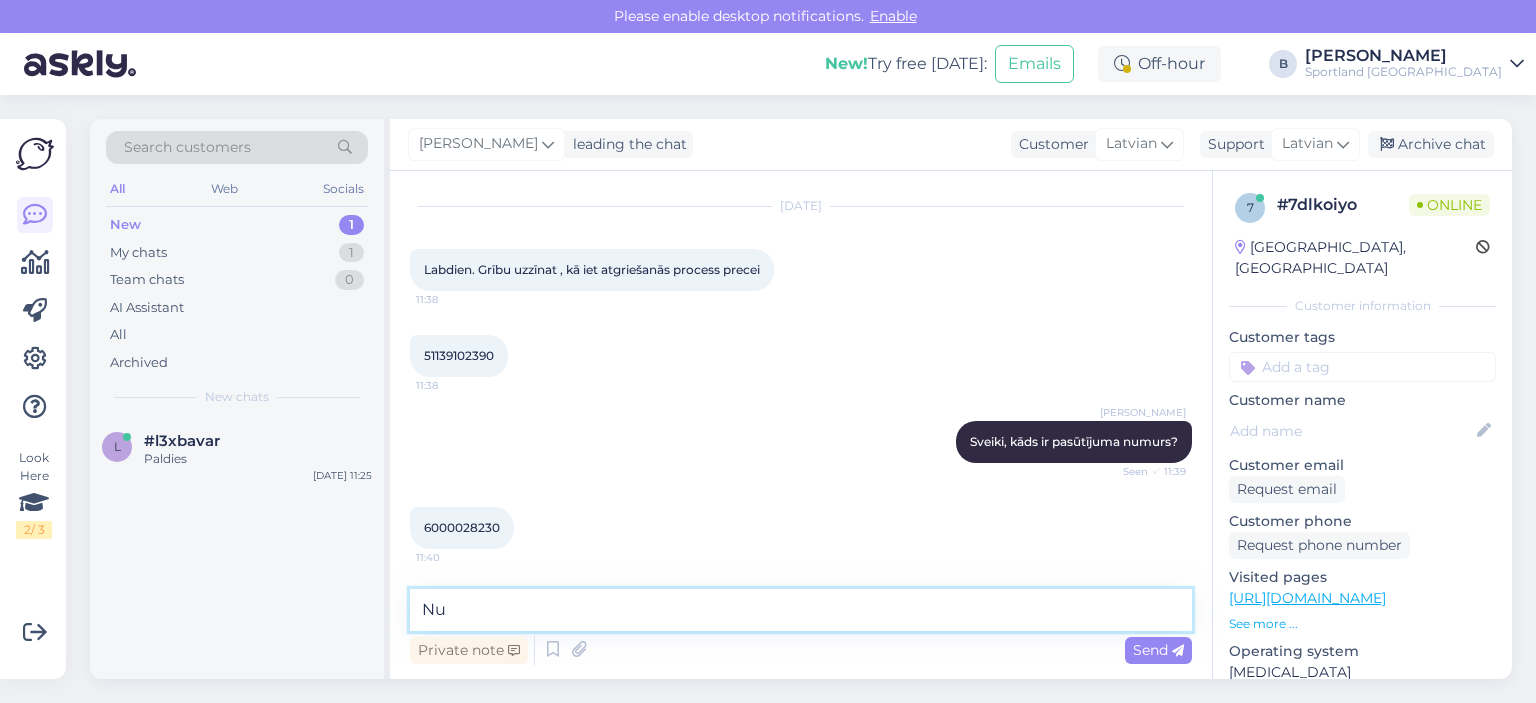 type on "N" 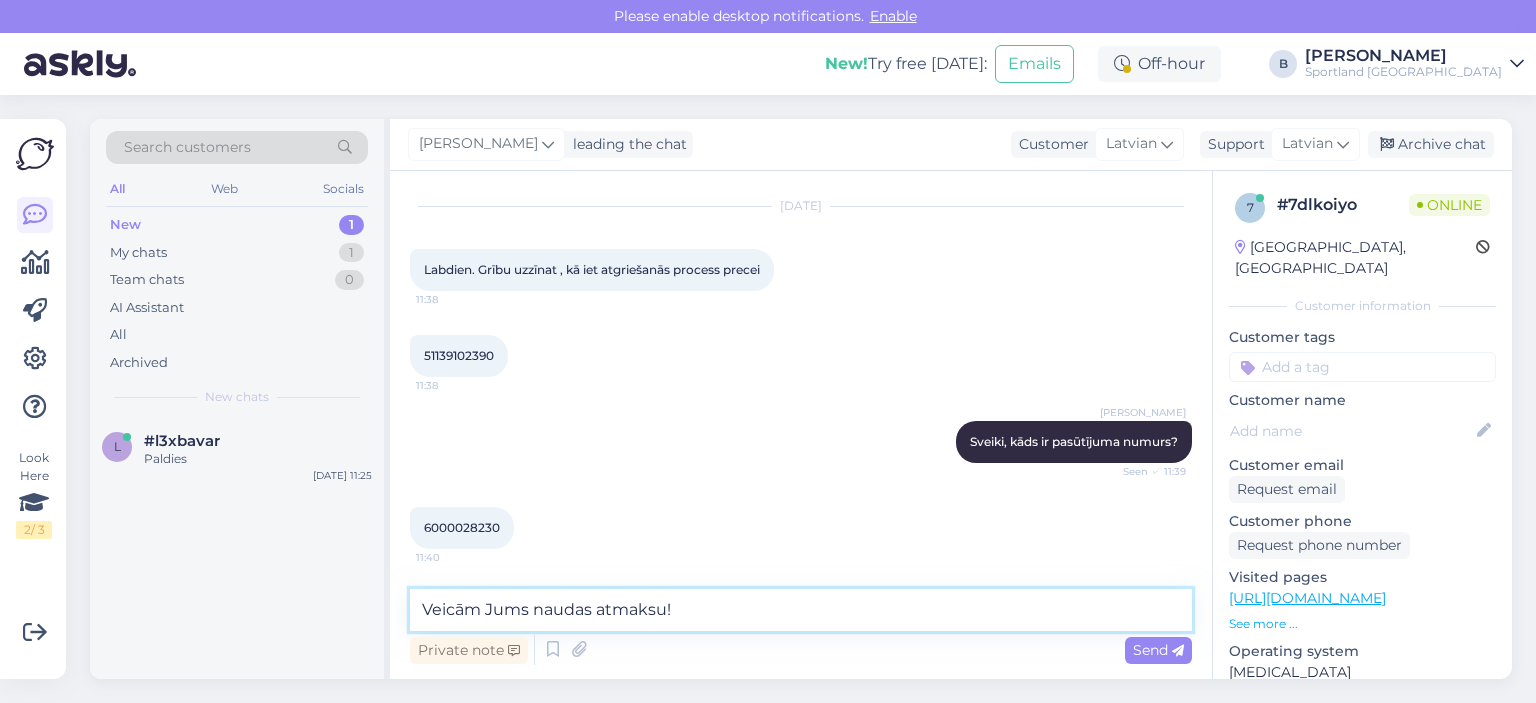 type on "Veicām Jums naudas atmaksu!" 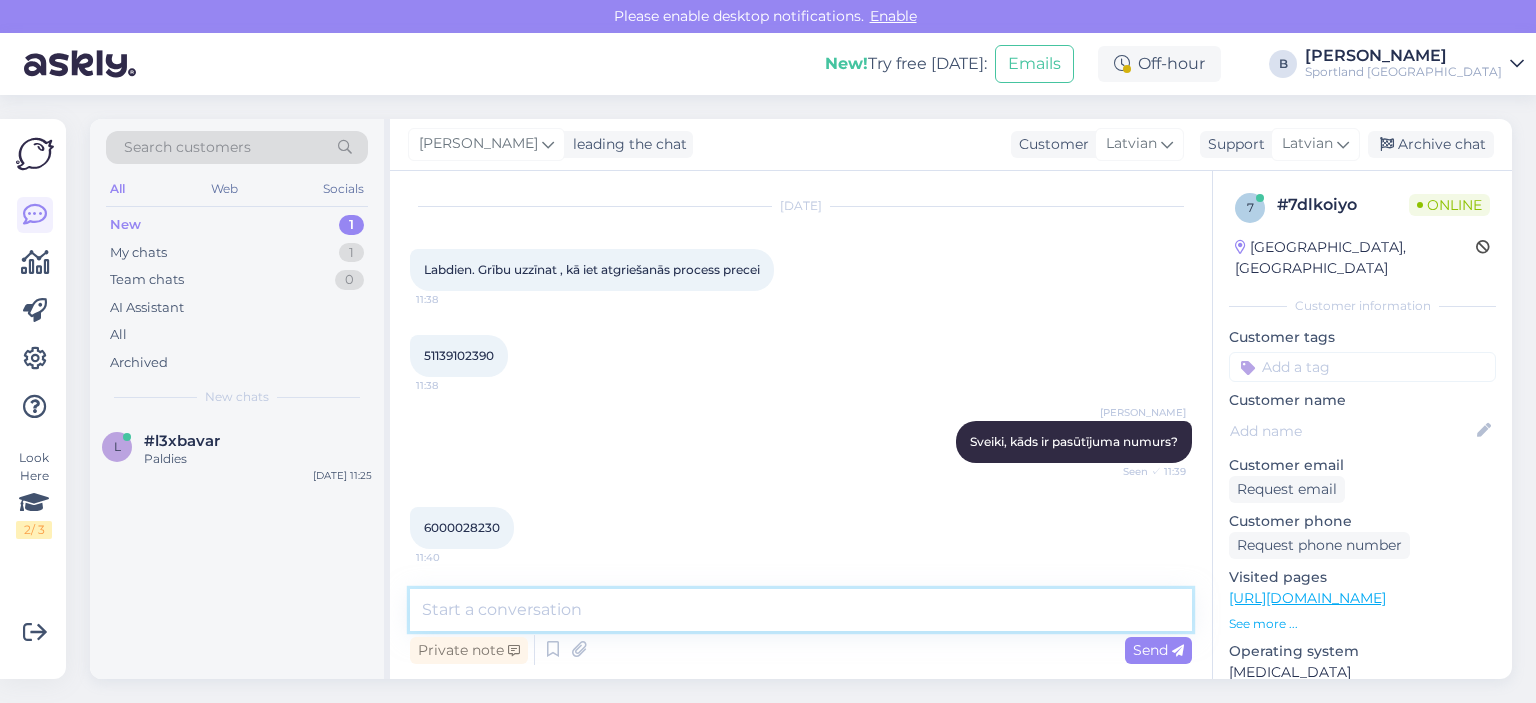 scroll, scrollTop: 1862, scrollLeft: 0, axis: vertical 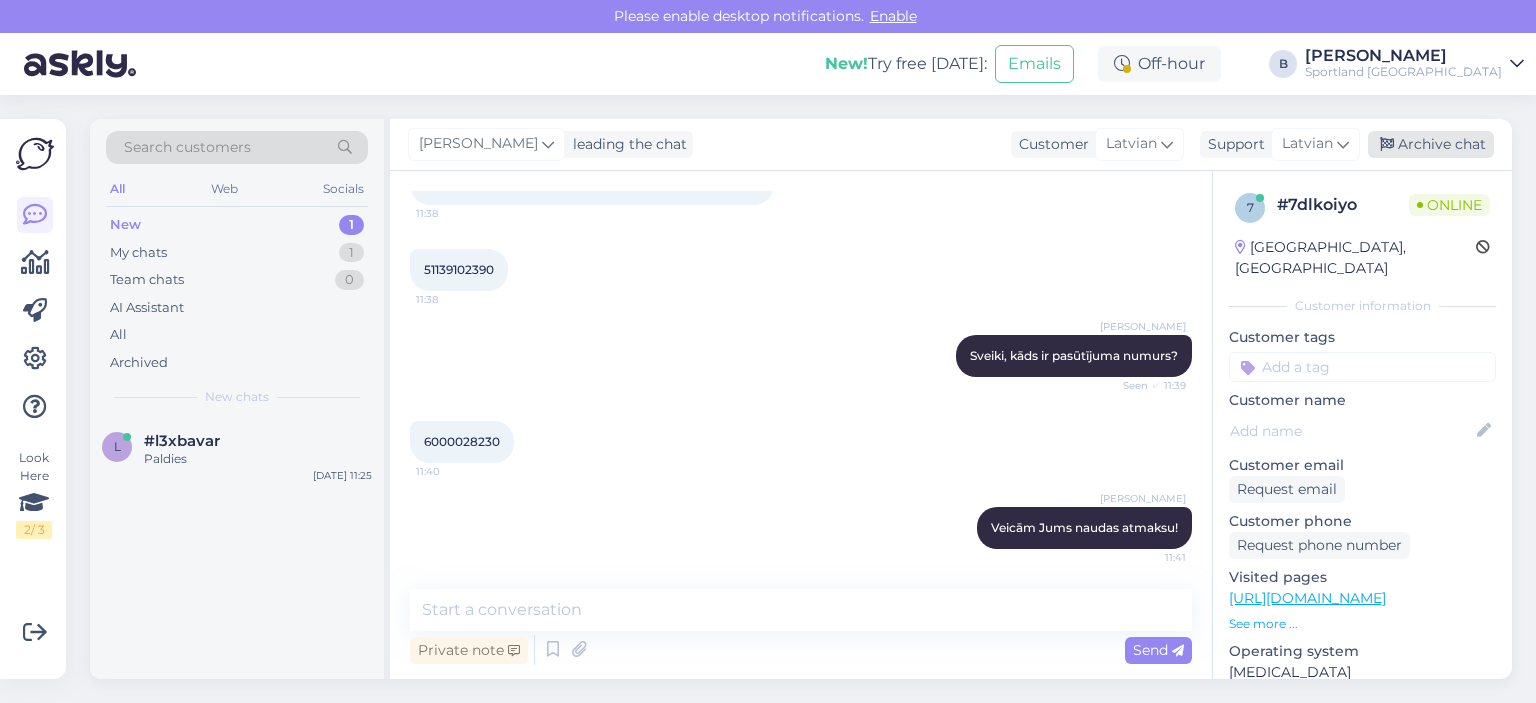 click on "Archive chat" at bounding box center [1431, 144] 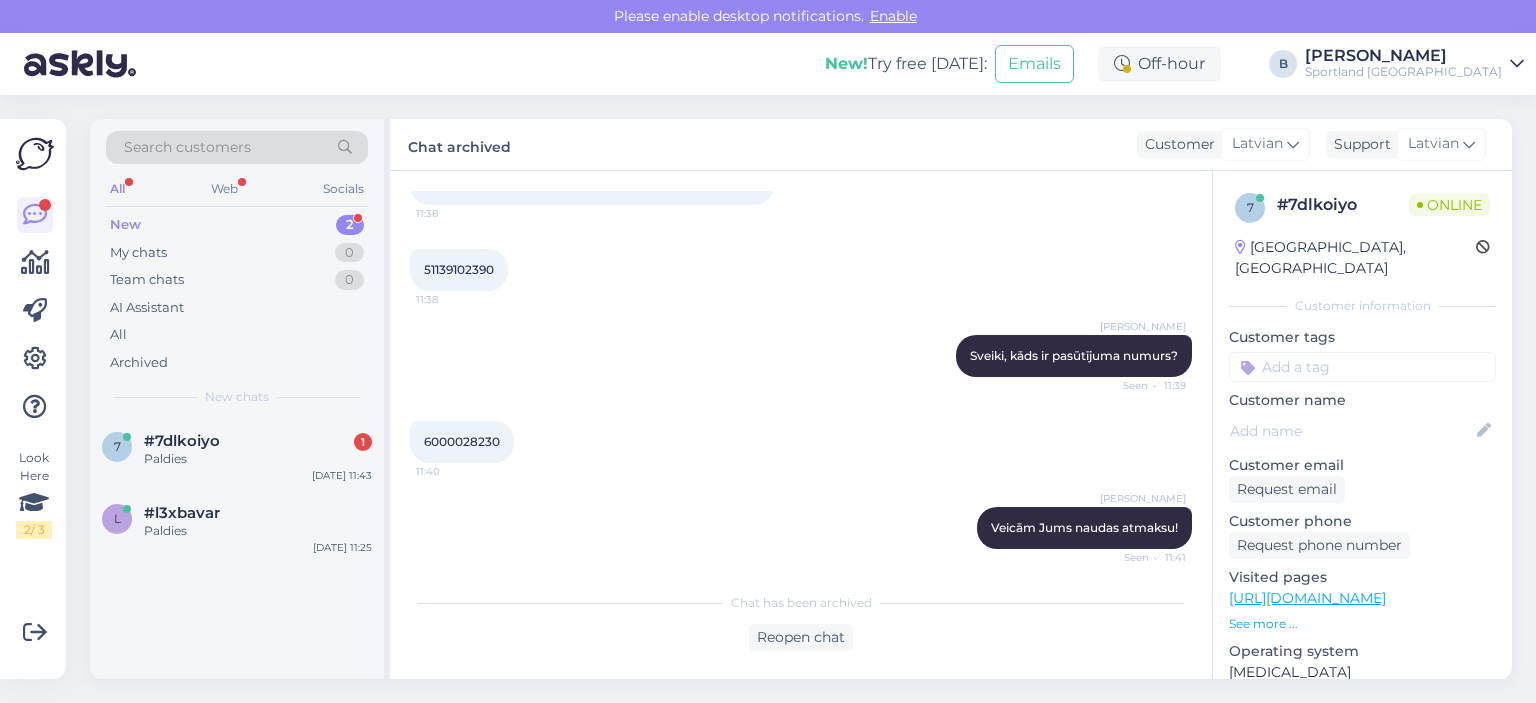 scroll, scrollTop: 1954, scrollLeft: 0, axis: vertical 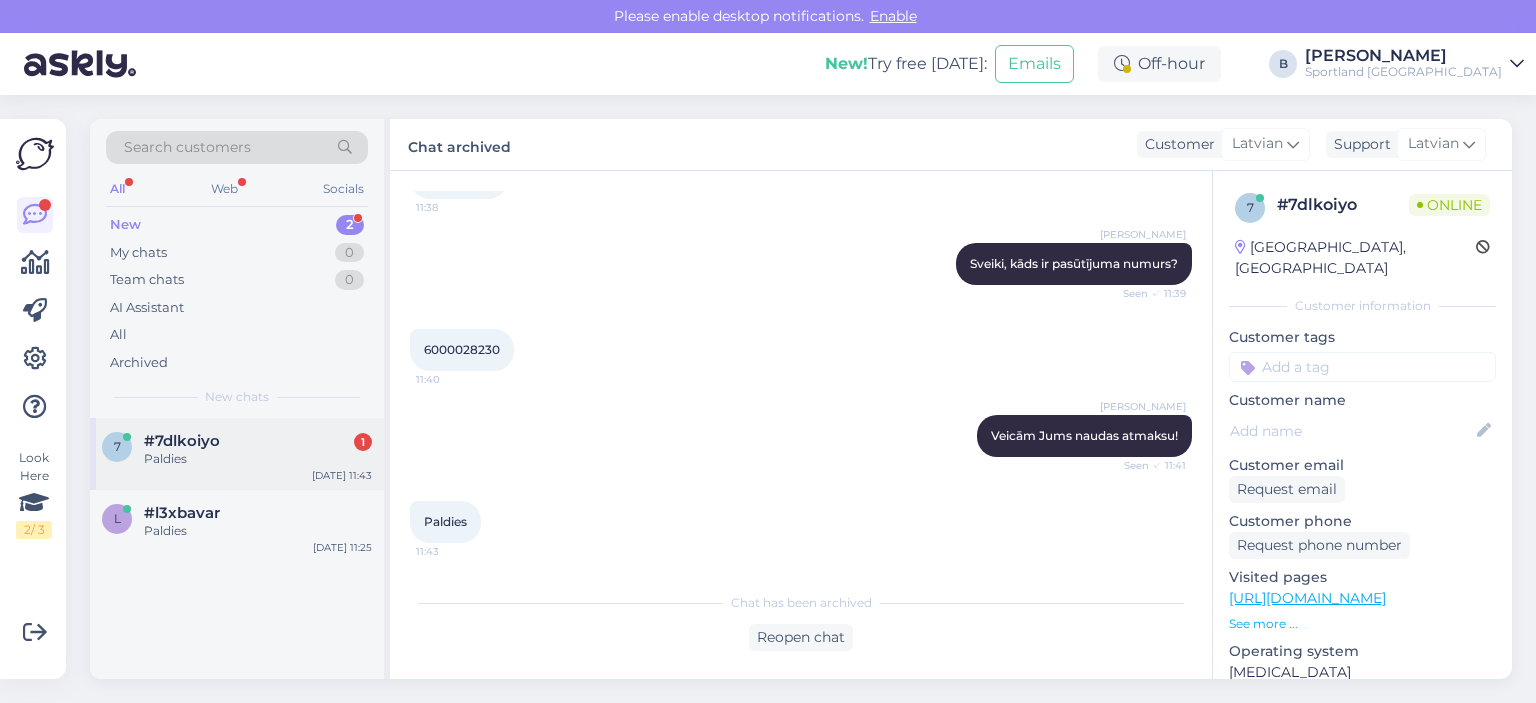 click on "Paldies" at bounding box center [258, 459] 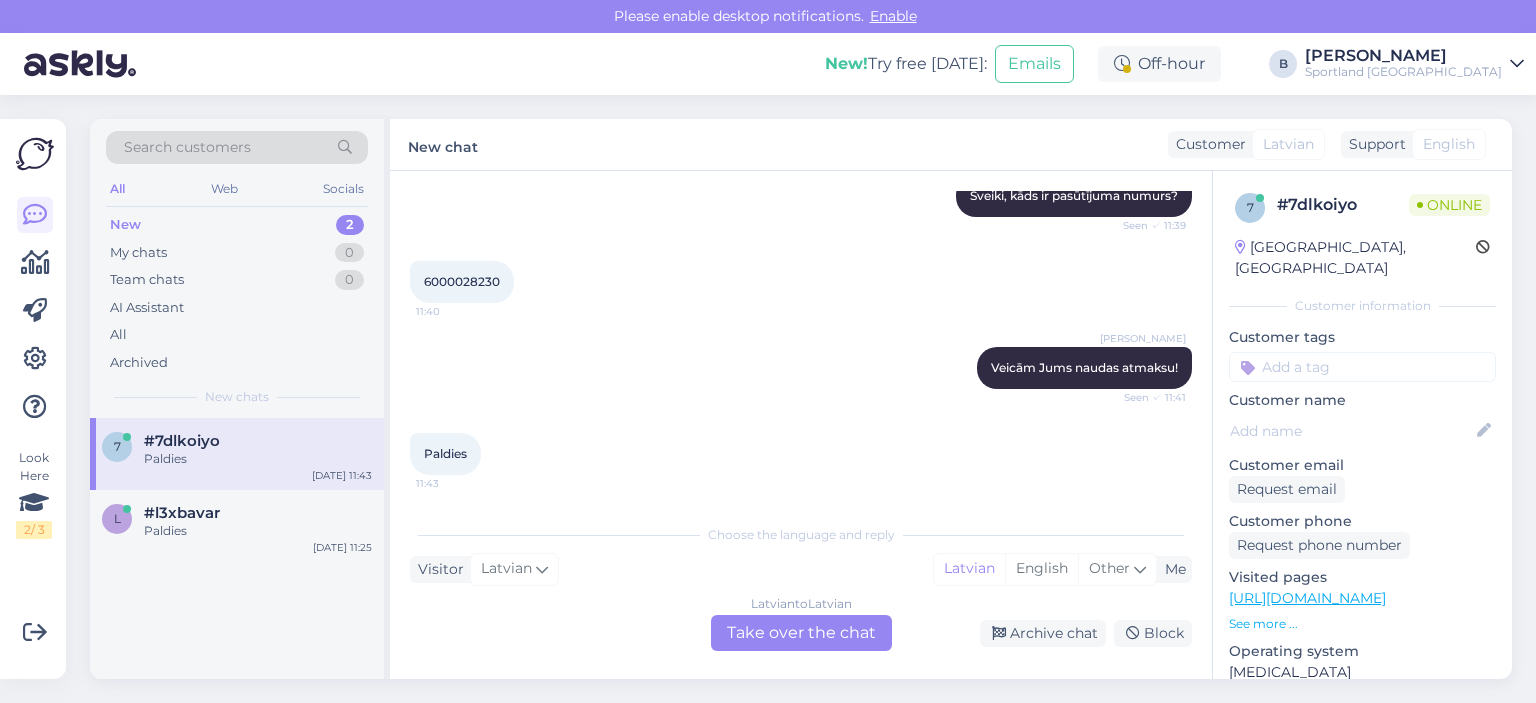 click on "Latvian  to  Latvian Take over the chat" at bounding box center [801, 633] 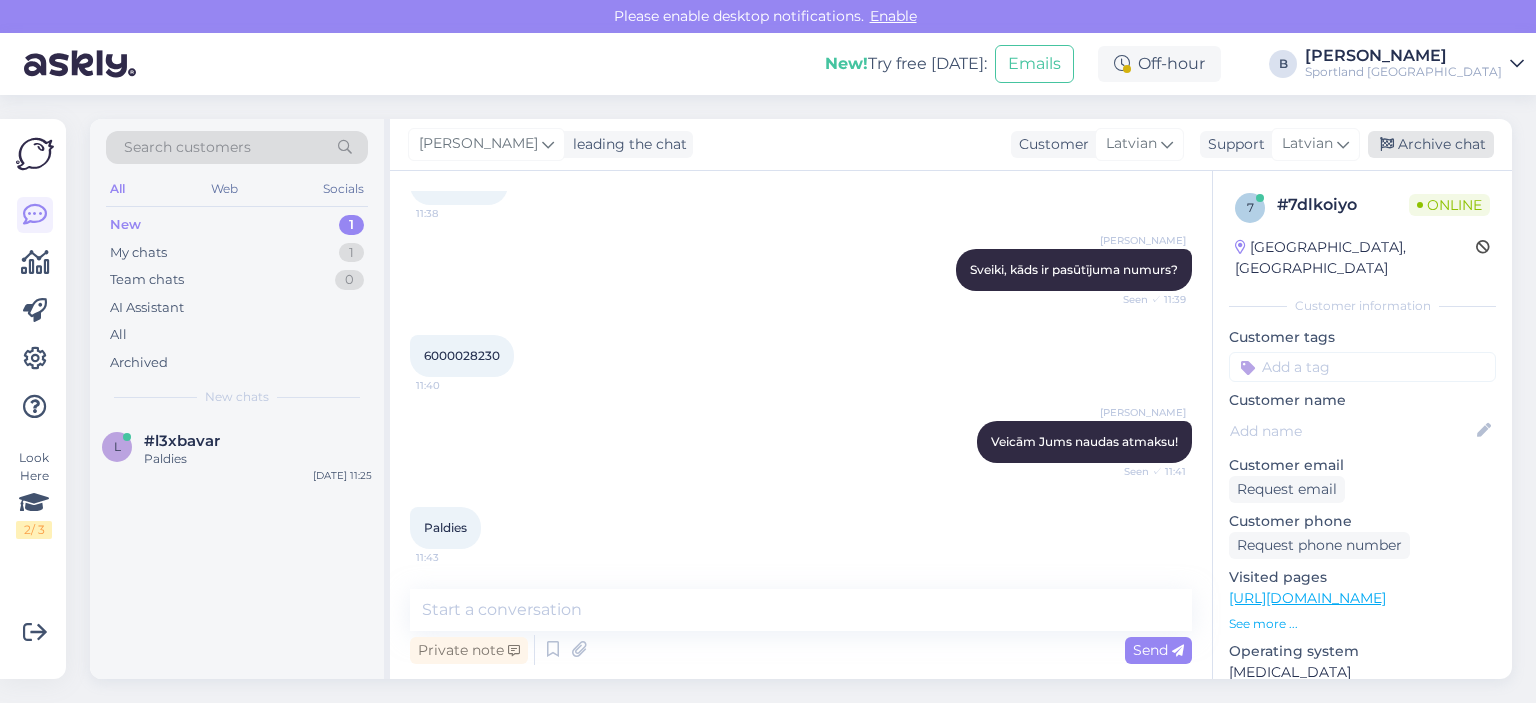 click on "Archive chat" at bounding box center [1431, 144] 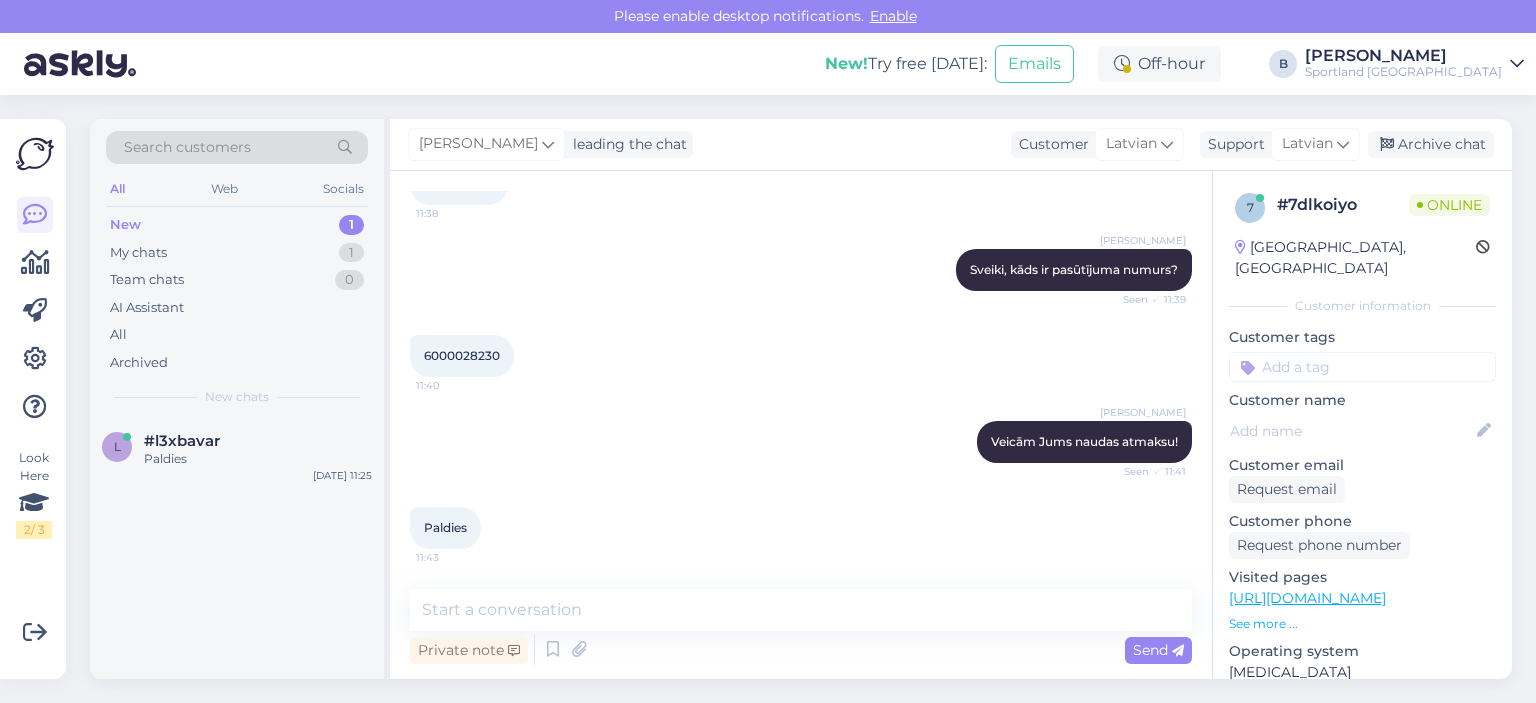 scroll, scrollTop: 1954, scrollLeft: 0, axis: vertical 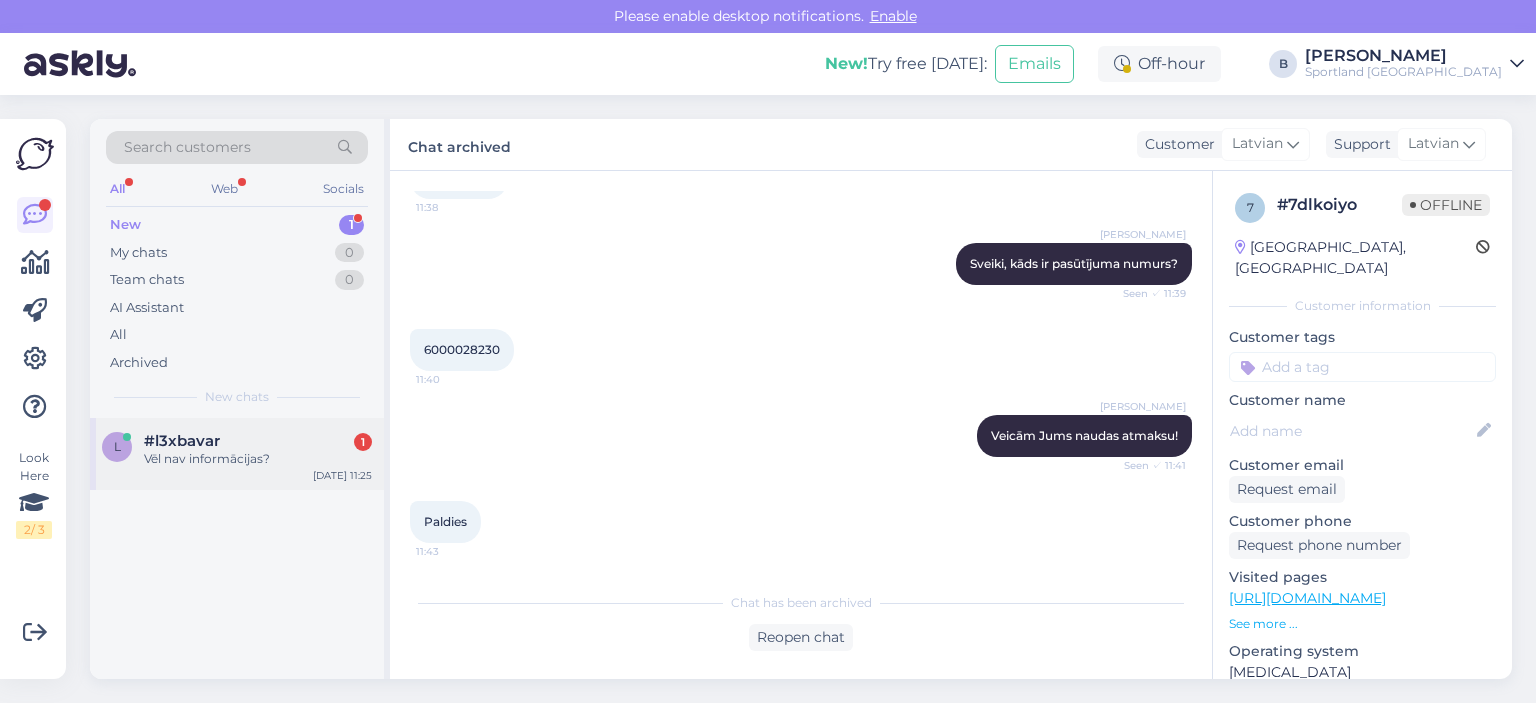 click on "l #l3xbavar 1 Vēl nav informācijas? [DATE] 11:25" at bounding box center [237, 454] 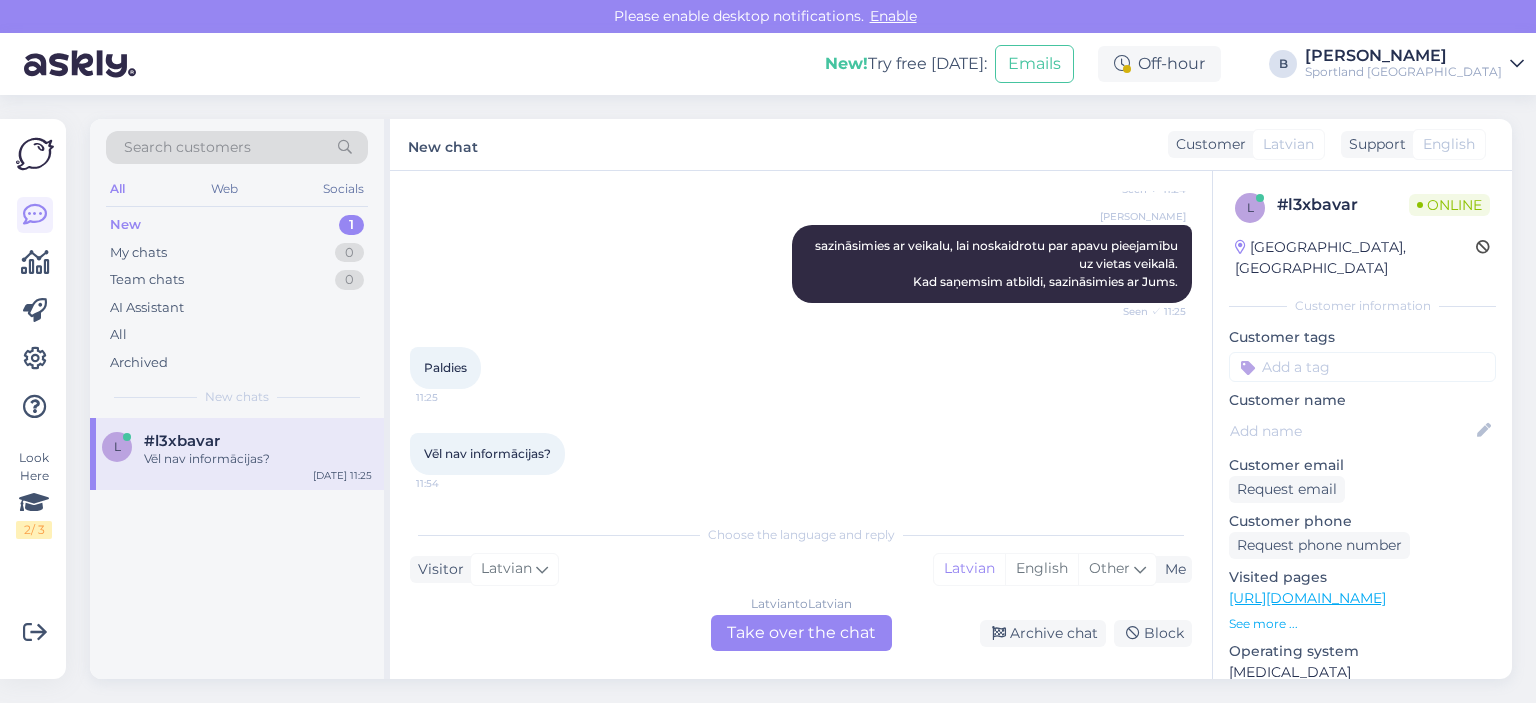click on "Latvian  to  Latvian Take over the chat" at bounding box center (801, 633) 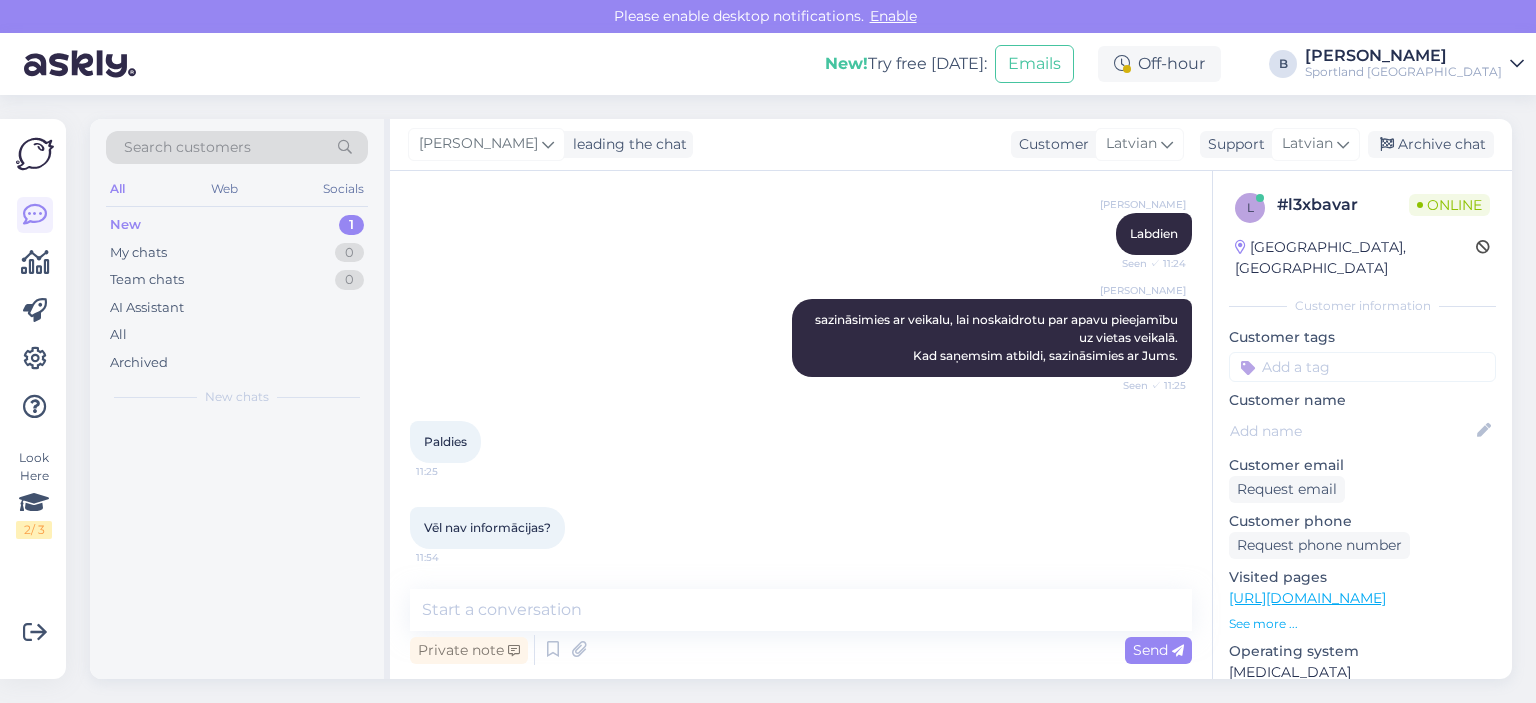 scroll, scrollTop: 382, scrollLeft: 0, axis: vertical 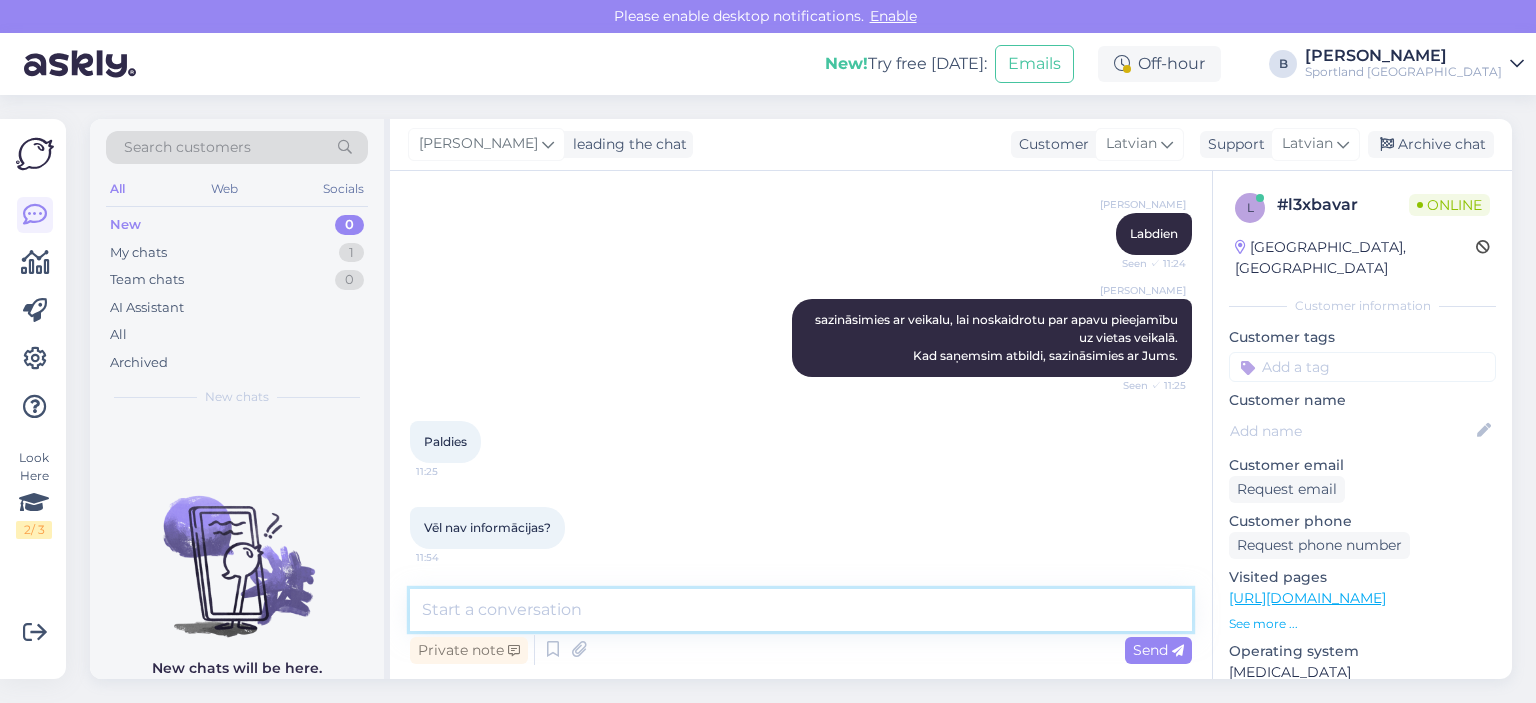 click at bounding box center [801, 610] 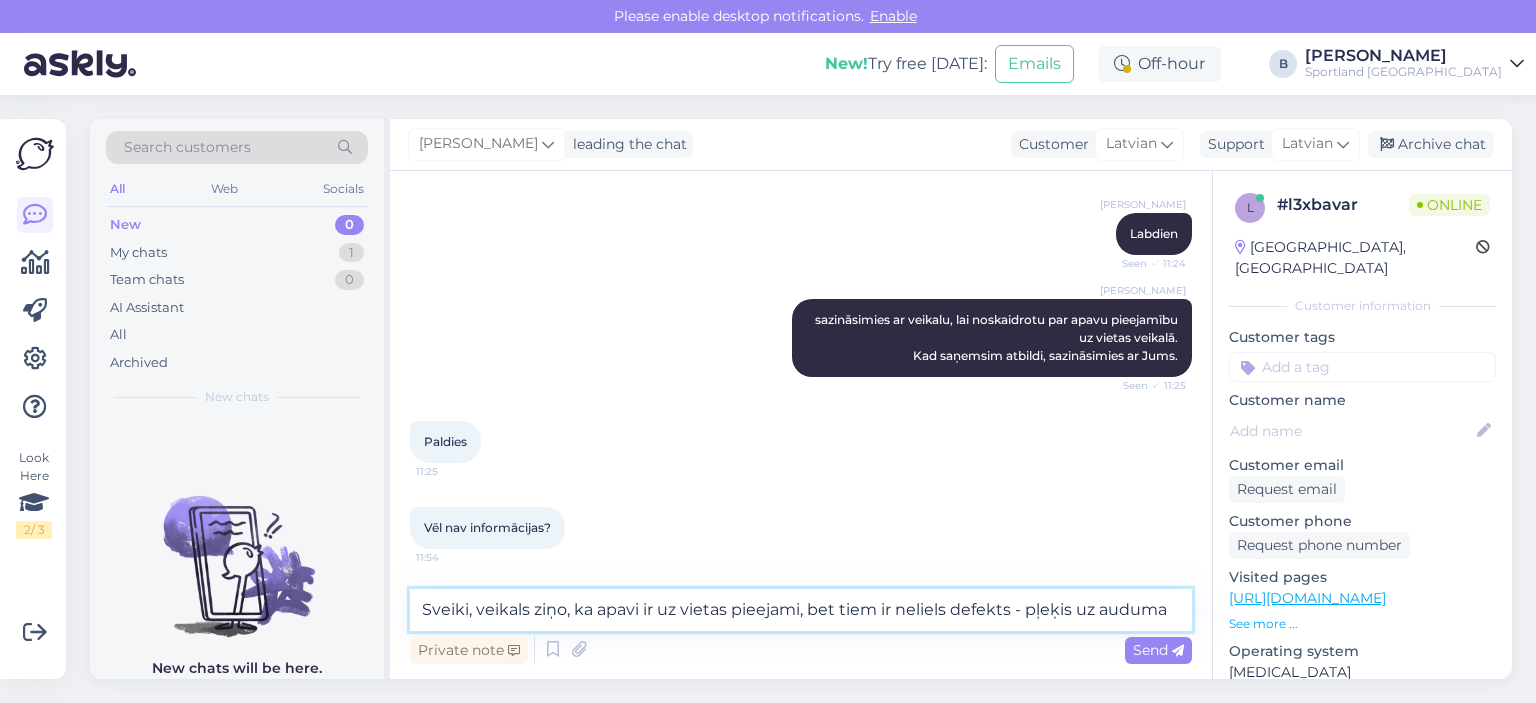 type on "Sveiki, veikals ziņo, ka apavi ir uz vietas pieejami, bet tiem ir neliels defekts - pļeķis uz auduma." 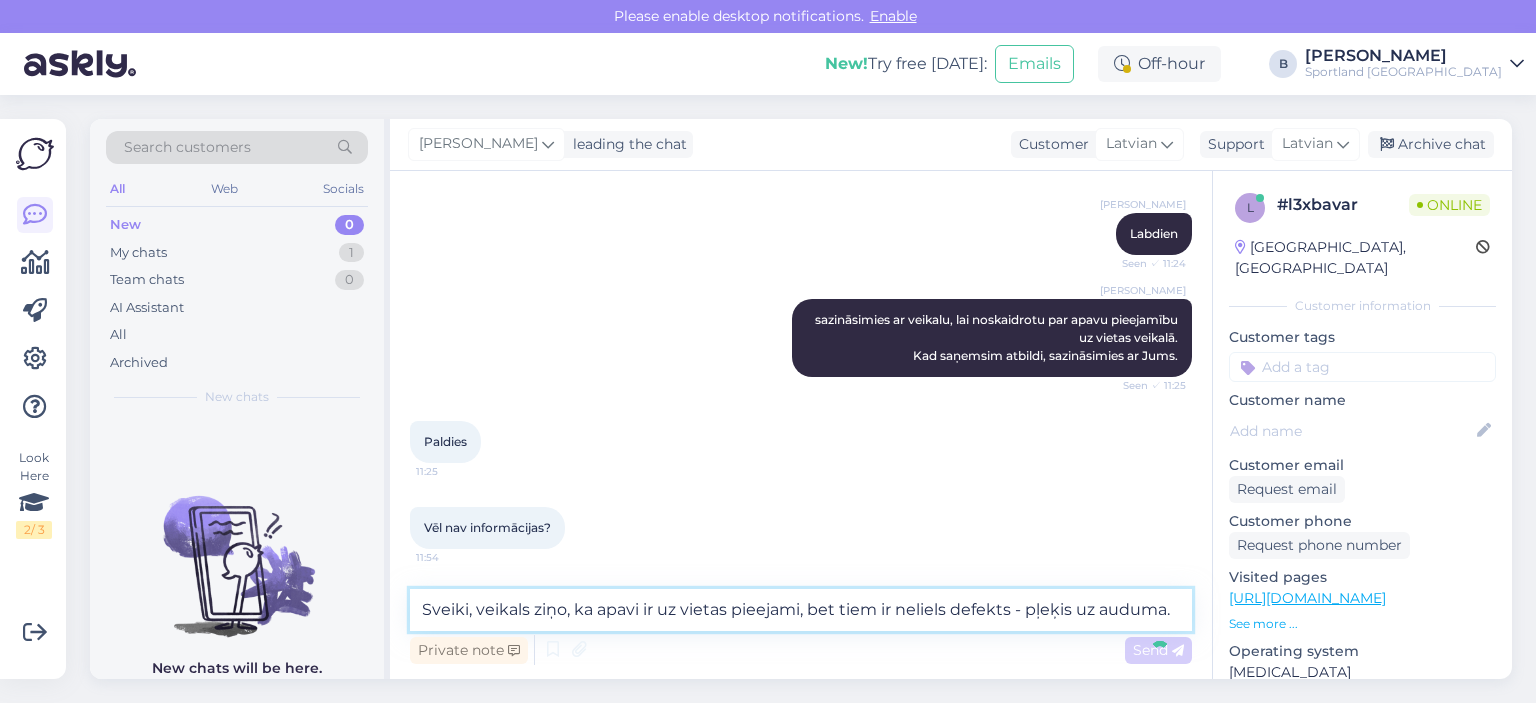 type 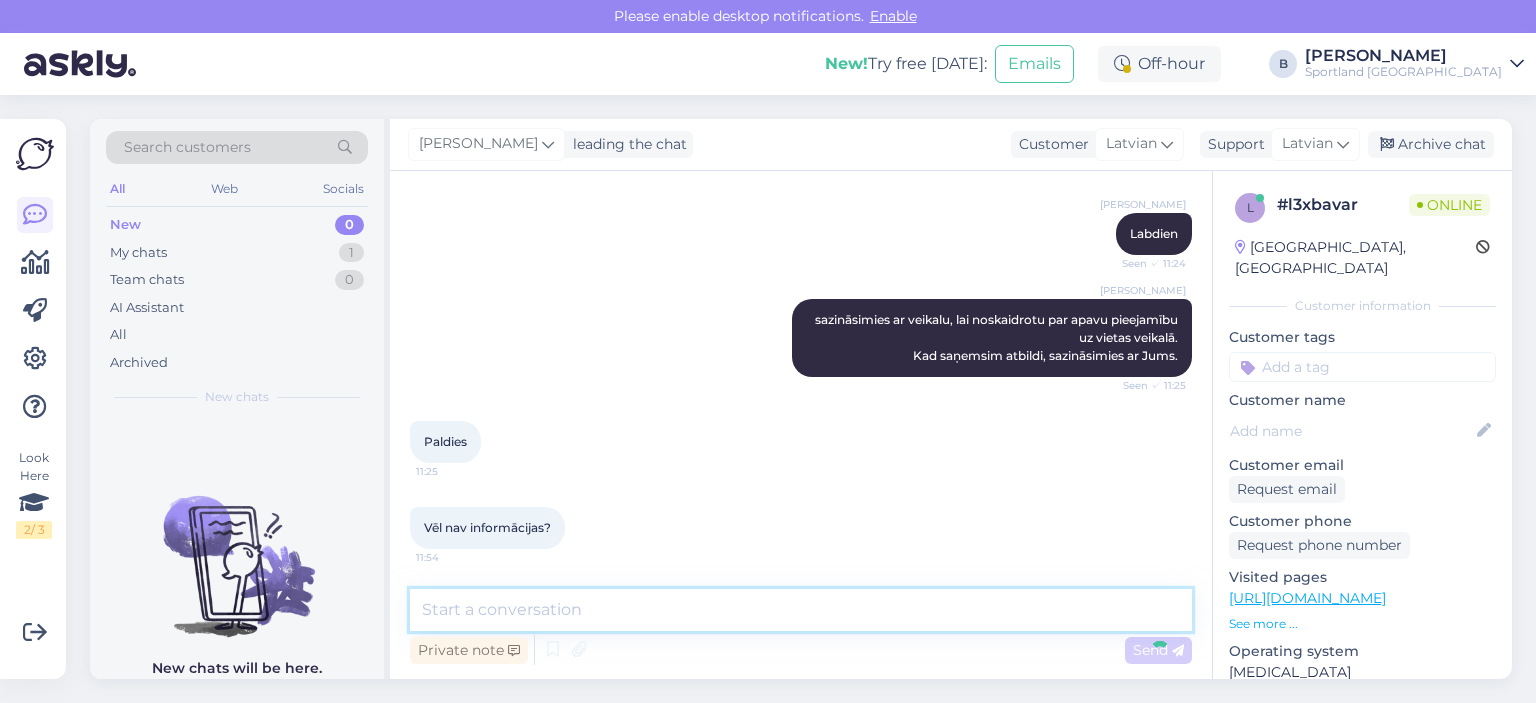 scroll, scrollTop: 486, scrollLeft: 0, axis: vertical 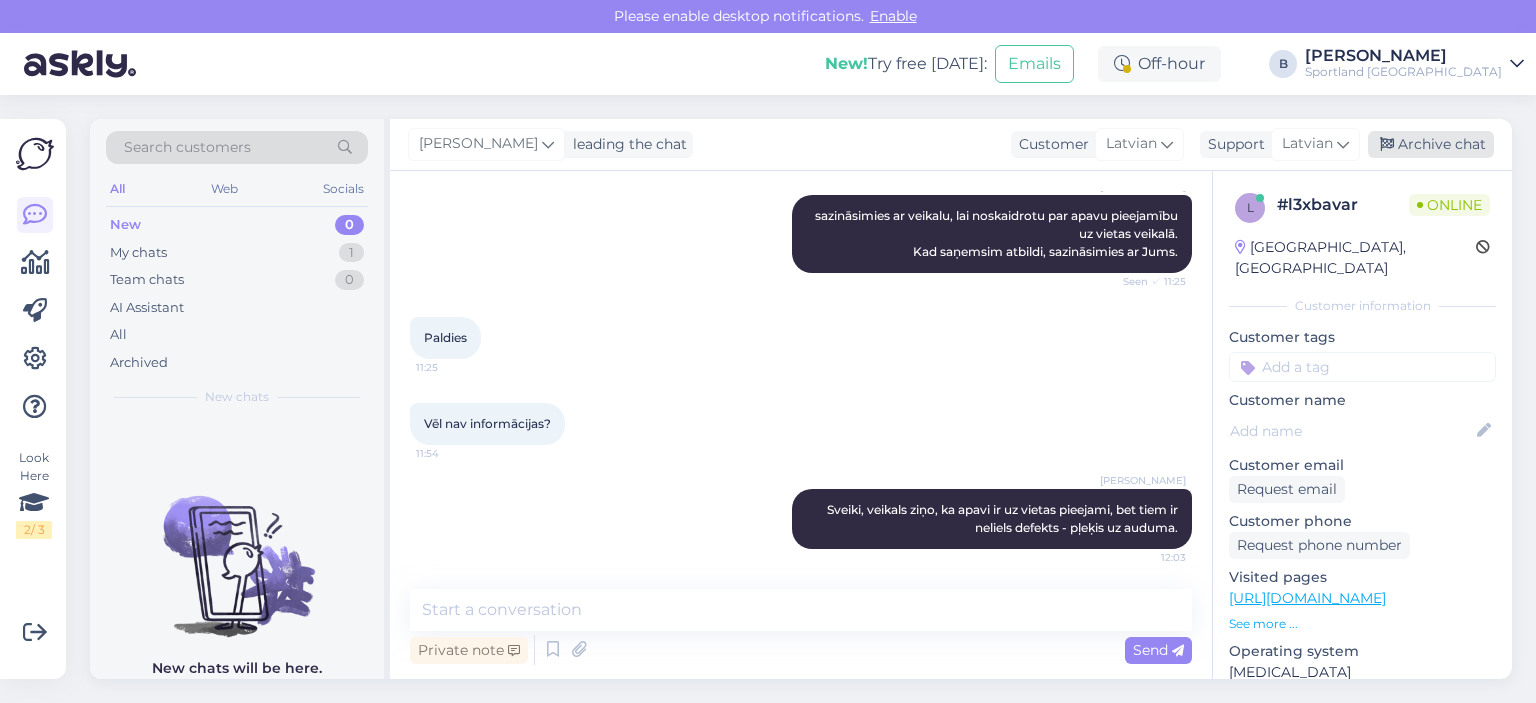 click on "Archive chat" at bounding box center (1431, 144) 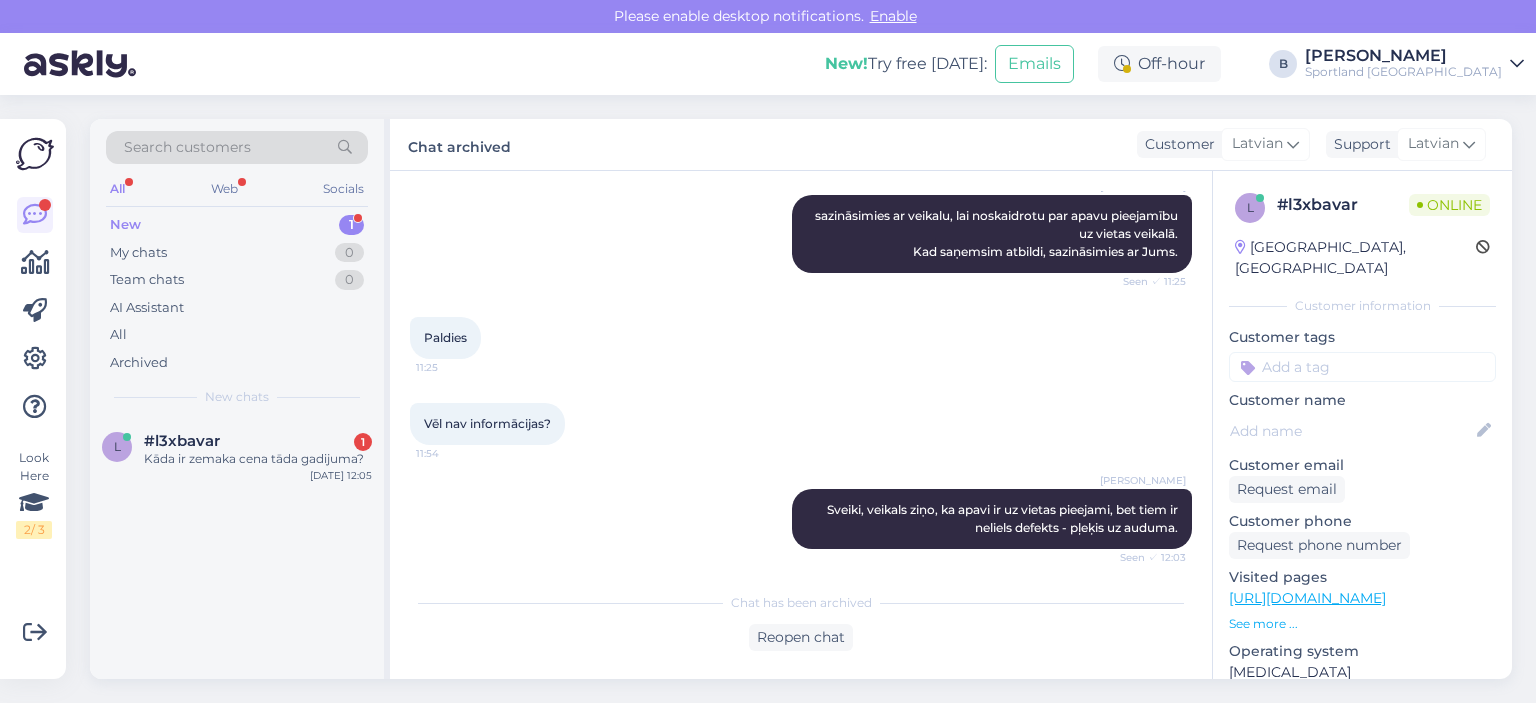 scroll, scrollTop: 578, scrollLeft: 0, axis: vertical 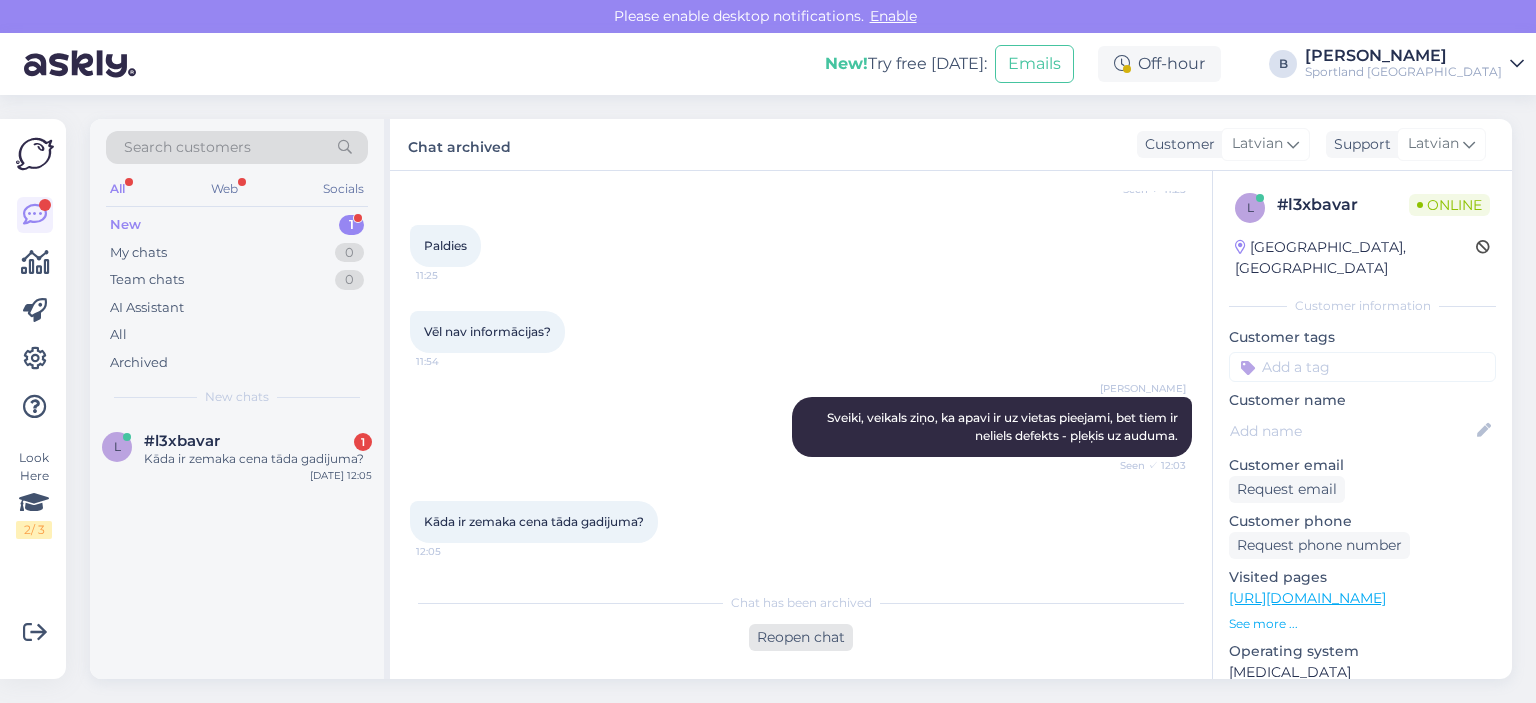 click on "Reopen chat" at bounding box center (801, 637) 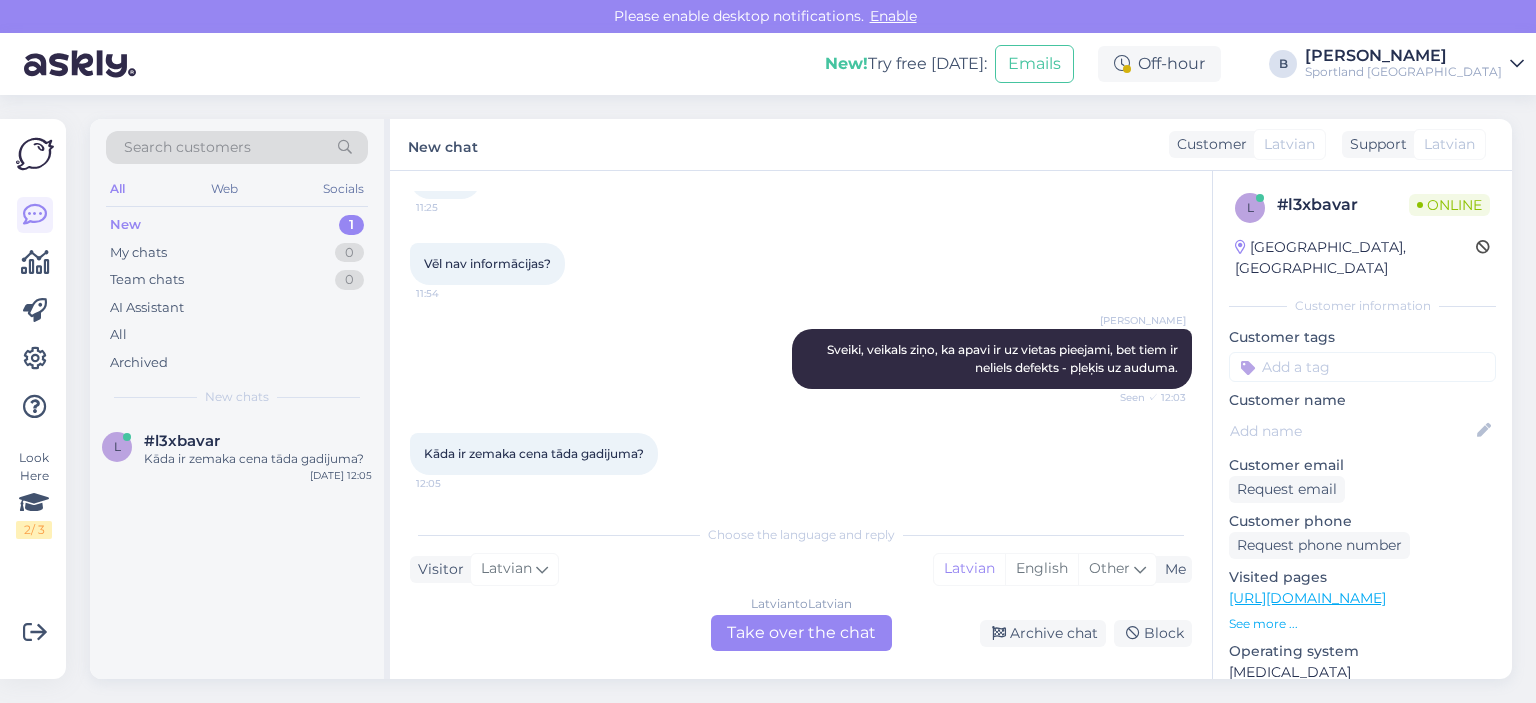 click on "Latvian  to  Latvian Take over the chat" at bounding box center [801, 633] 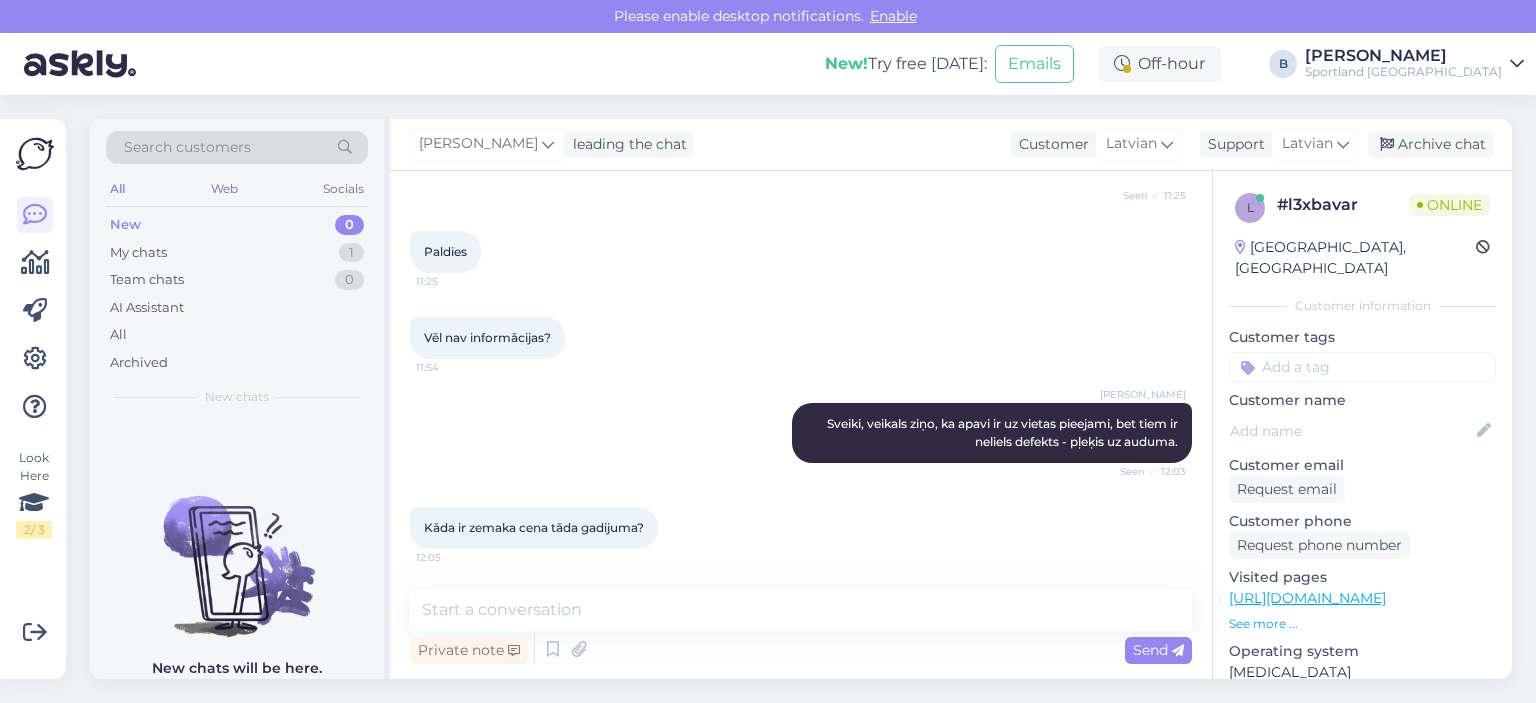 scroll, scrollTop: 572, scrollLeft: 0, axis: vertical 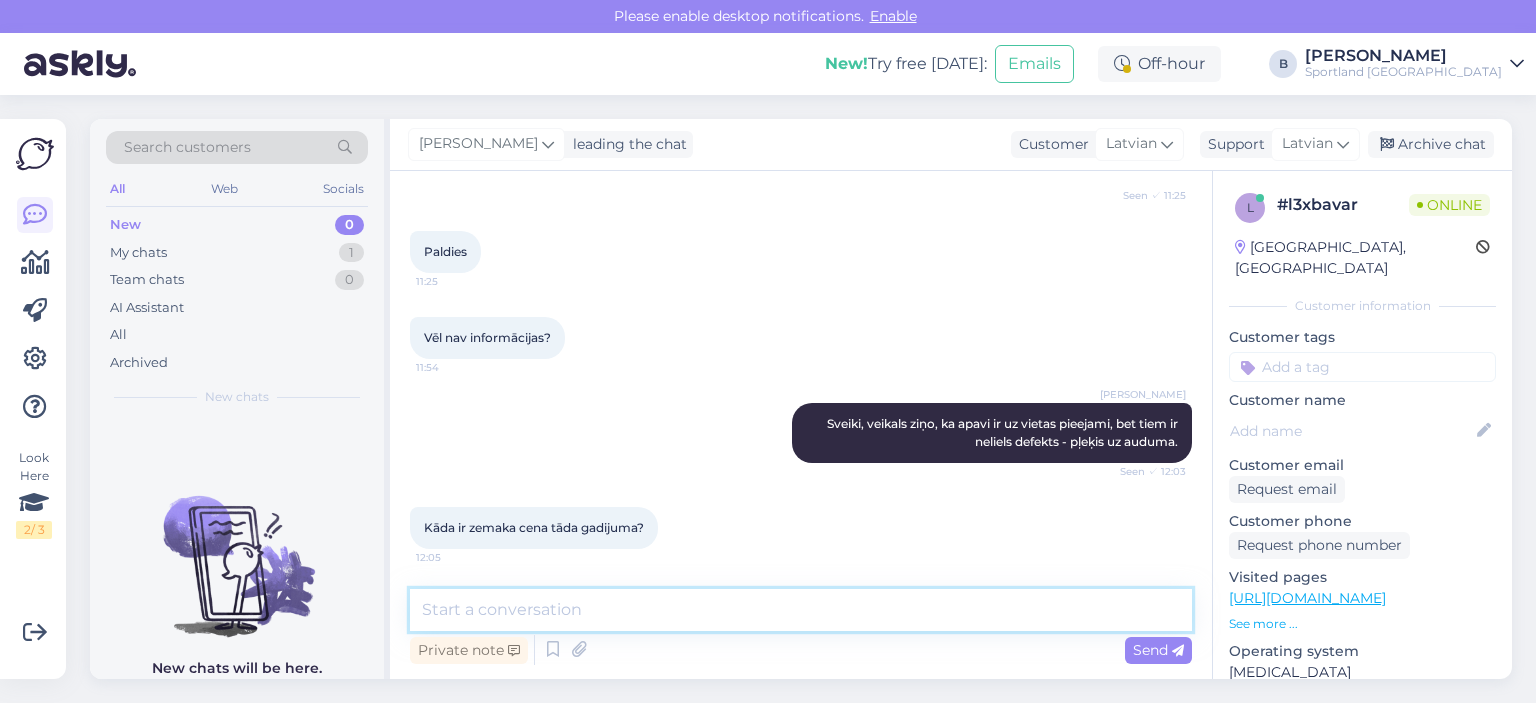 click at bounding box center (801, 610) 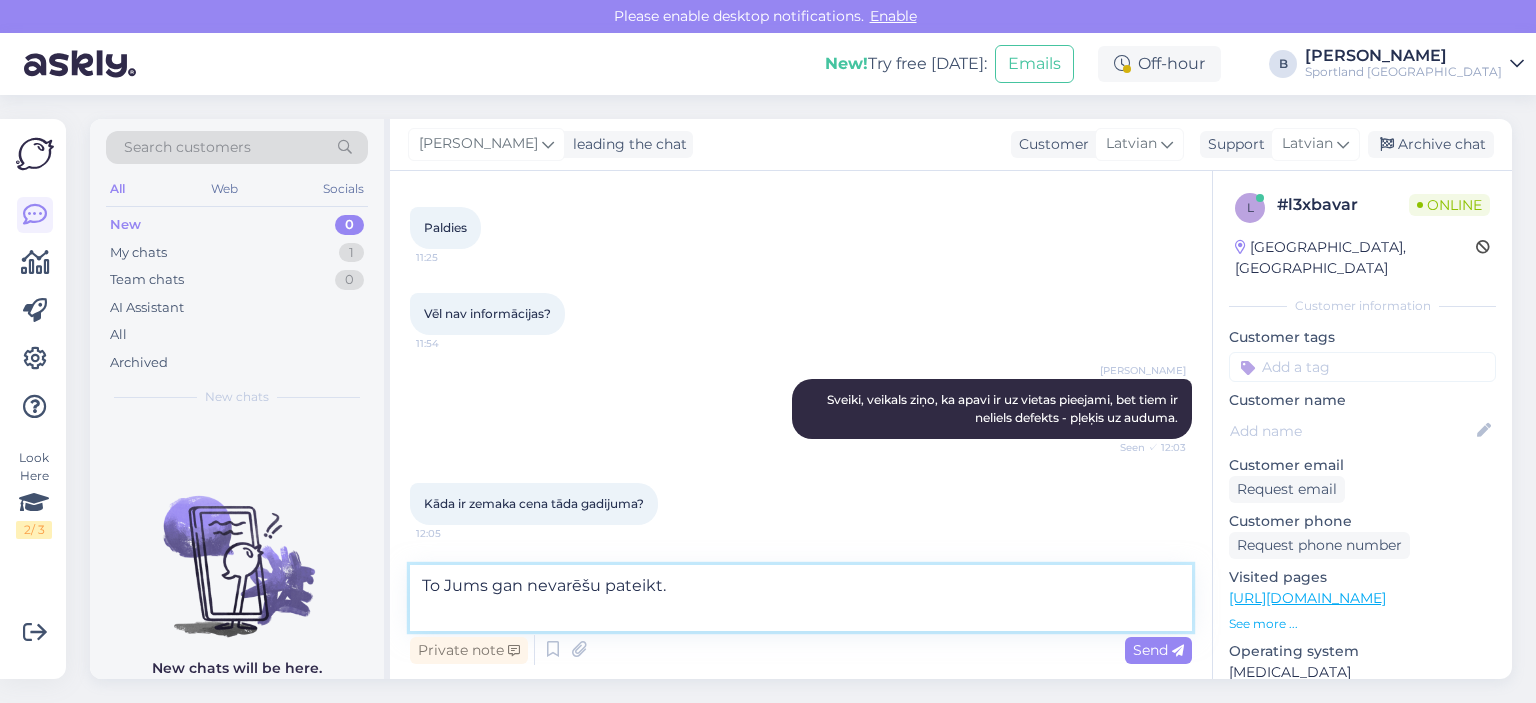 scroll, scrollTop: 572, scrollLeft: 0, axis: vertical 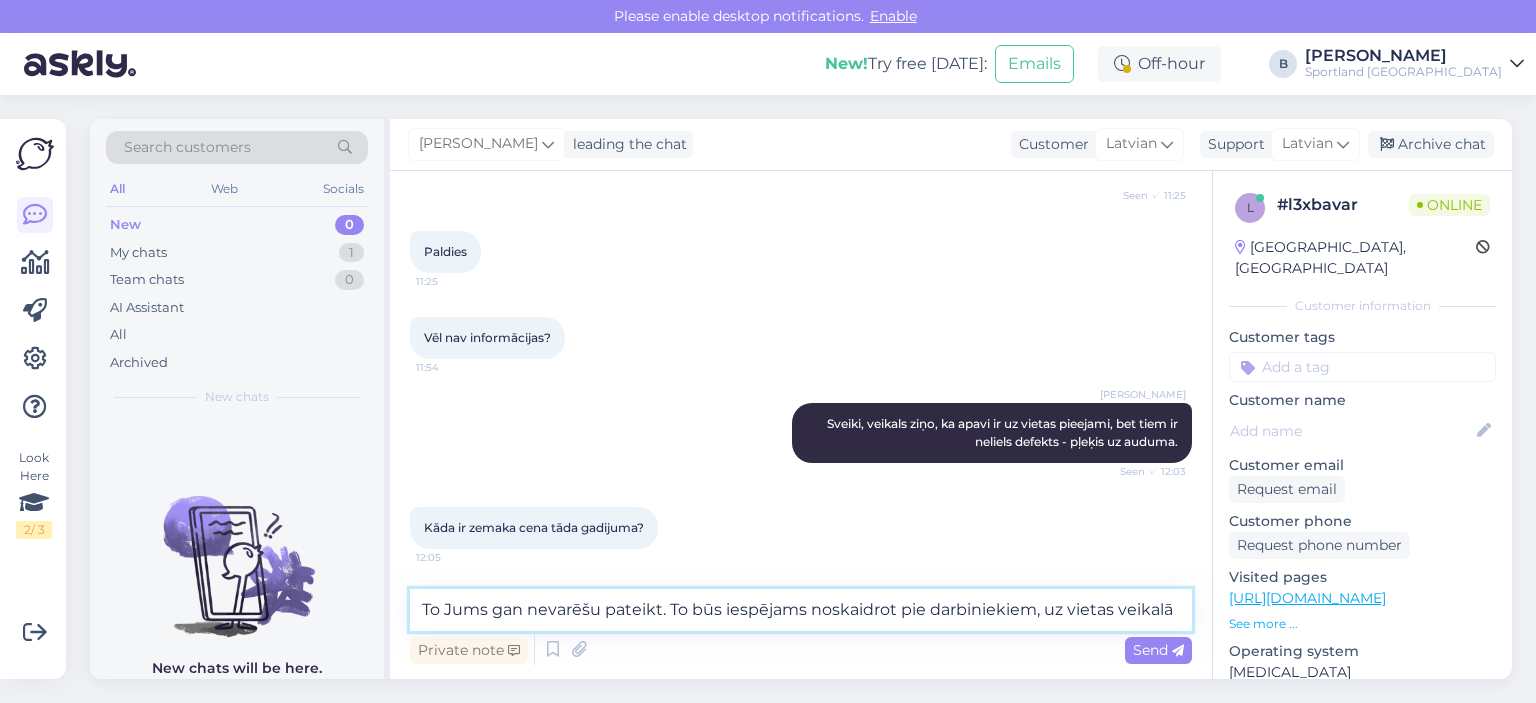 type on "To Jums gan nevarēšu pateikt. To būs iespējams noskaidrot pie darbiniekiem, uz vietas veikalā." 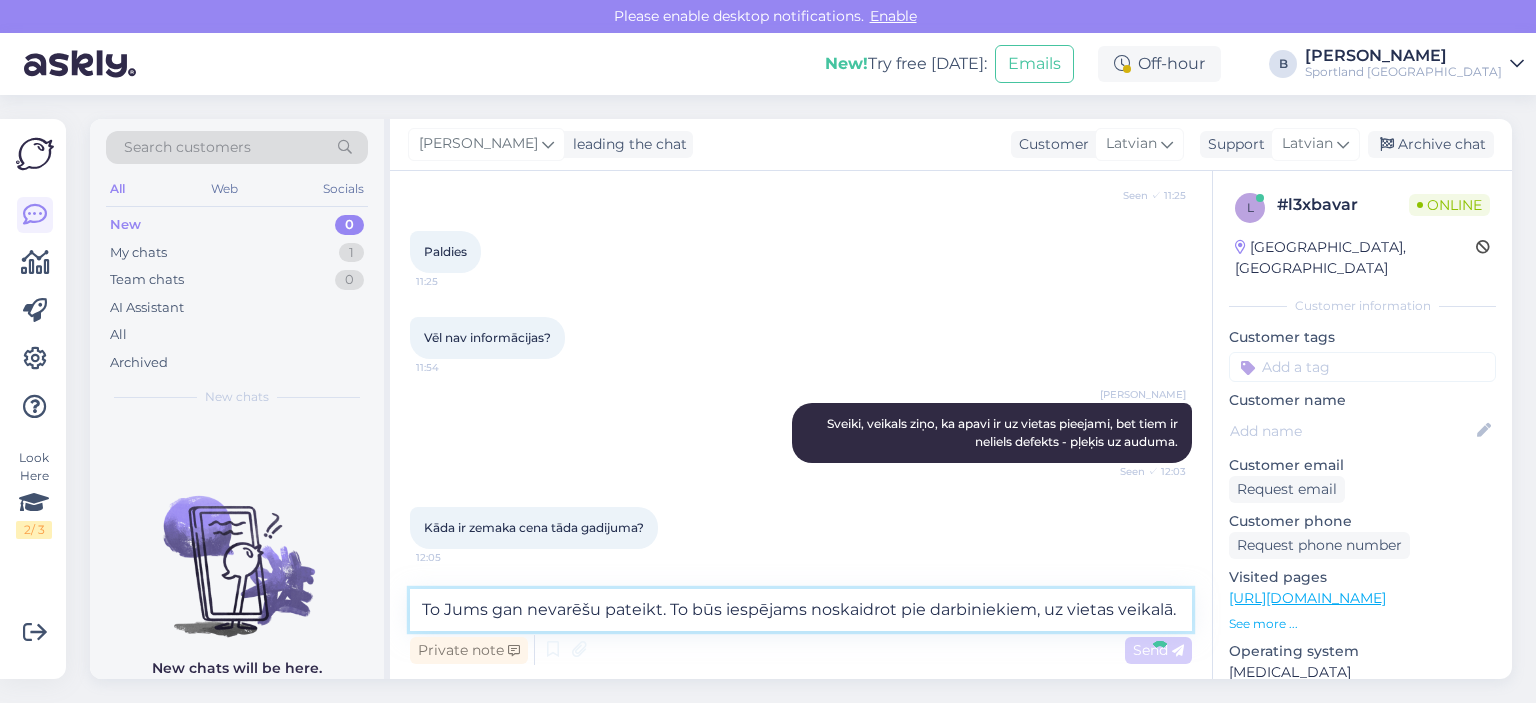 type 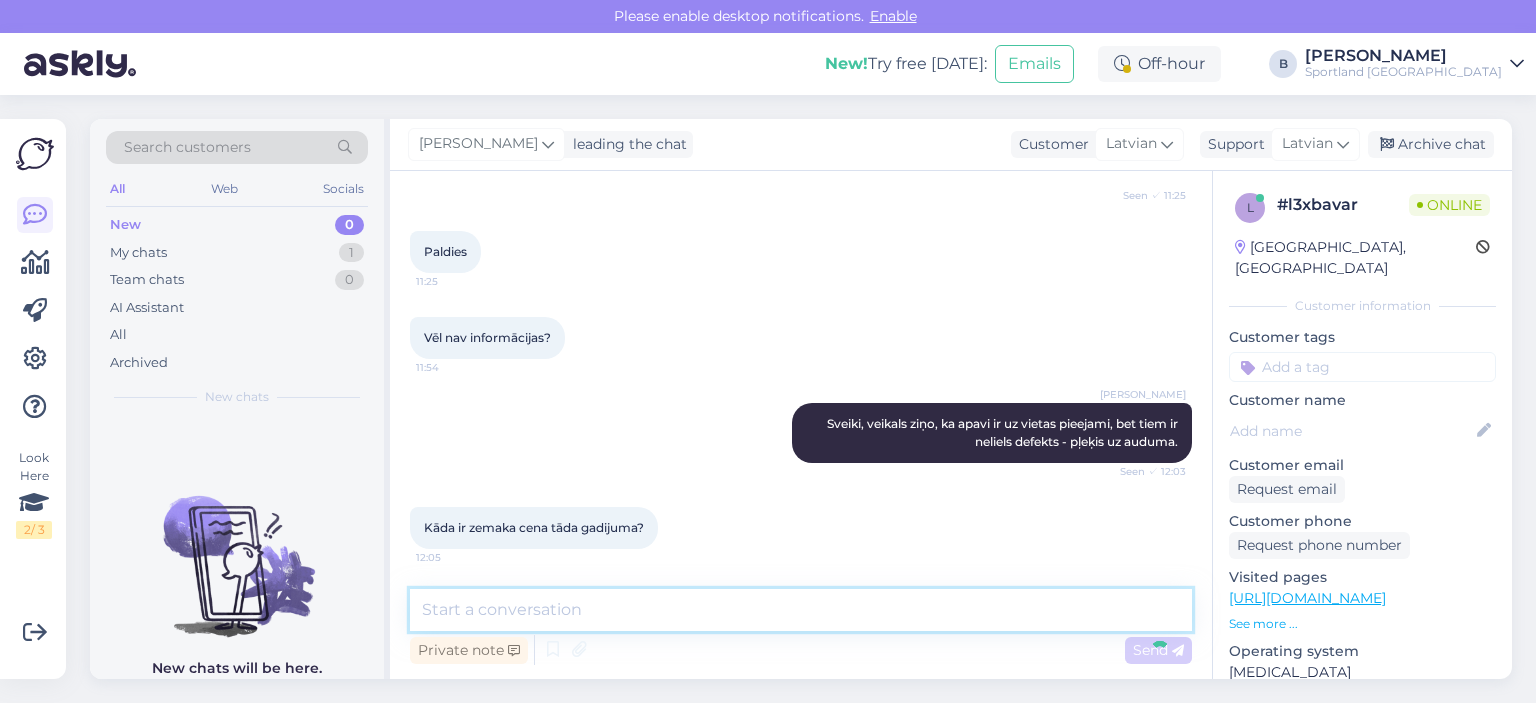 scroll, scrollTop: 676, scrollLeft: 0, axis: vertical 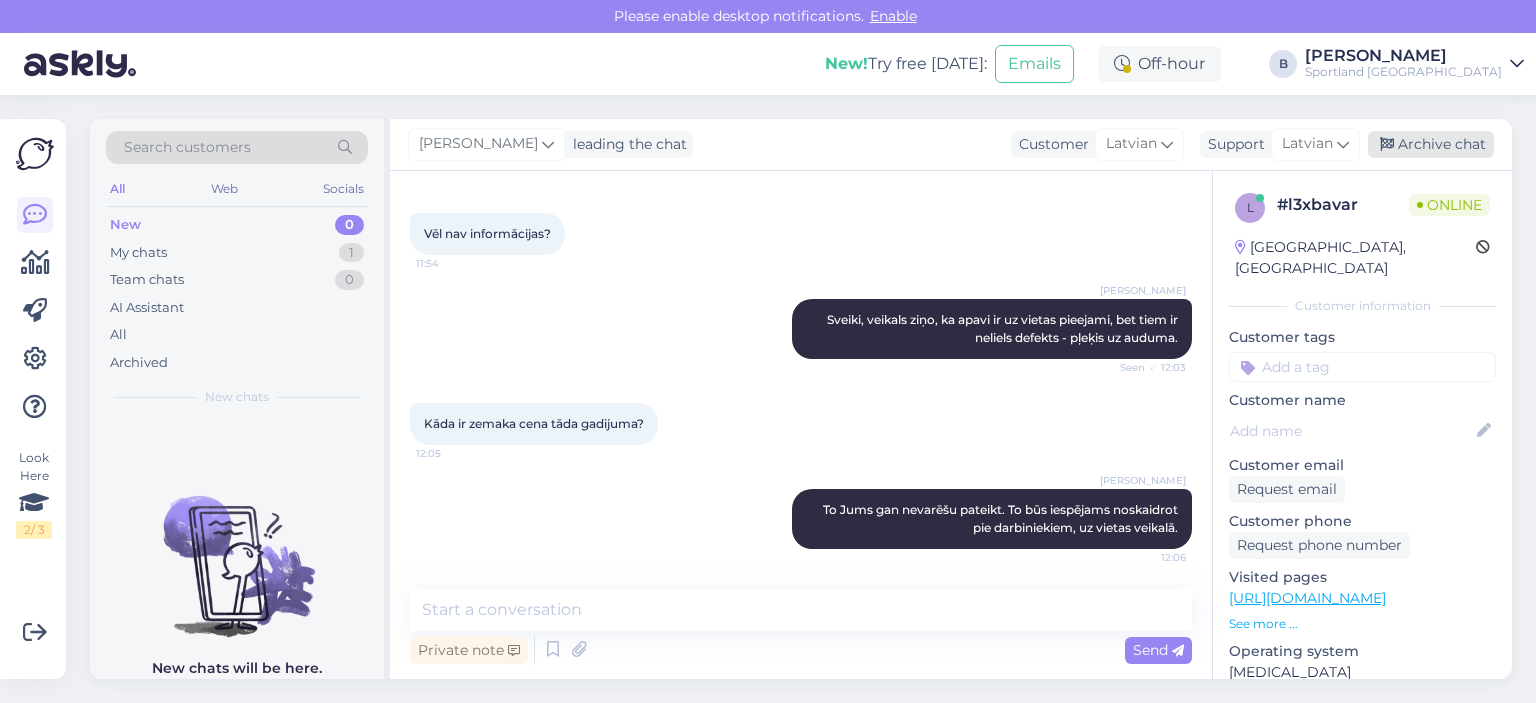 click on "Archive chat" at bounding box center [1431, 144] 